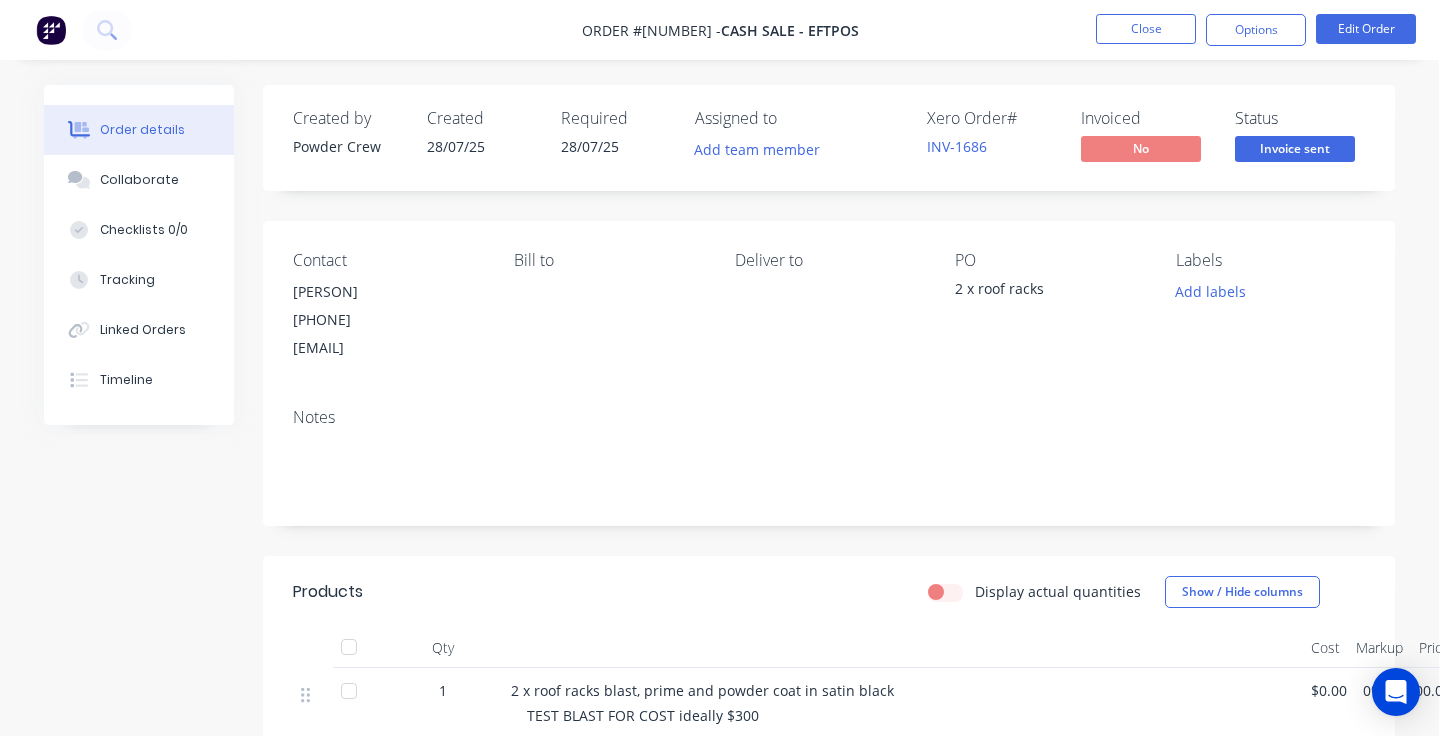 scroll, scrollTop: 0, scrollLeft: 1, axis: horizontal 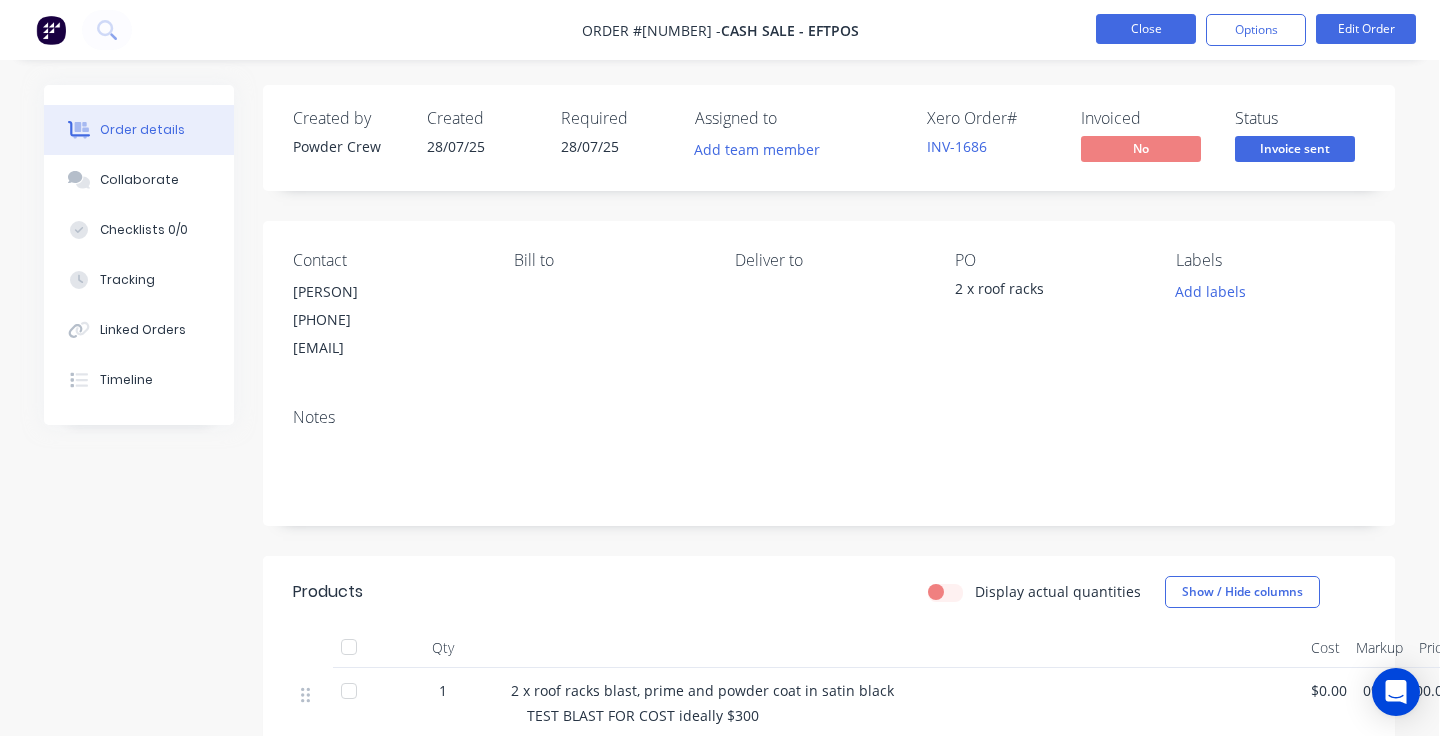 click on "Close" at bounding box center [1146, 29] 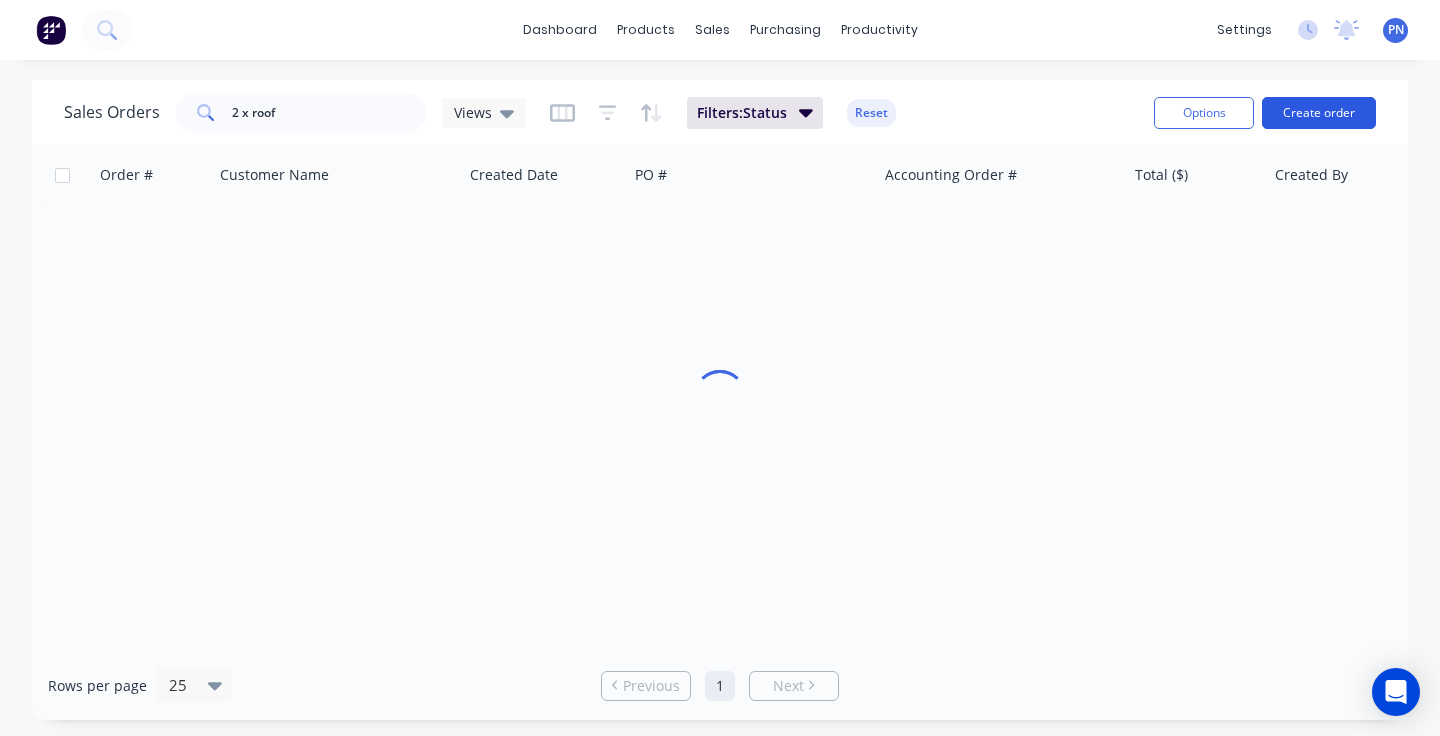 scroll, scrollTop: 0, scrollLeft: 0, axis: both 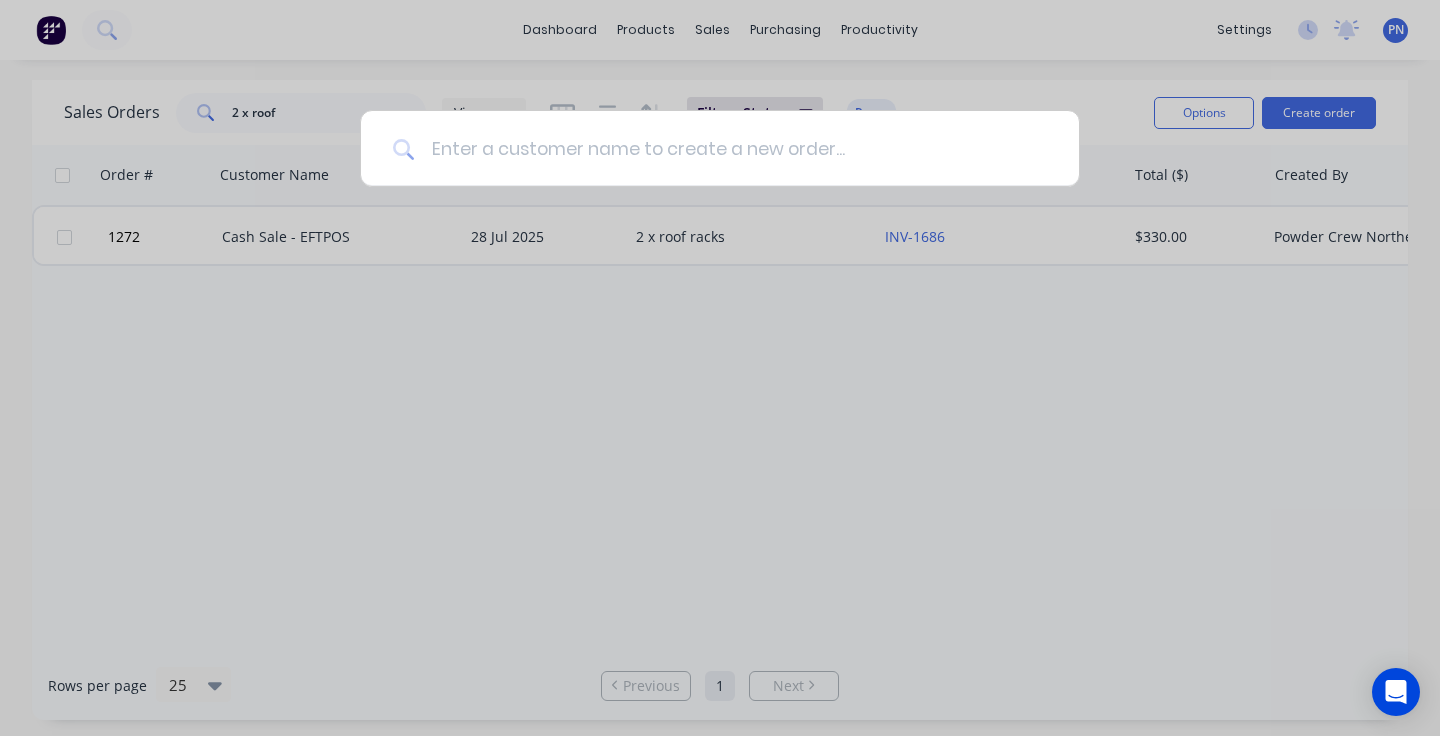 click at bounding box center (731, 148) 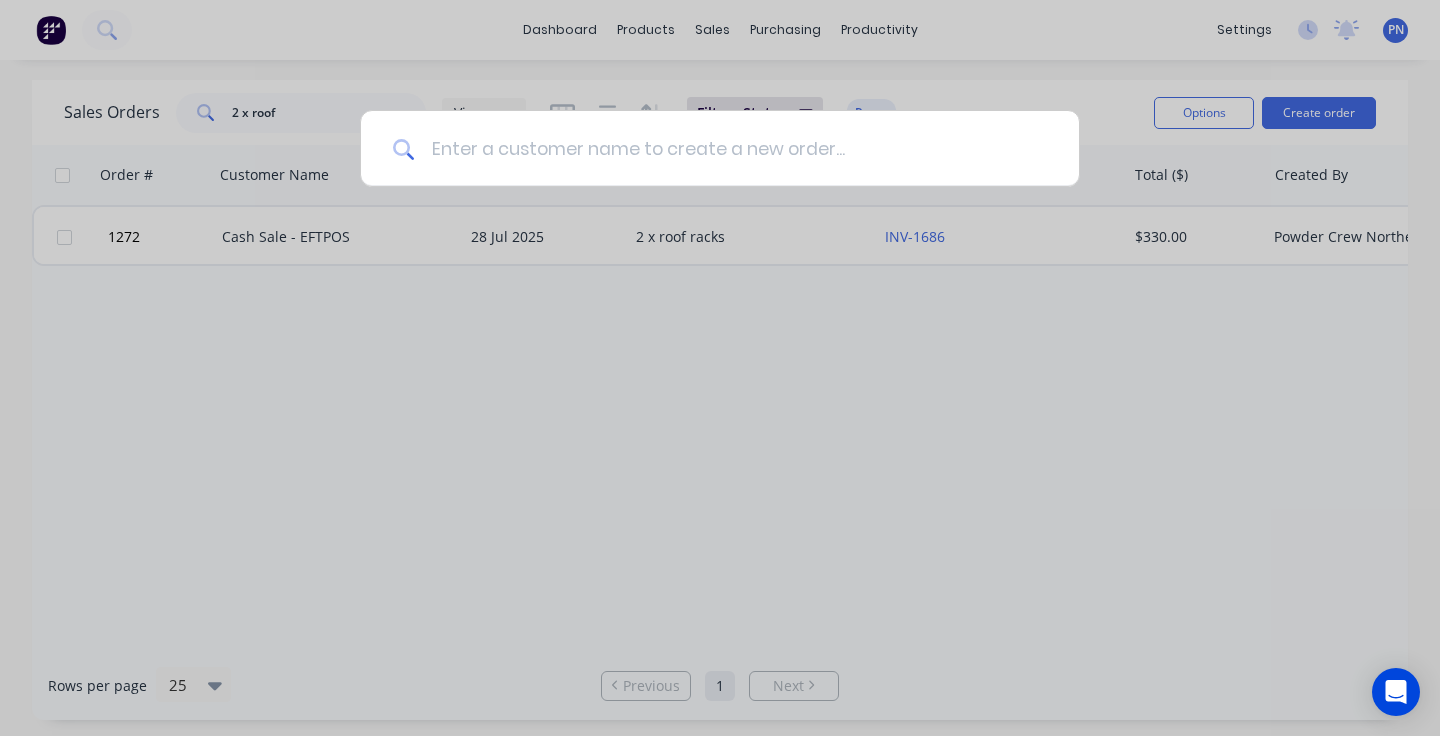 paste on "Scene Change" 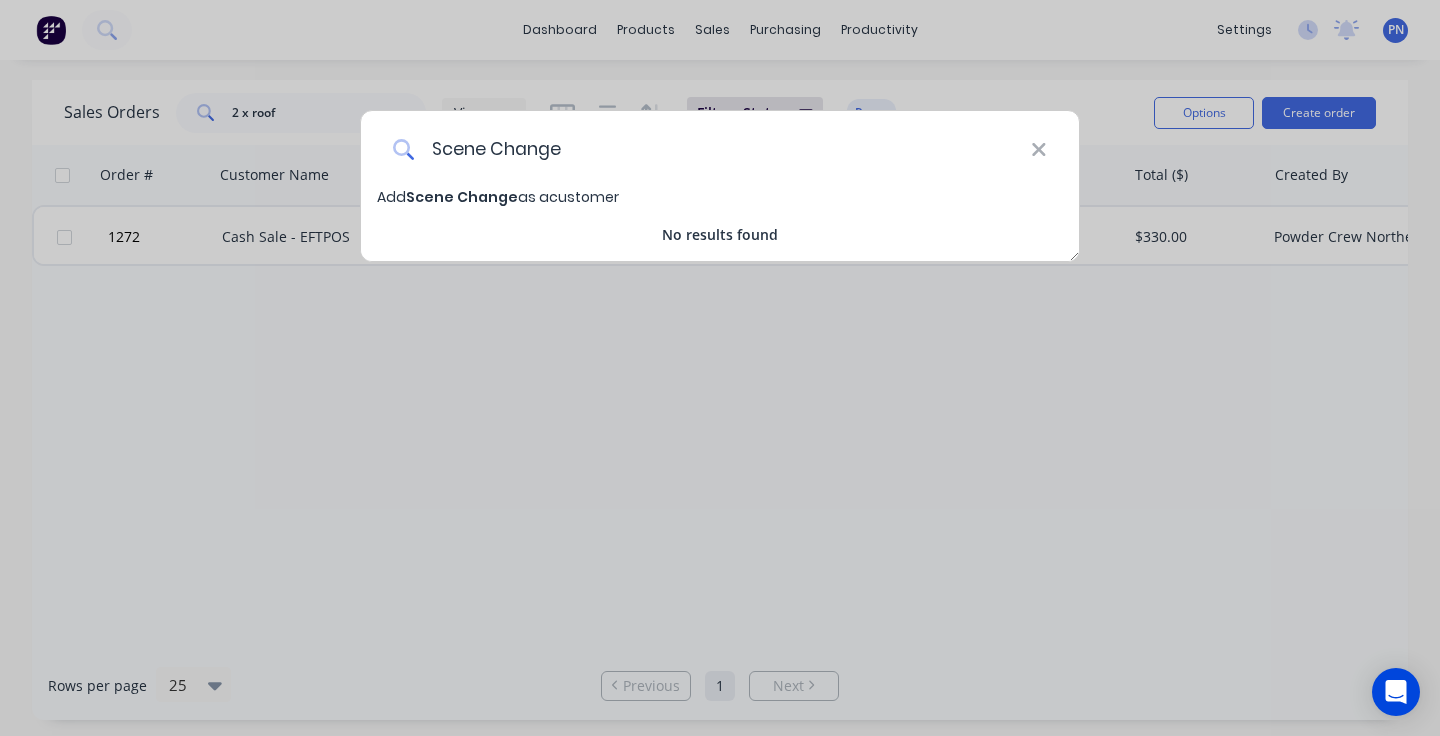 type on "Scene Change" 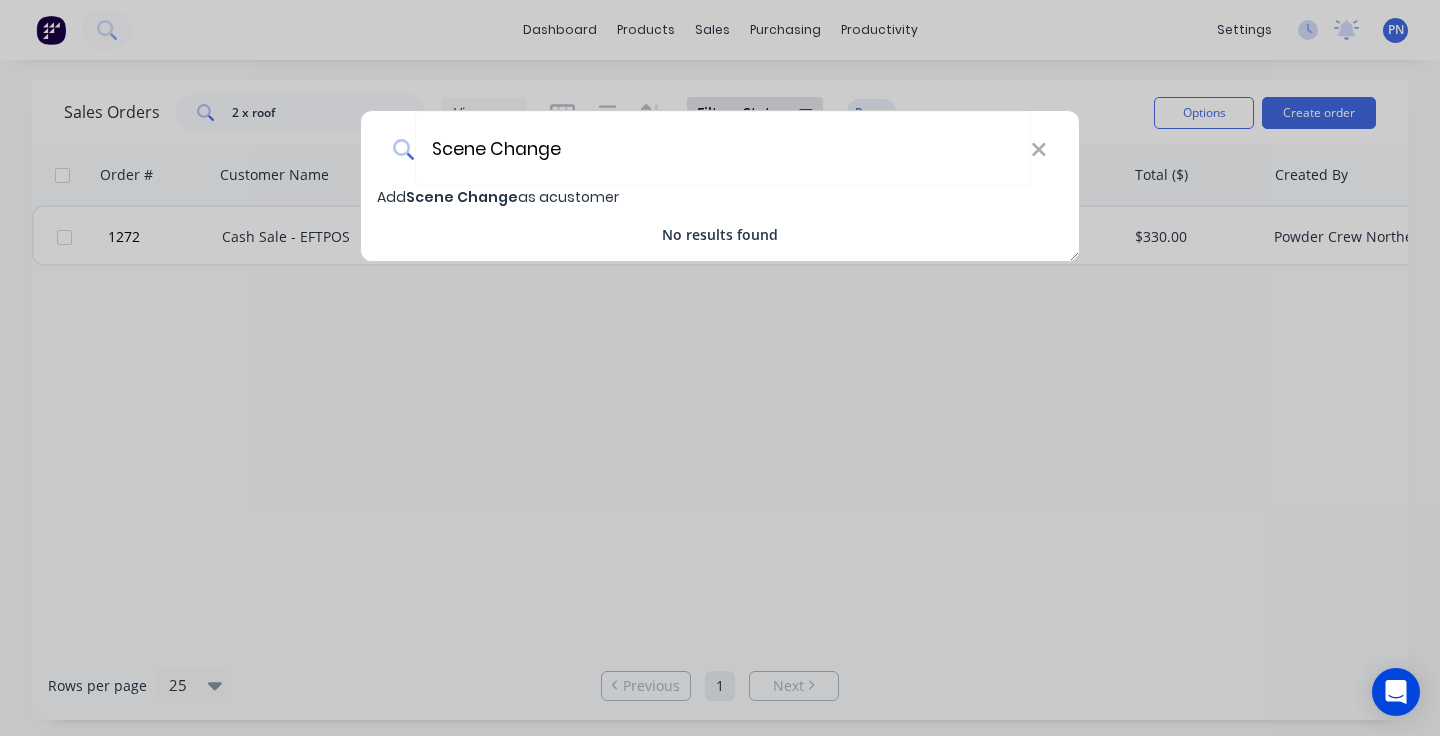 click on "Add  as a  customer" at bounding box center [498, 197] 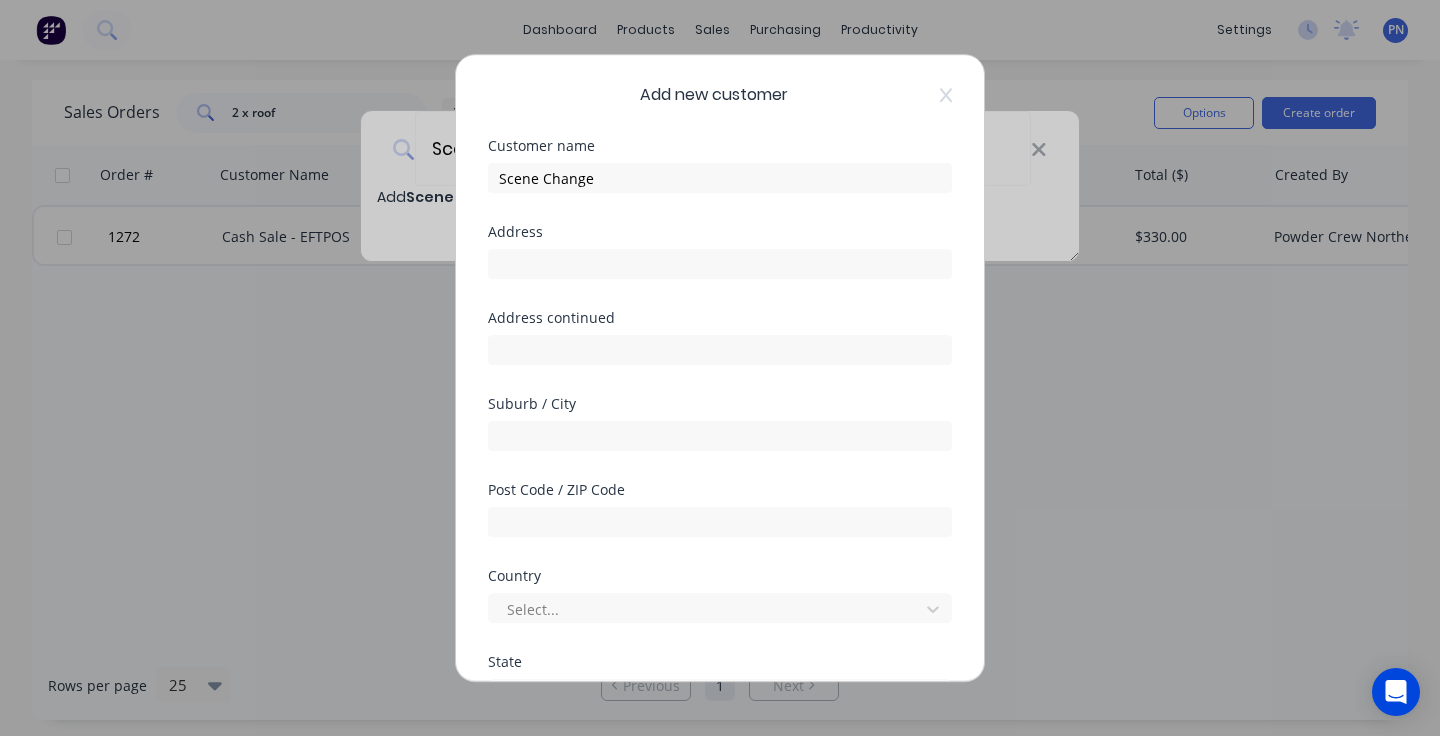 select on "AU" 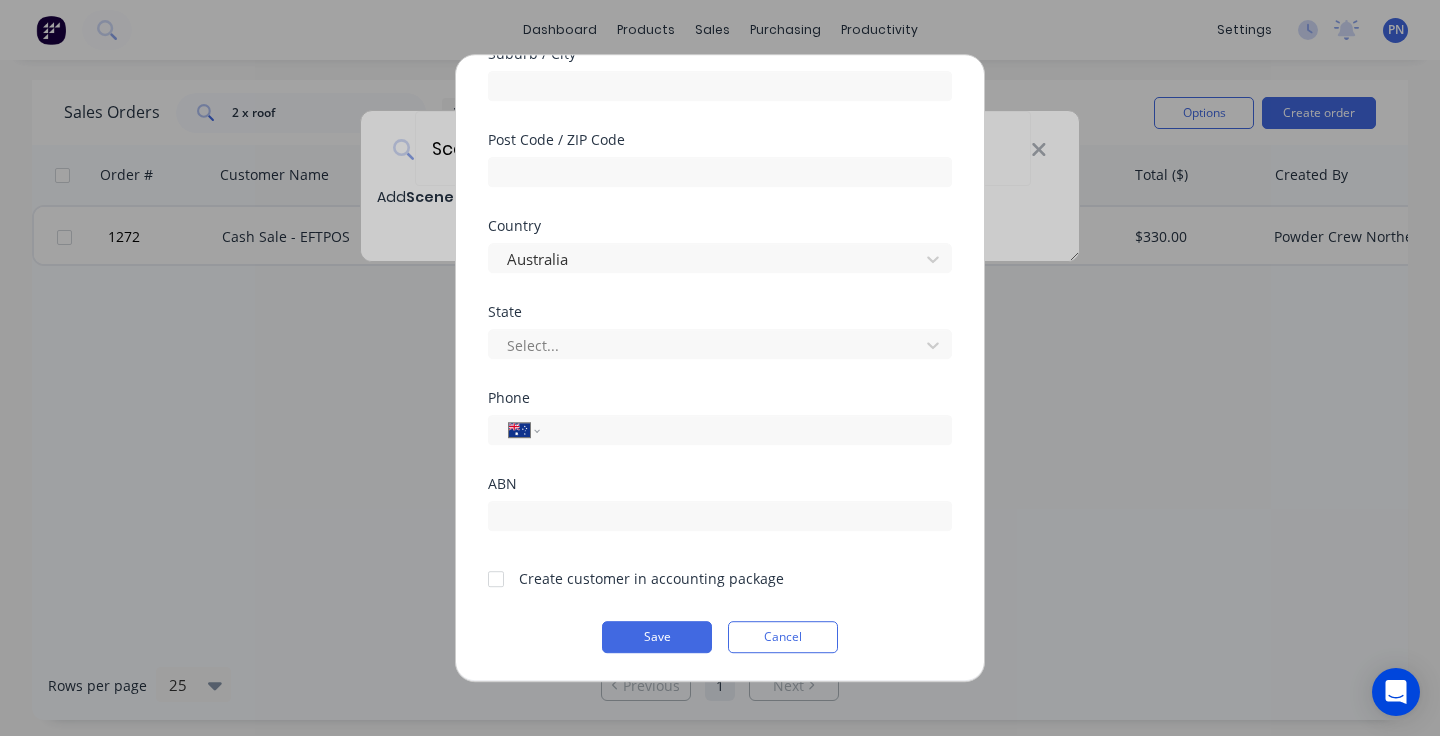 scroll, scrollTop: 350, scrollLeft: 0, axis: vertical 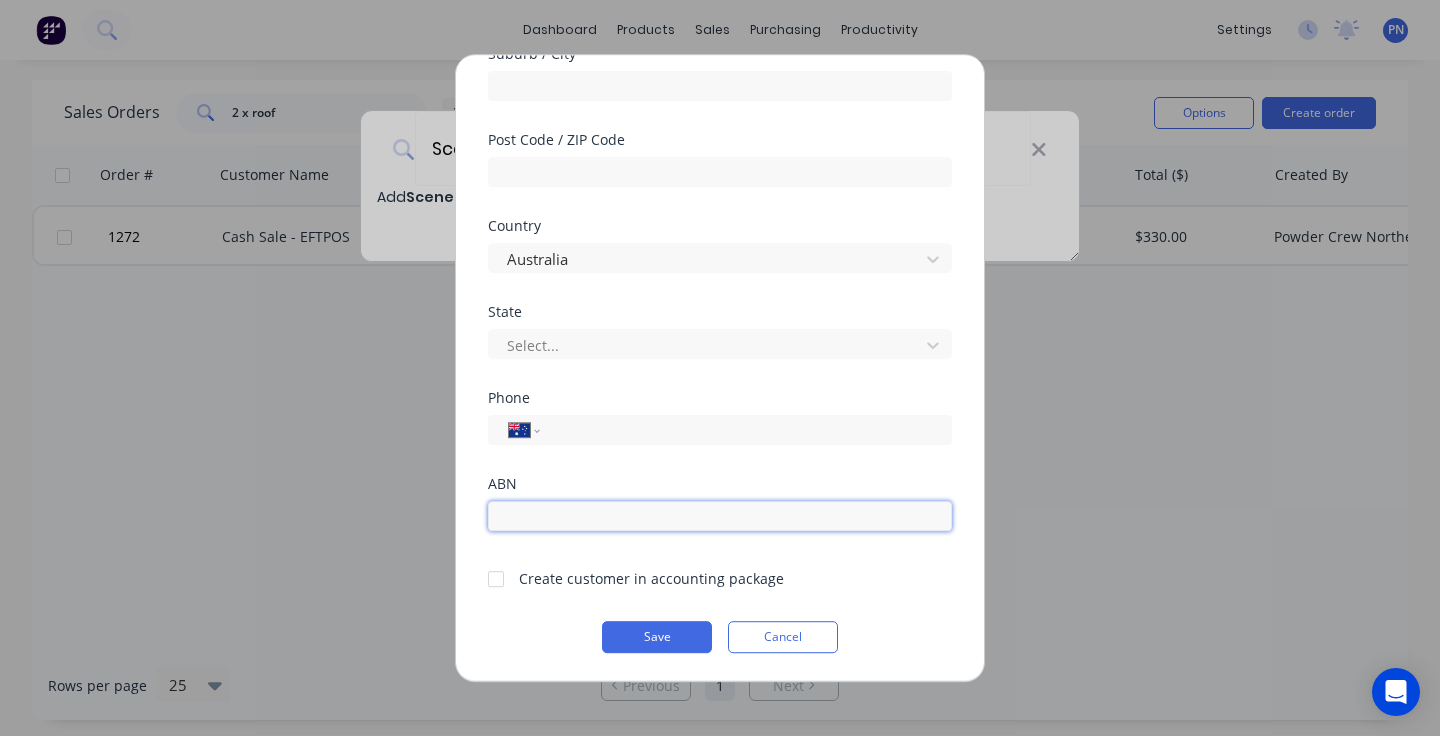 click at bounding box center (720, 516) 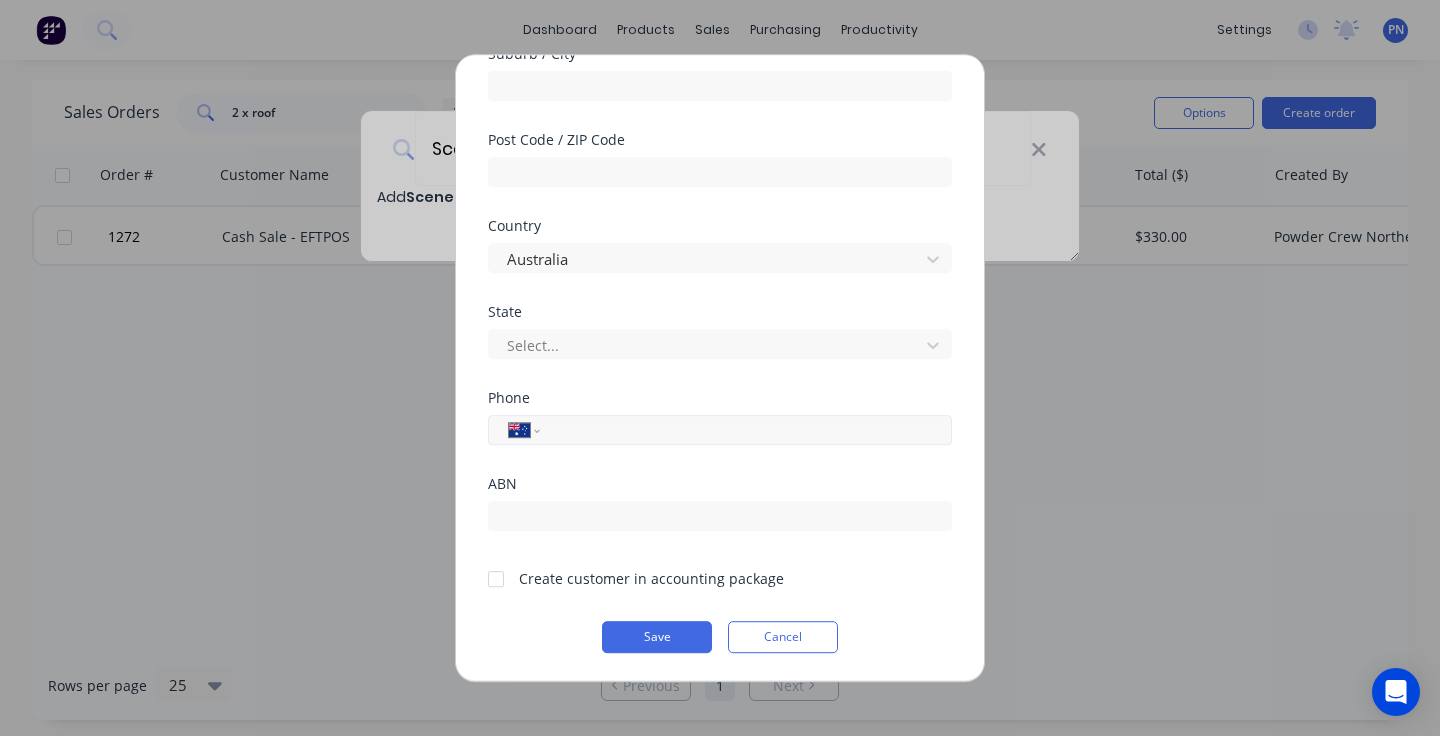 paste on "[PHONE]" 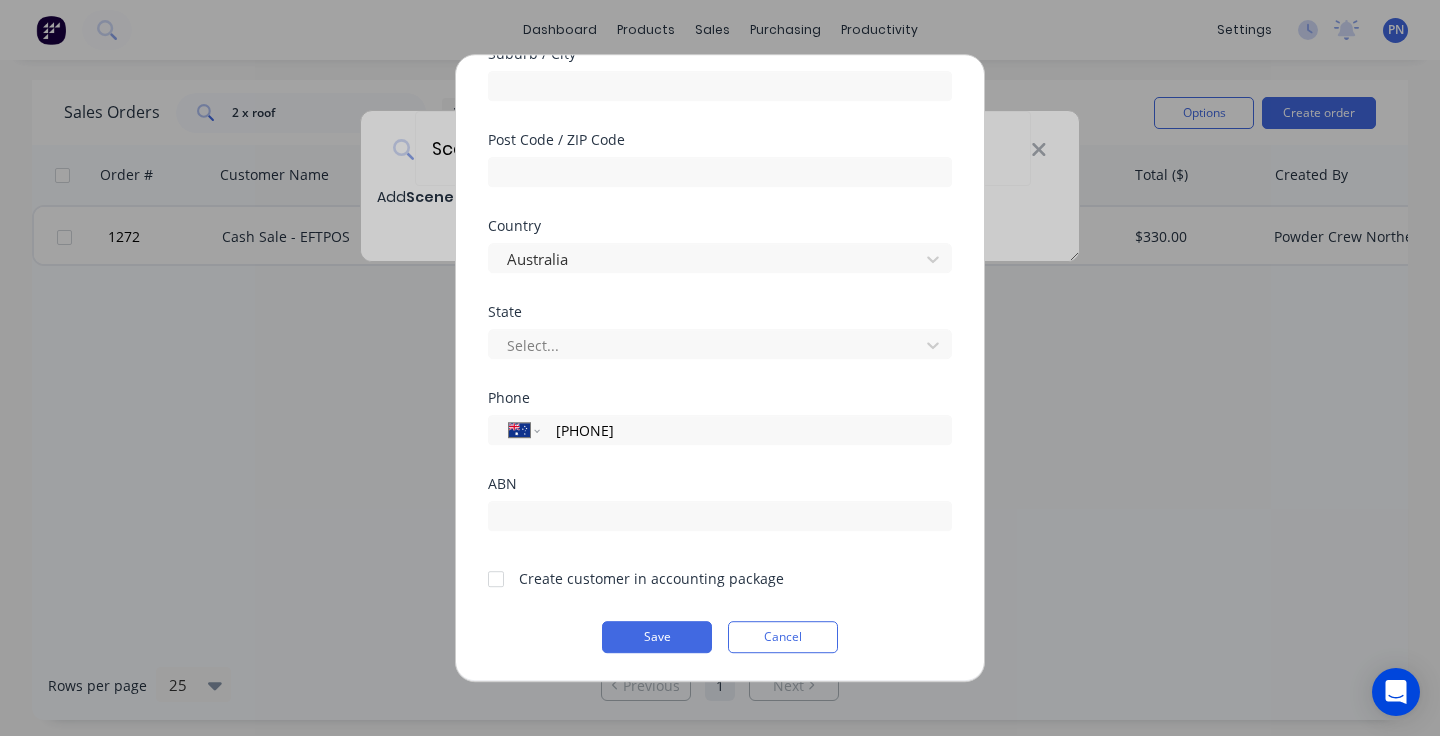 click at bounding box center [496, 579] 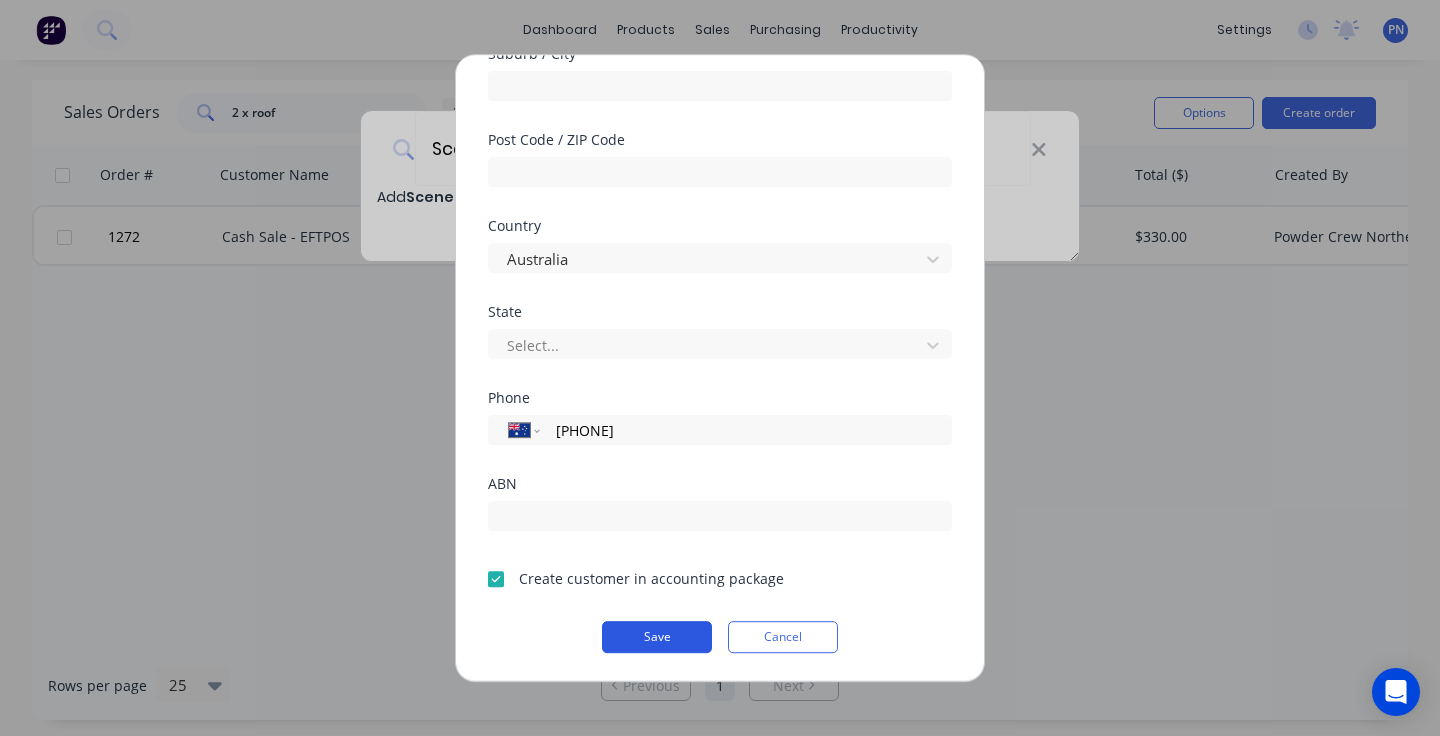 click on "Save" at bounding box center (657, 637) 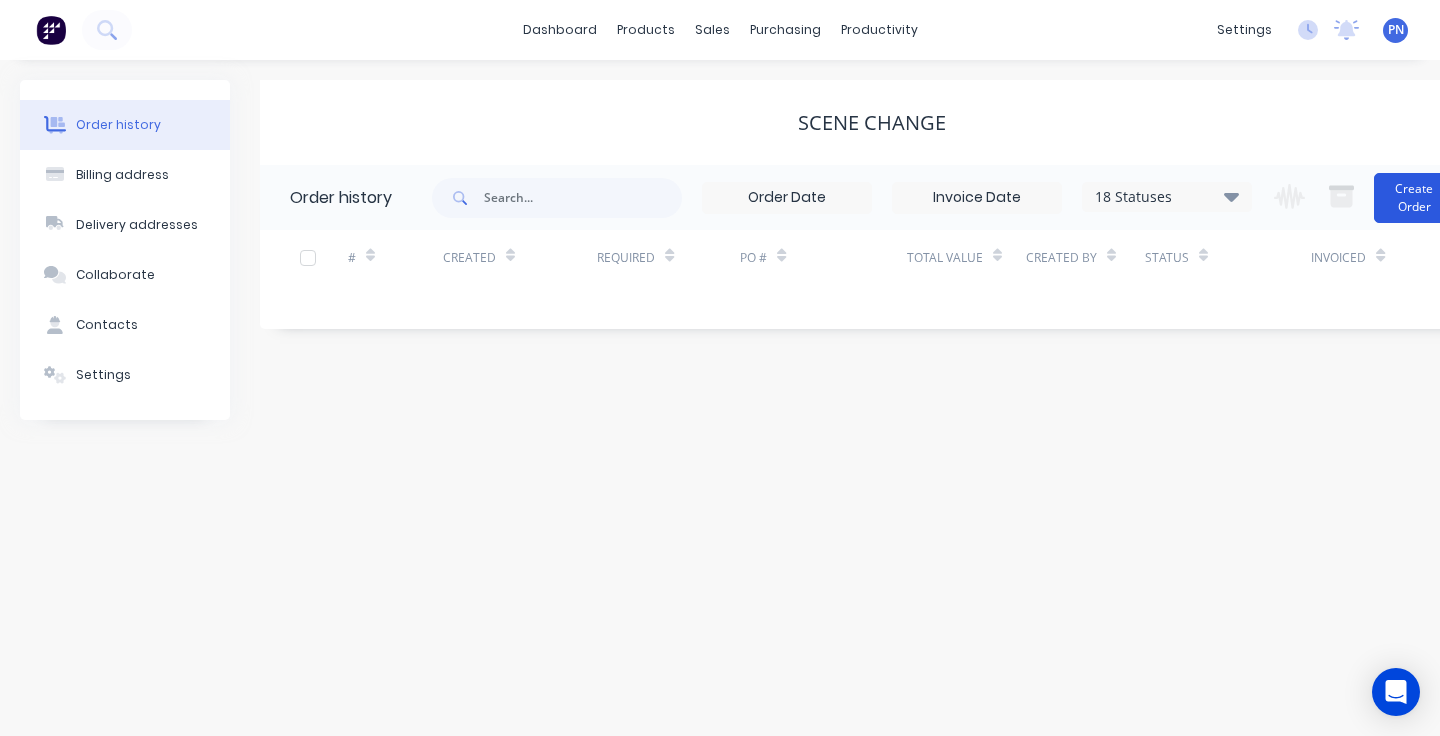 click on "Create Order" at bounding box center (1414, 198) 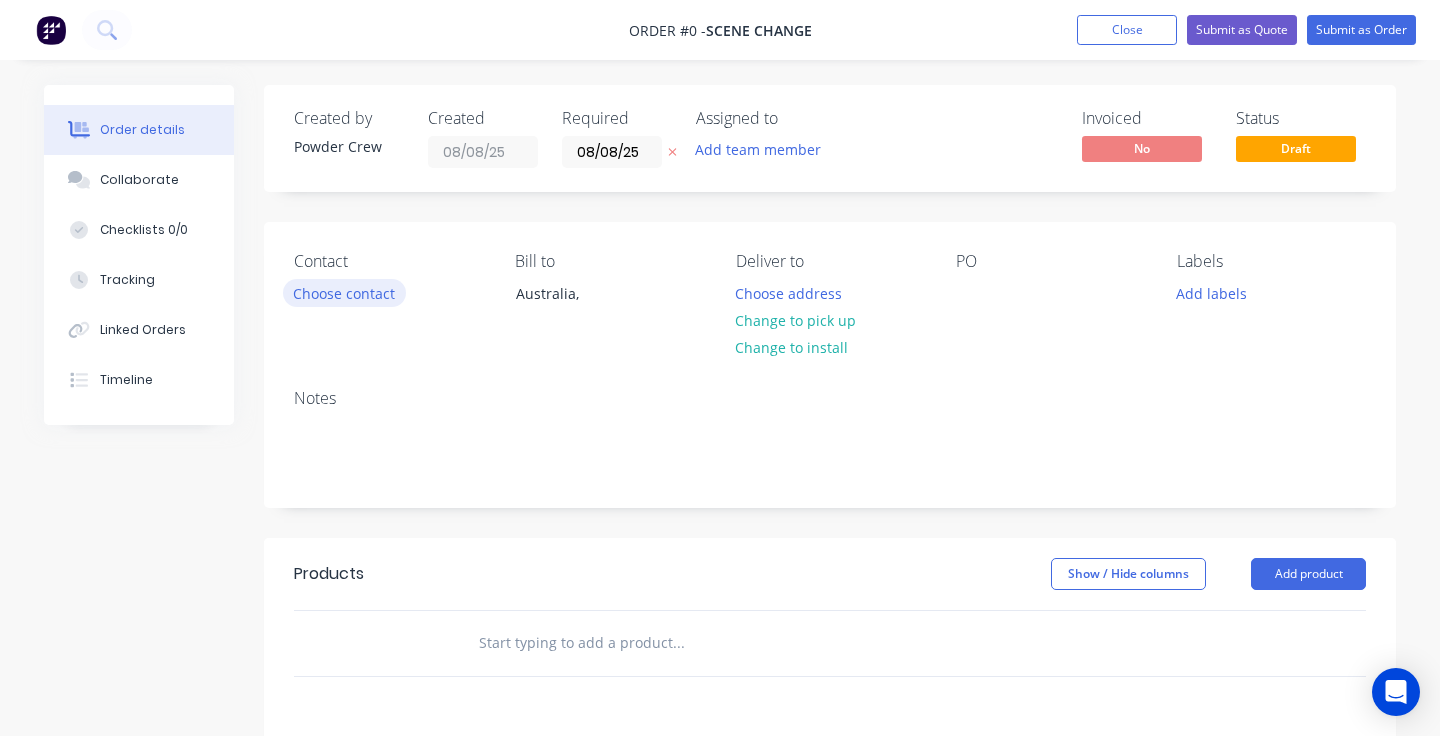 click on "Choose contact" at bounding box center (344, 292) 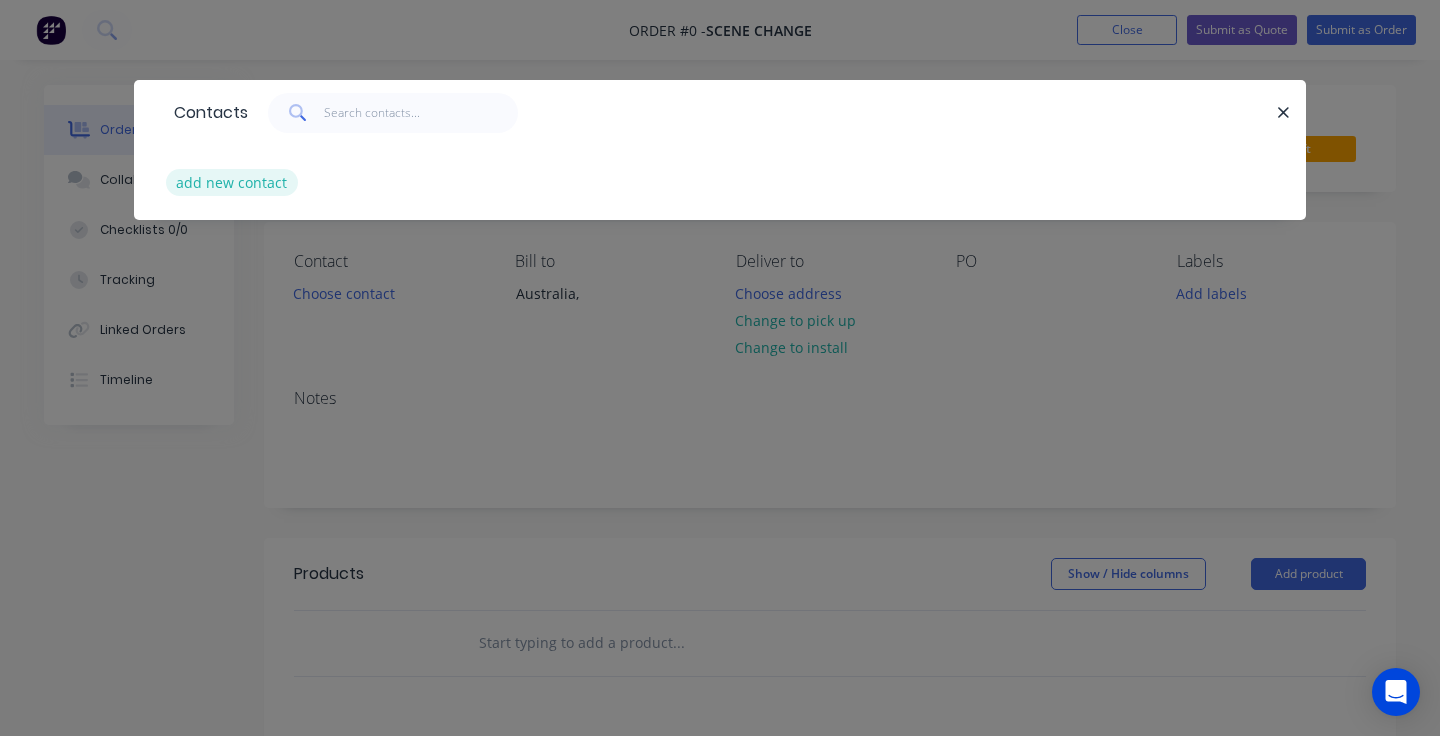 click on "add new contact" at bounding box center [232, 182] 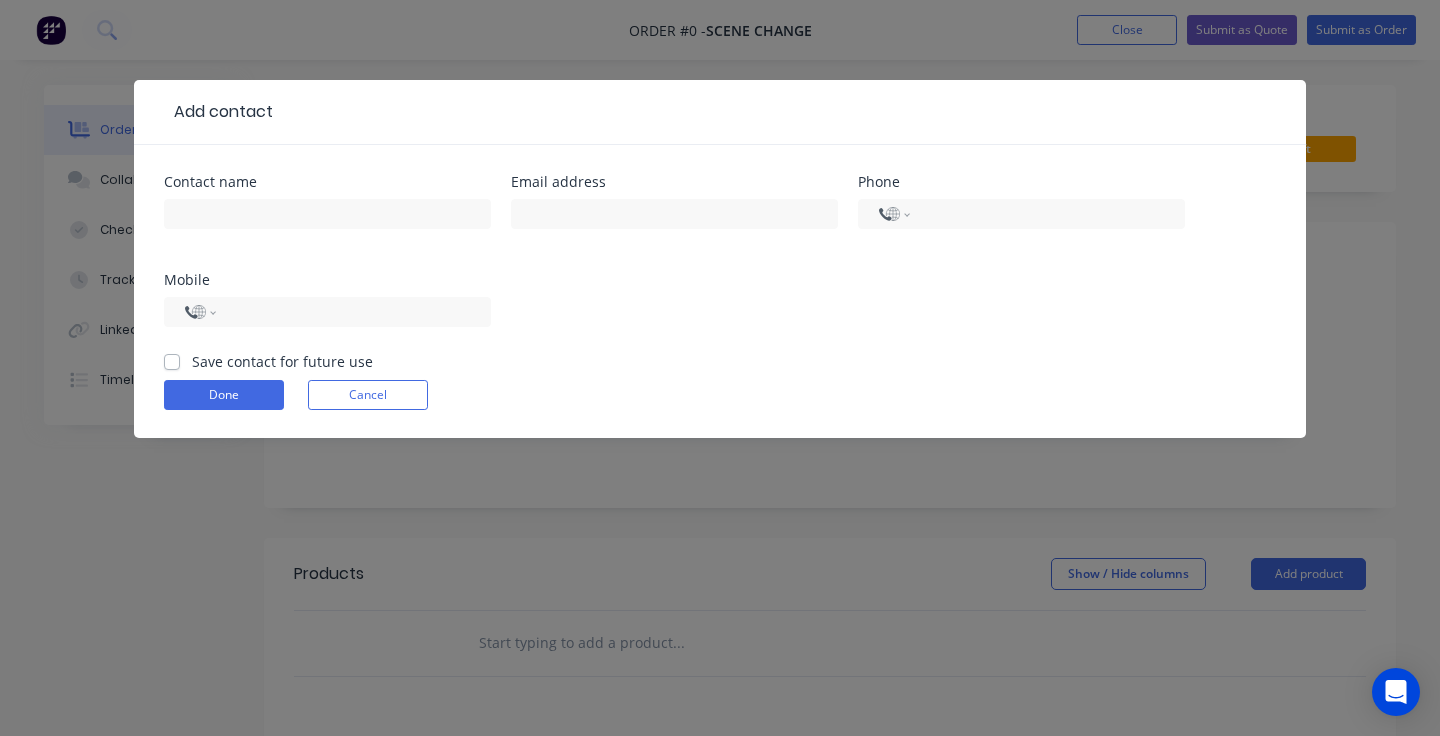 select on "AU" 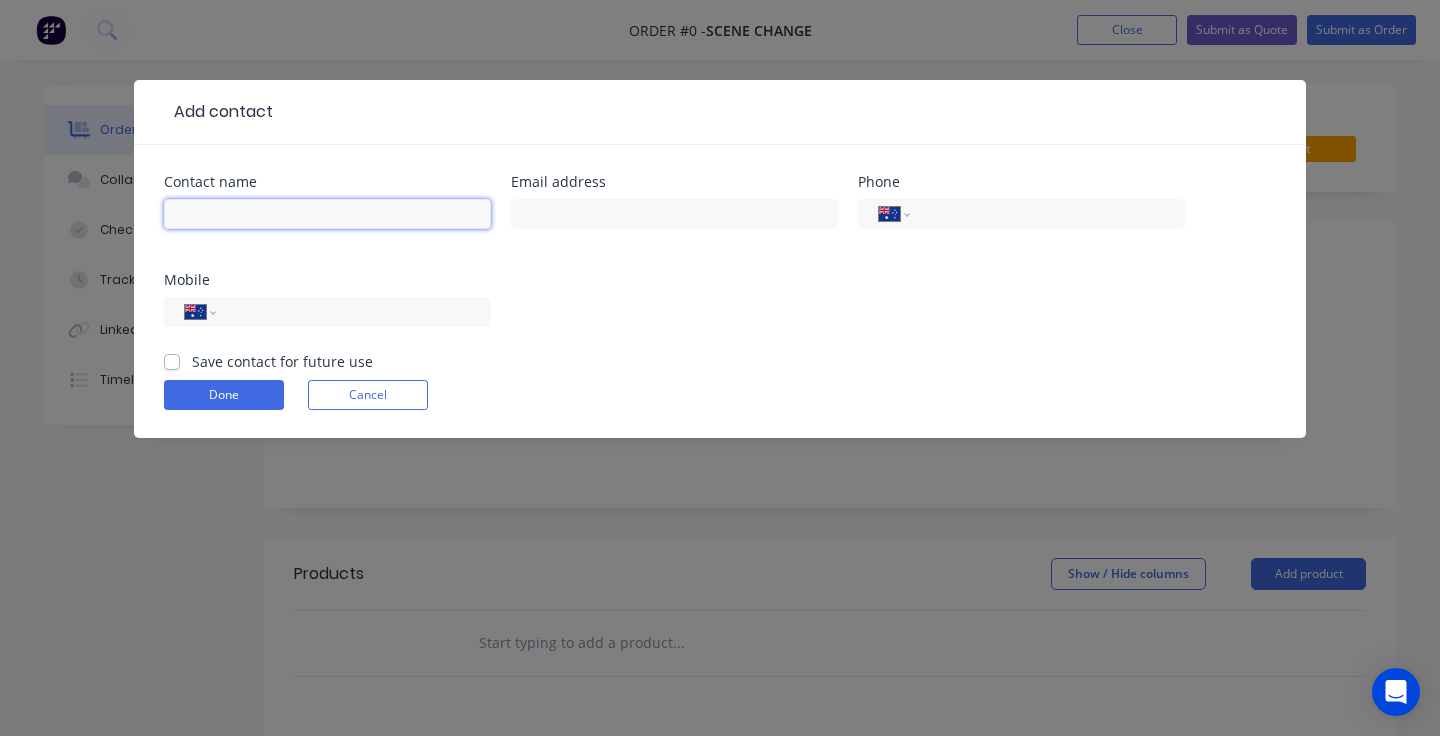 paste on "[FIRST]" 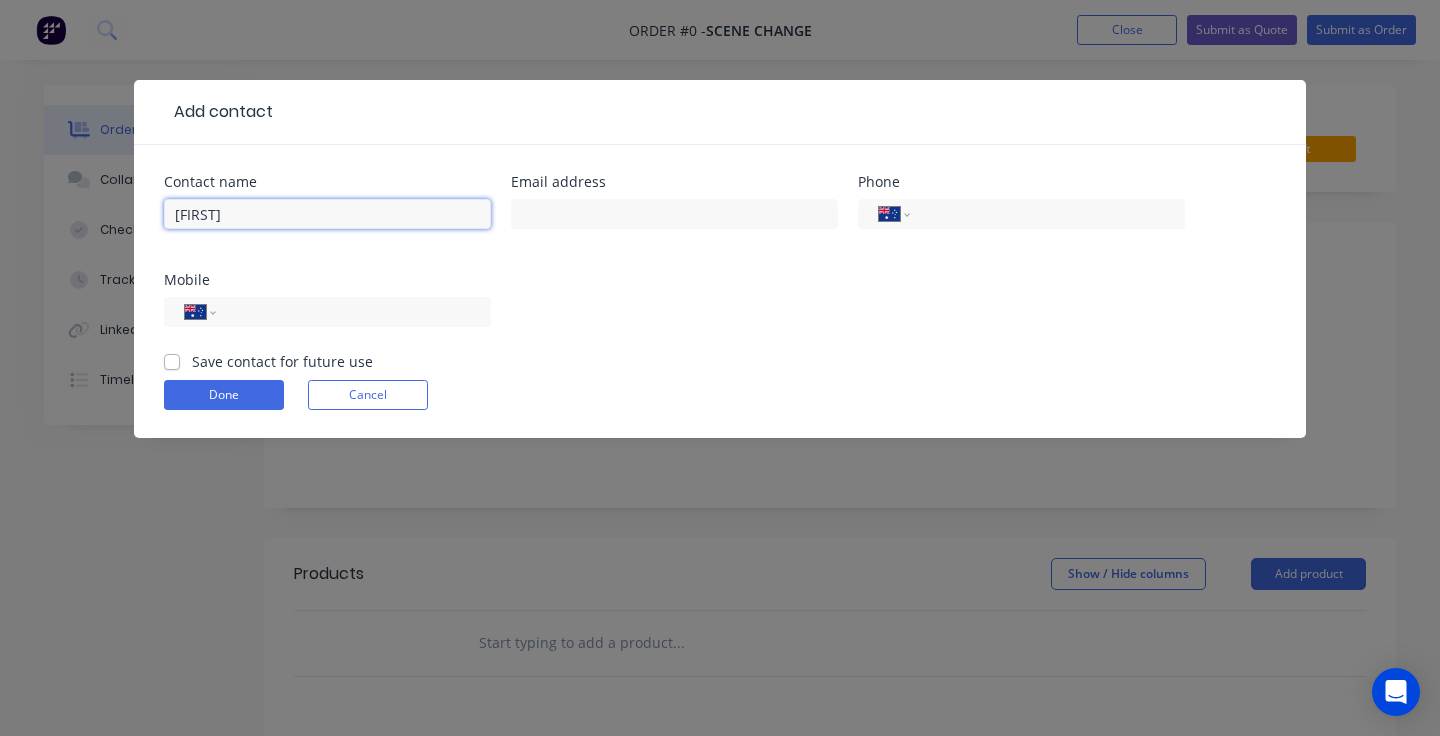 click on "[FIRST]" at bounding box center [327, 214] 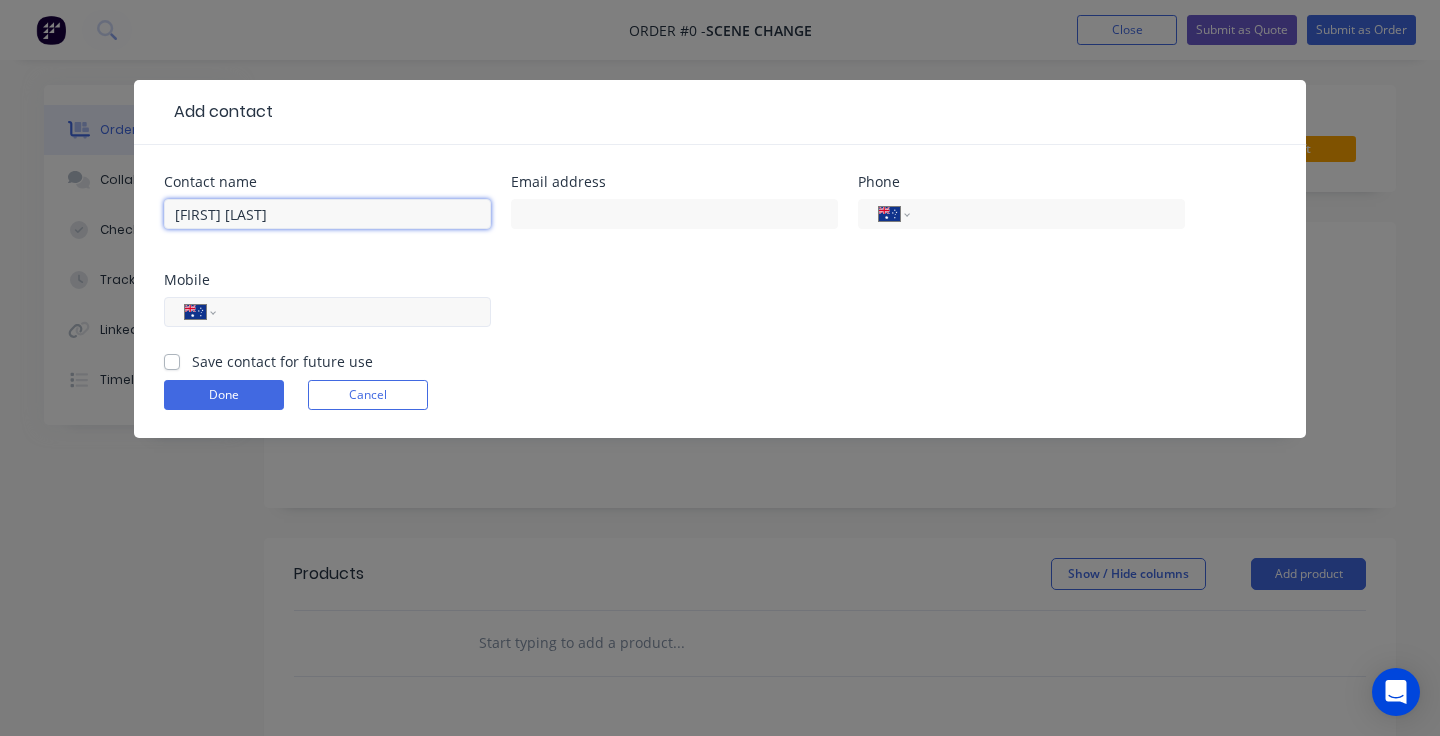type on "[FIRST] [LAST]" 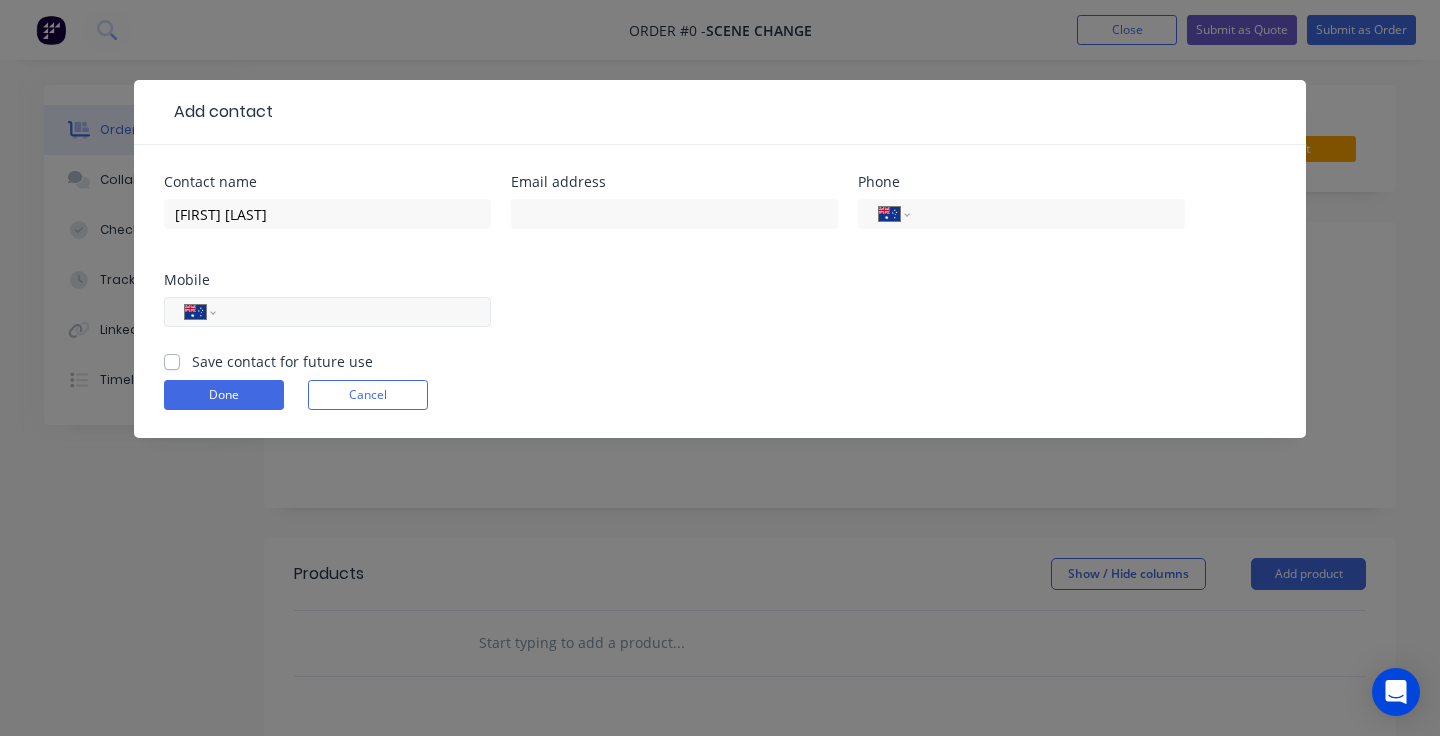 click at bounding box center (350, 312) 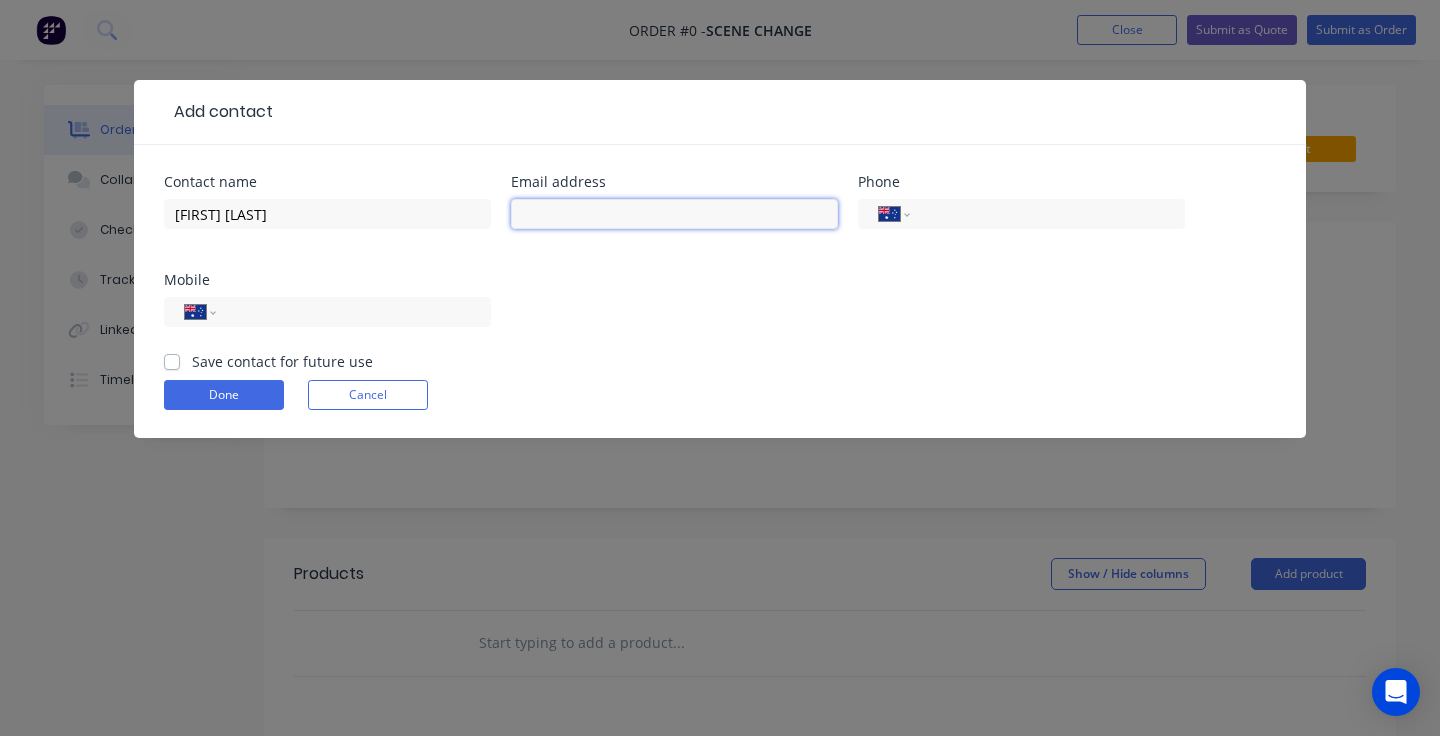 paste on "[EMAIL]" 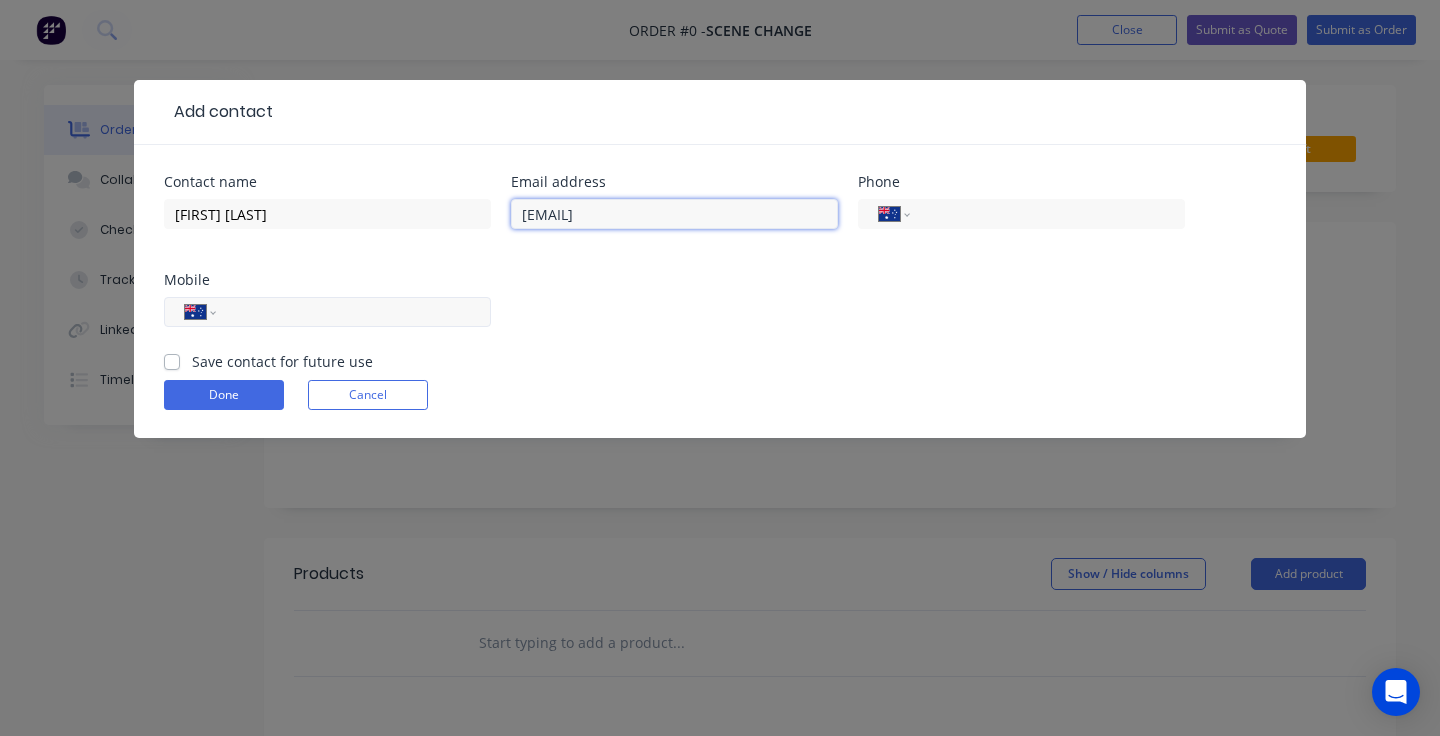 type on "[EMAIL]" 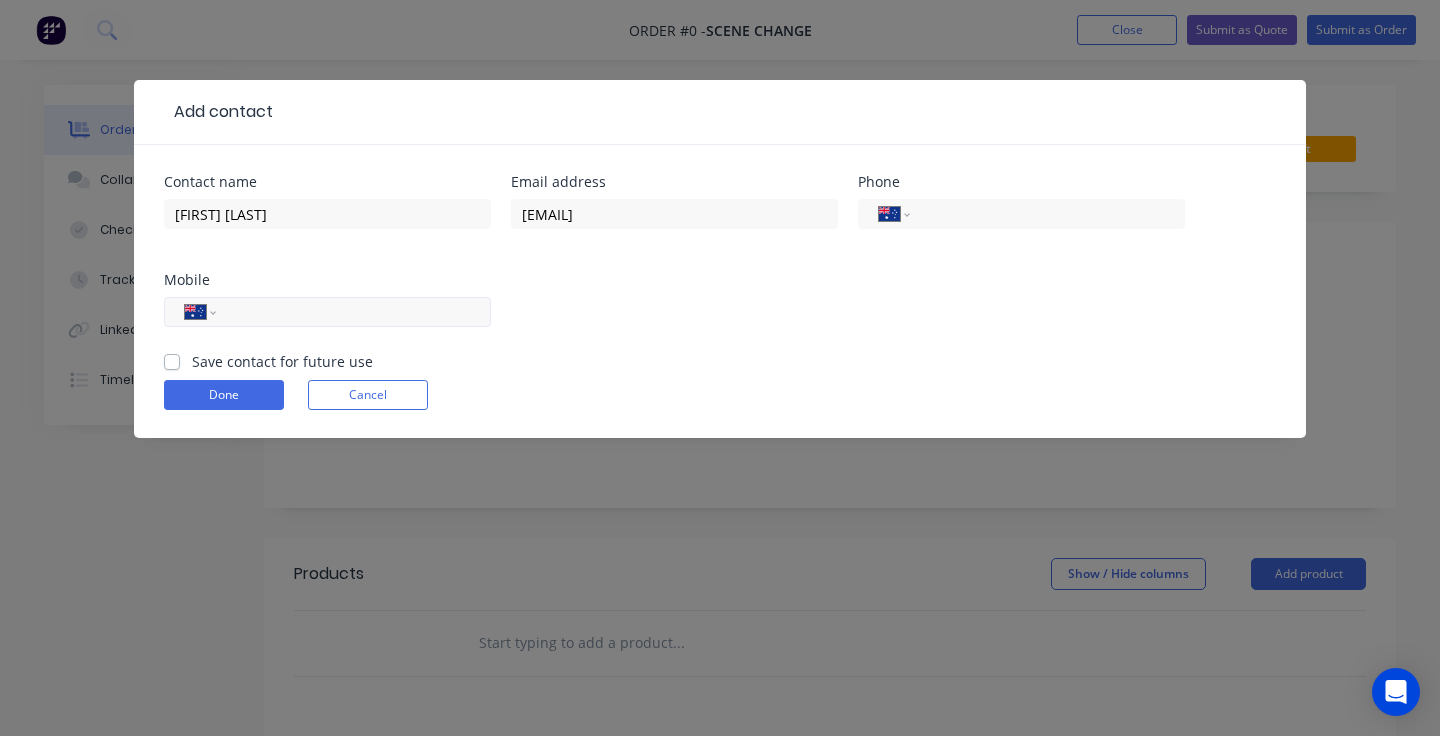 click at bounding box center (350, 312) 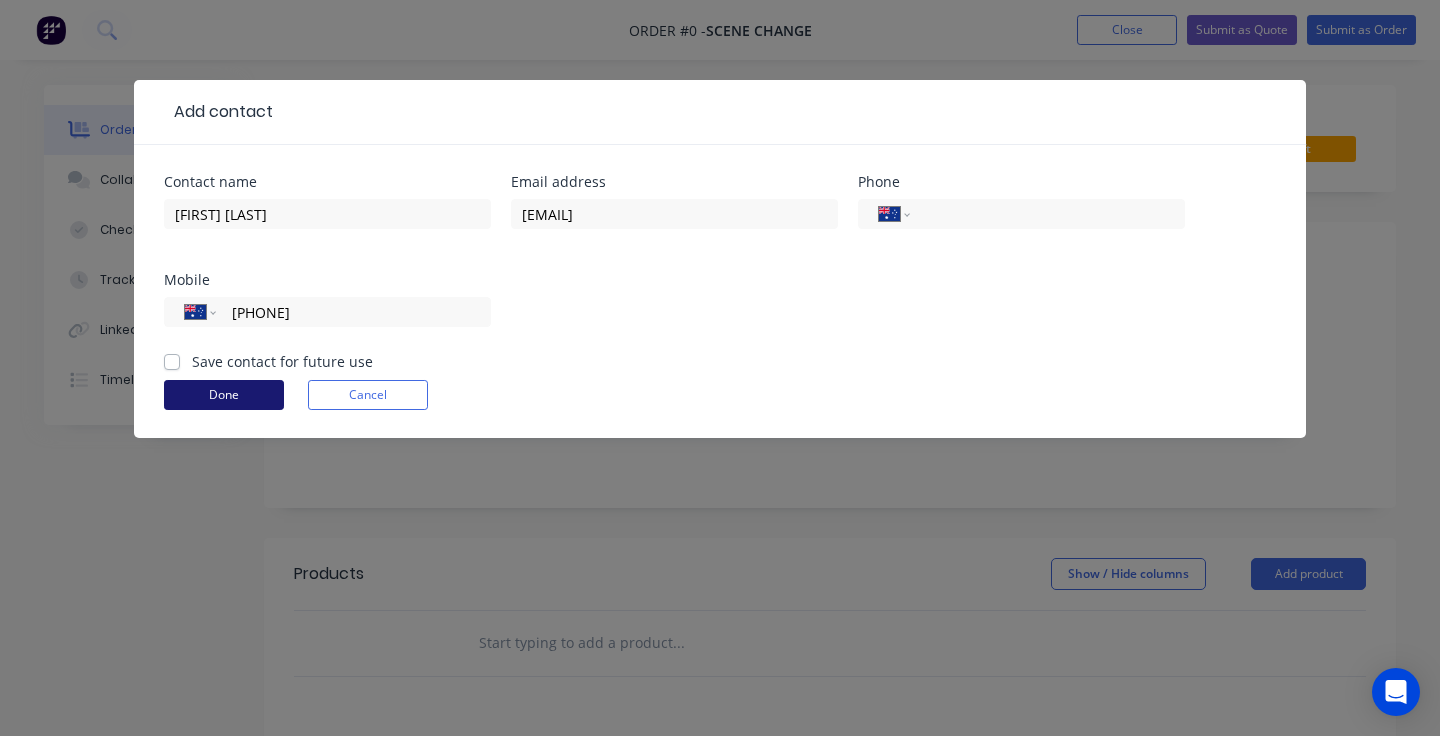 click on "Done" at bounding box center (224, 395) 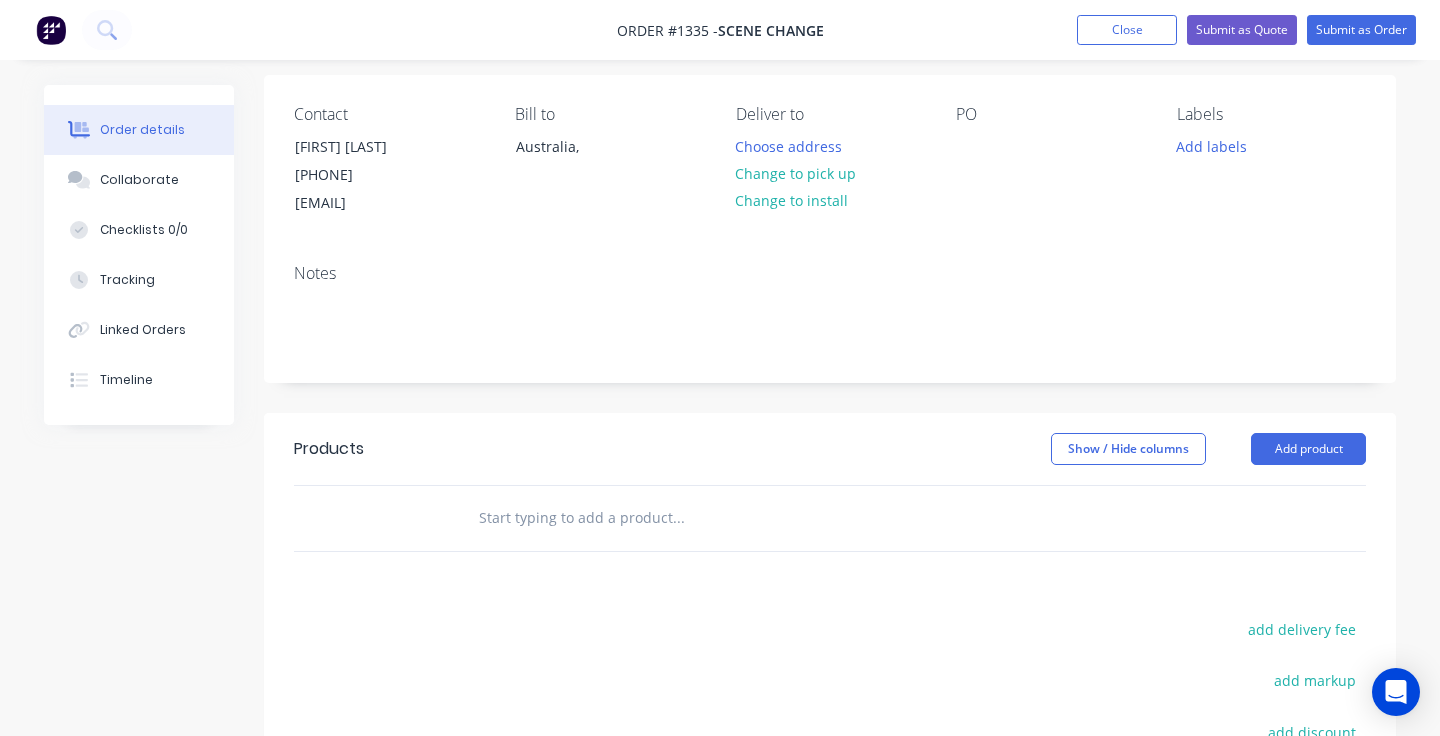 scroll, scrollTop: 178, scrollLeft: 0, axis: vertical 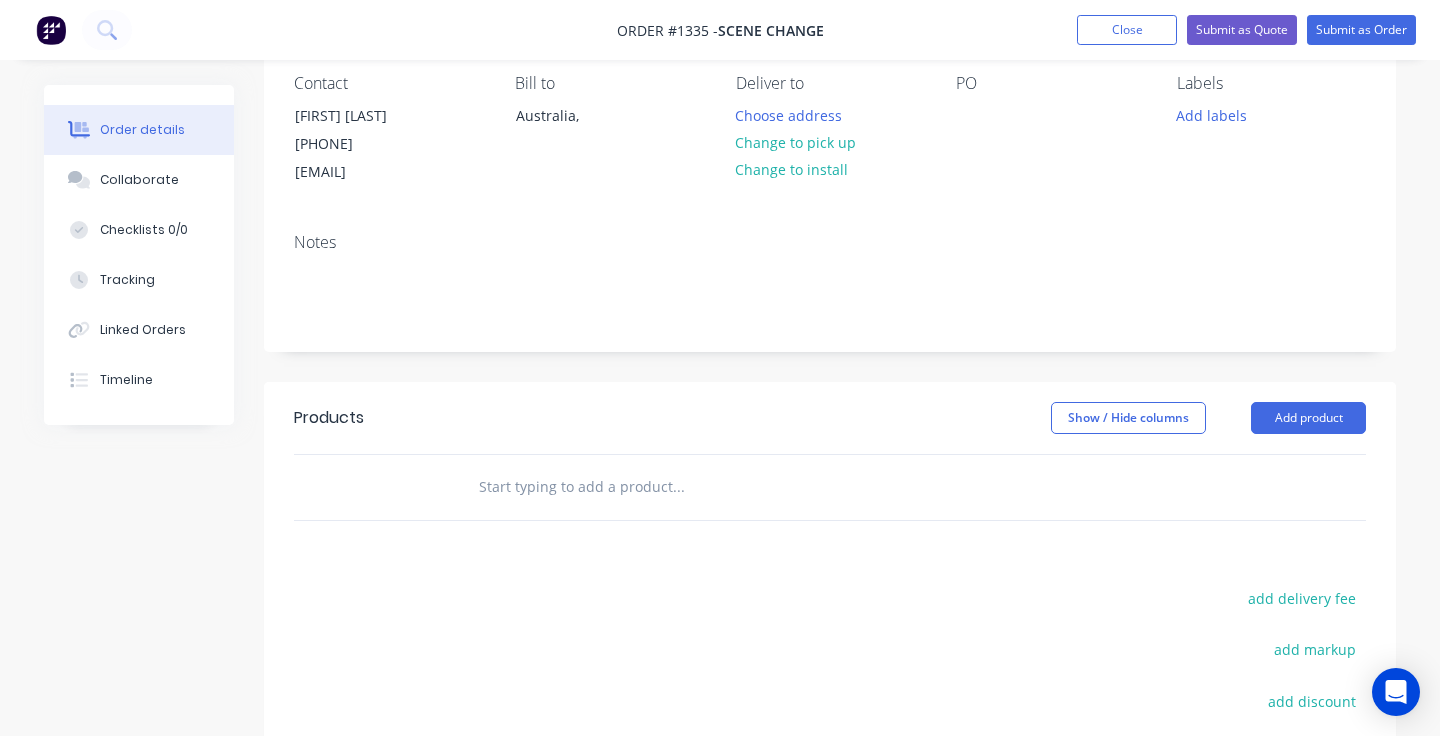 click on "Products Show / Hide columns Add product" at bounding box center [830, 418] 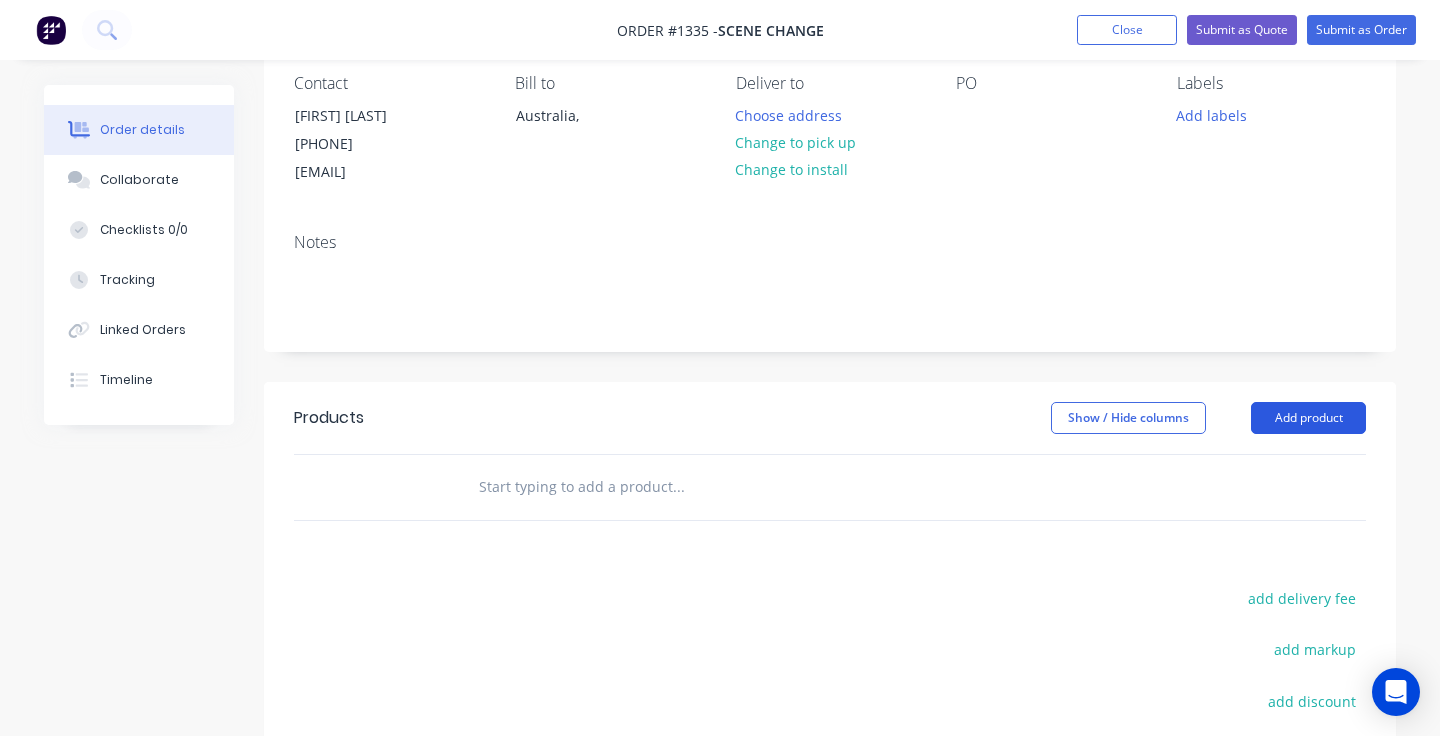 click on "Add product" at bounding box center (1308, 418) 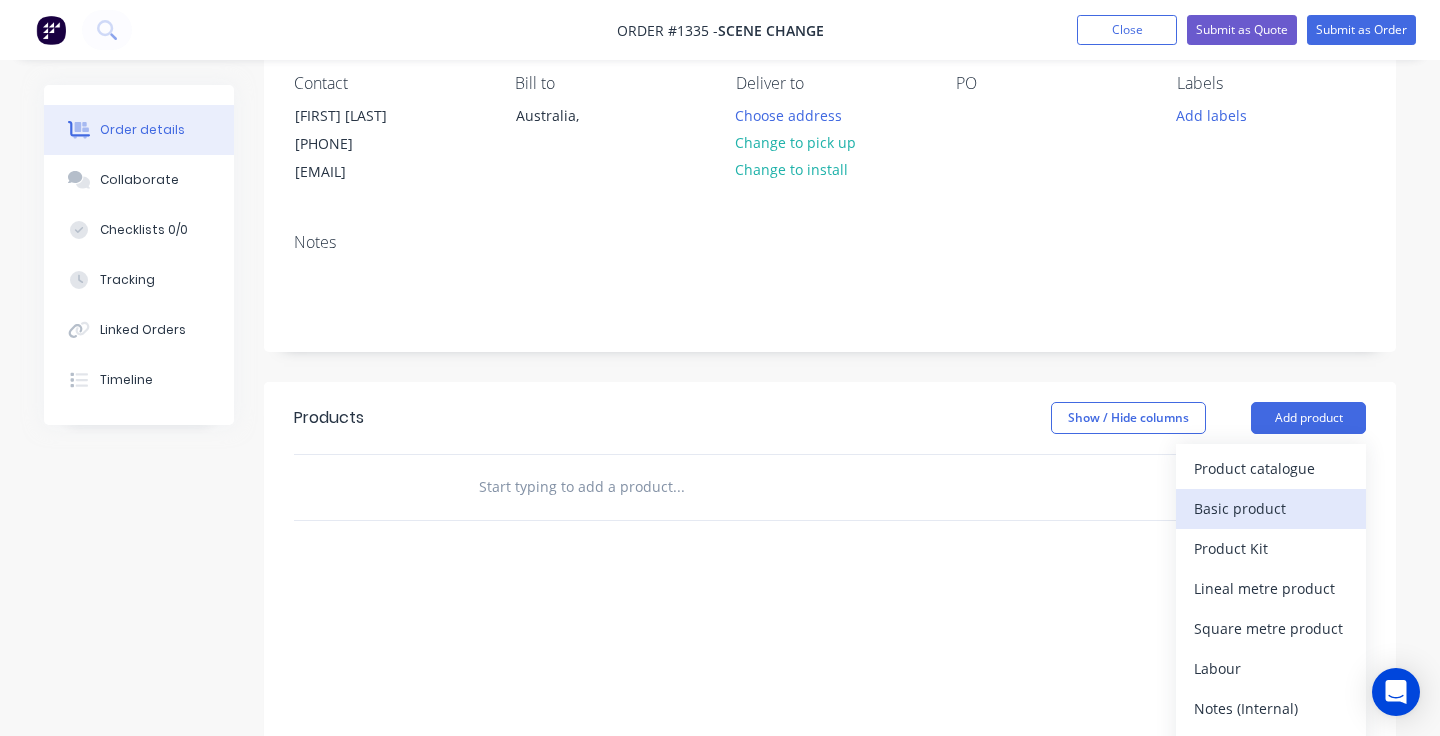 click on "Basic product" at bounding box center (1271, 509) 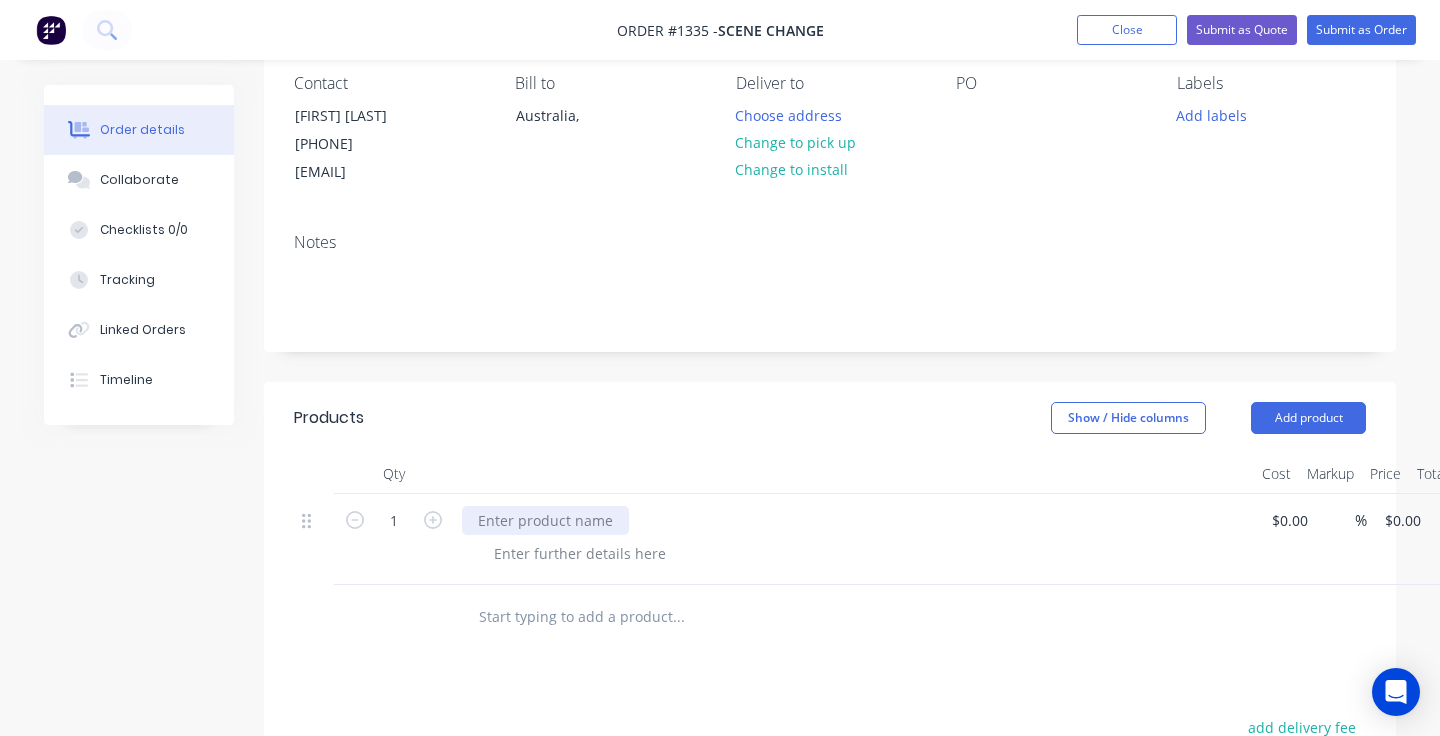 click at bounding box center [545, 520] 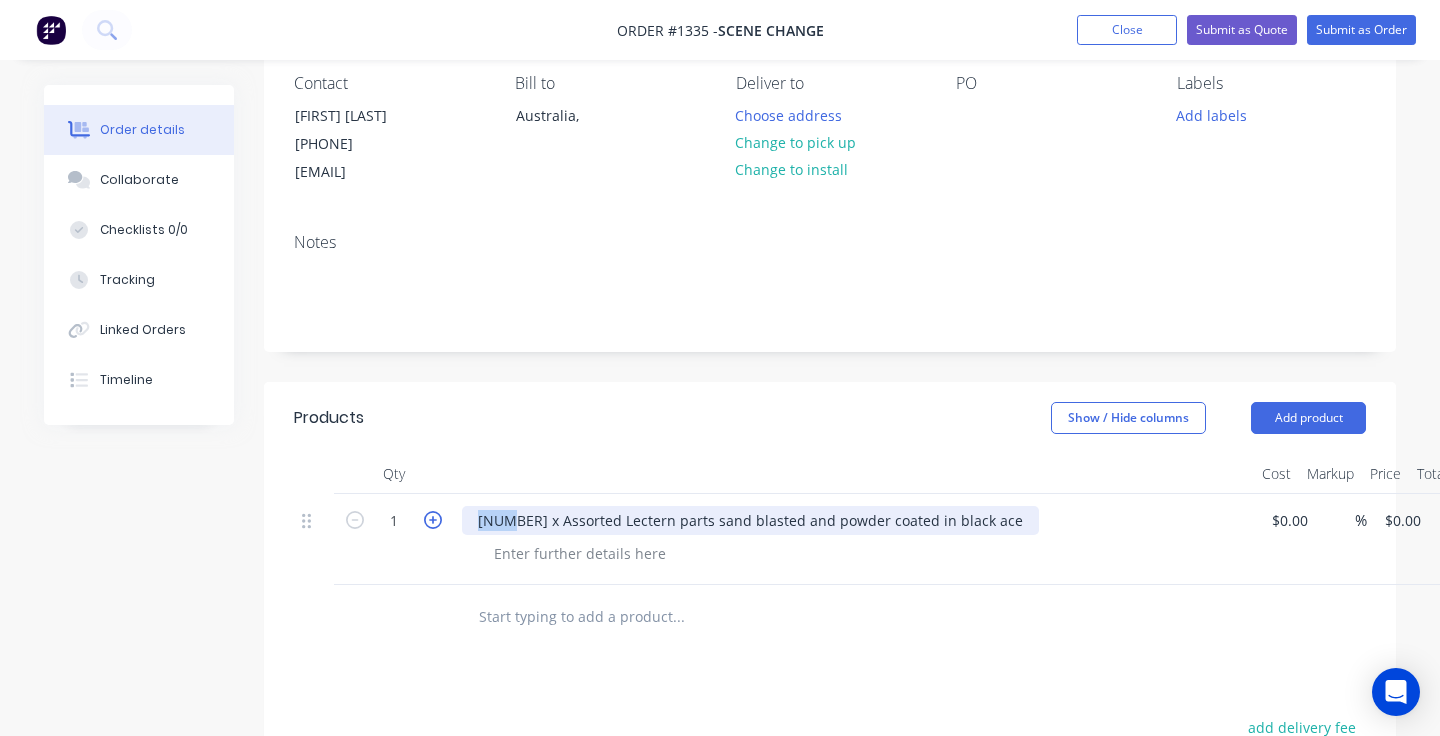 drag, startPoint x: 506, startPoint y: 522, endPoint x: 437, endPoint y: 522, distance: 69 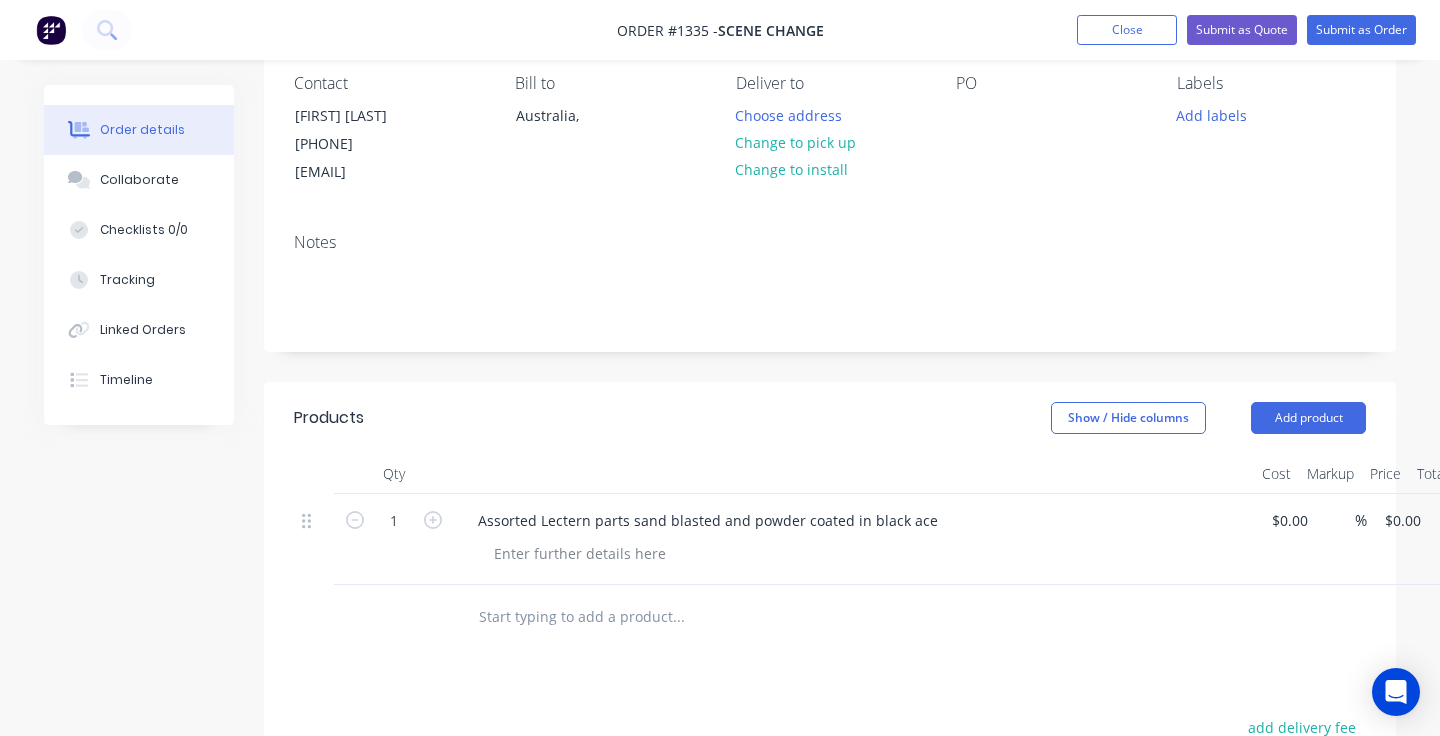 drag, startPoint x: 290, startPoint y: 170, endPoint x: 492, endPoint y: 169, distance: 202.00247 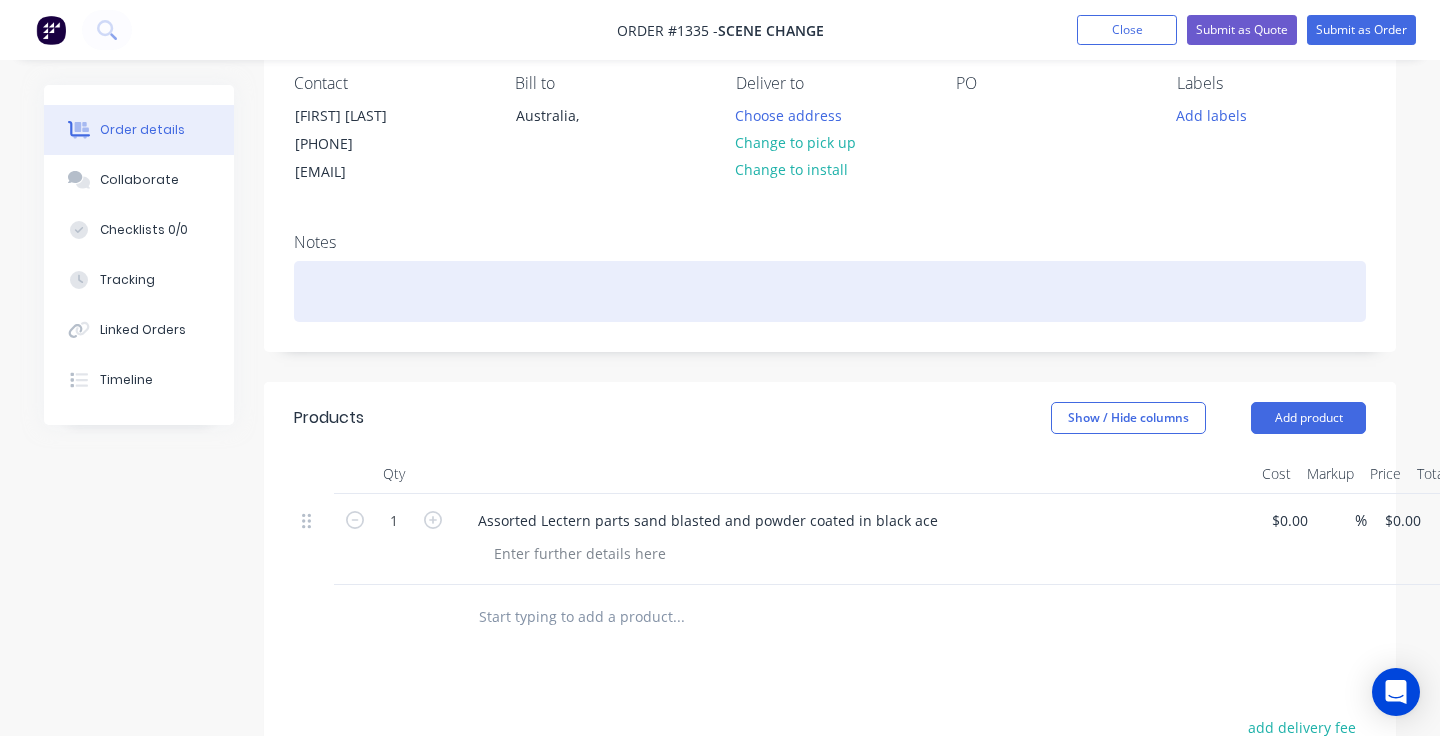 scroll, scrollTop: 253, scrollLeft: 0, axis: vertical 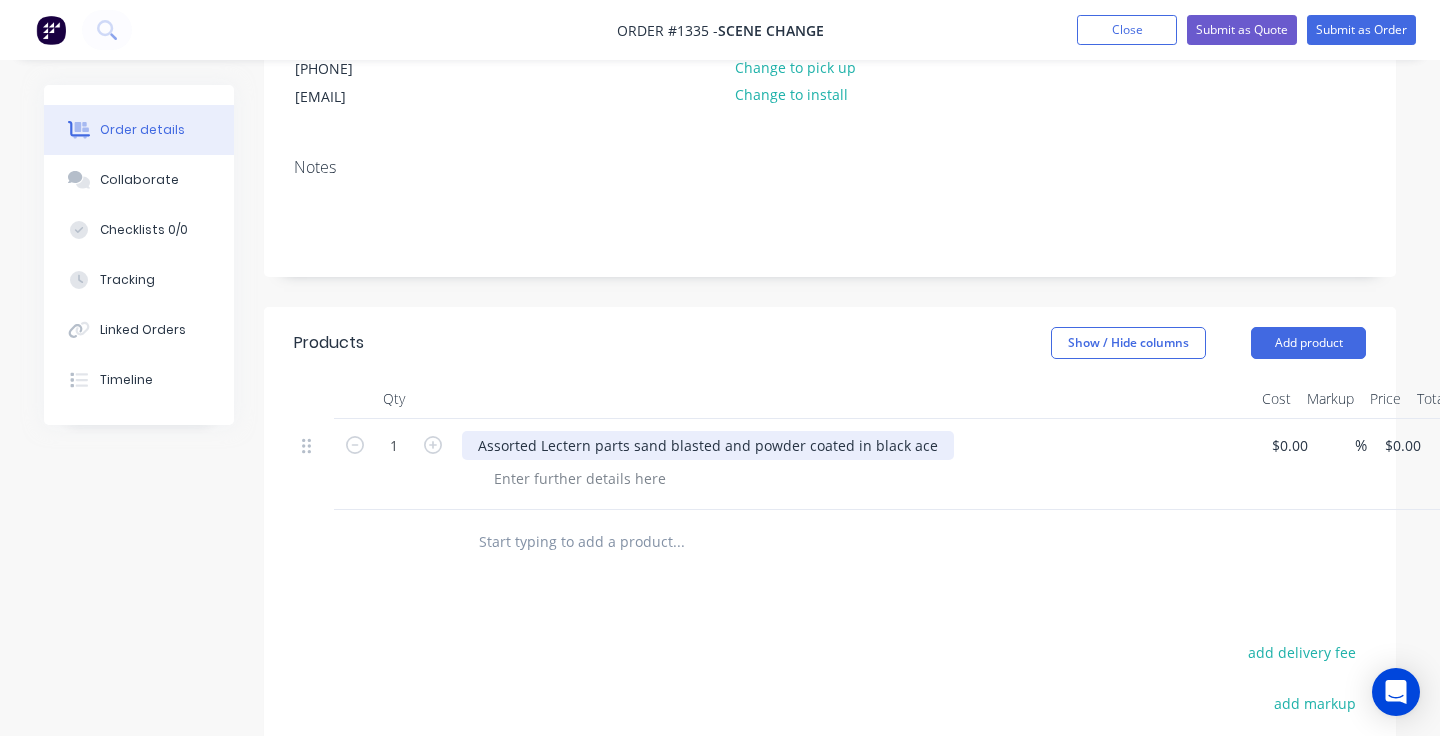 click on "Assorted Lectern parts sand blasted and powder coated in black ace" at bounding box center (708, 445) 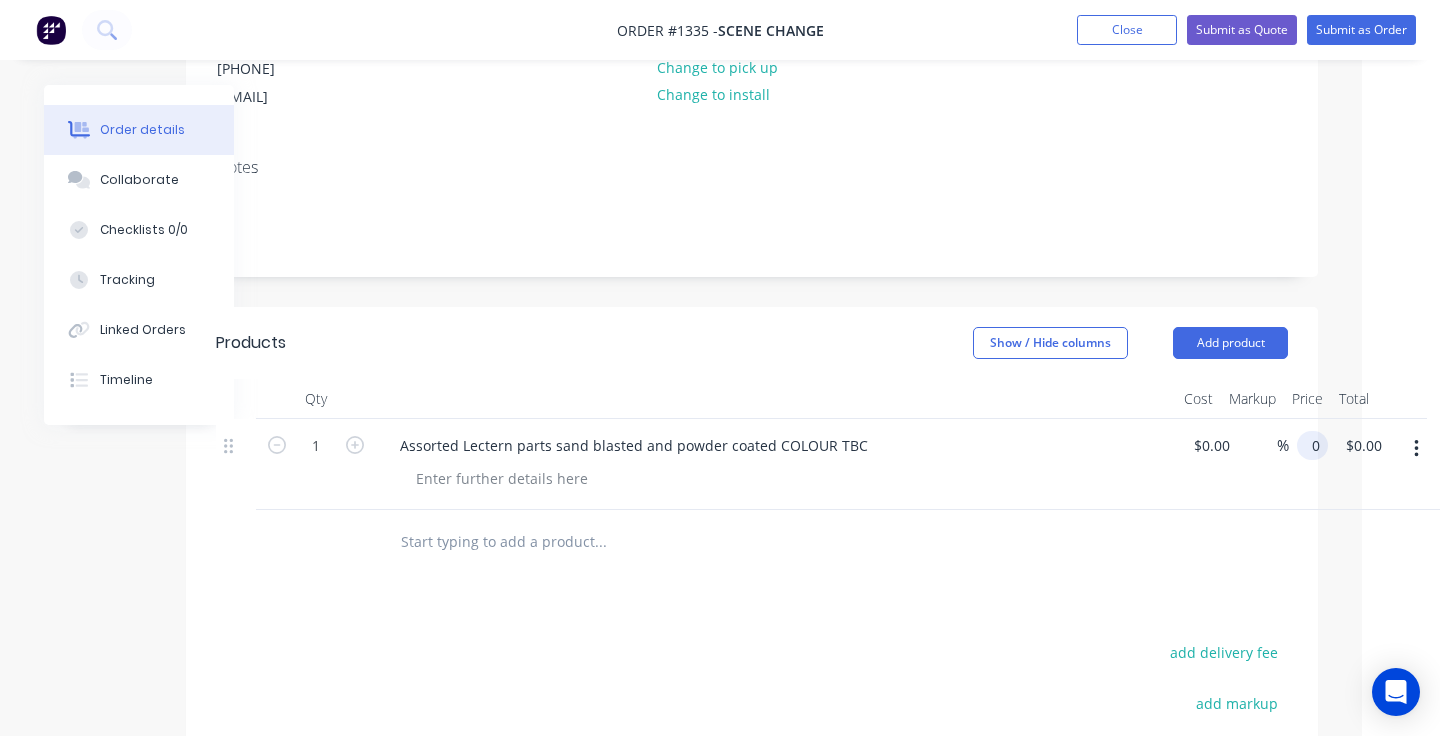 type on "0" 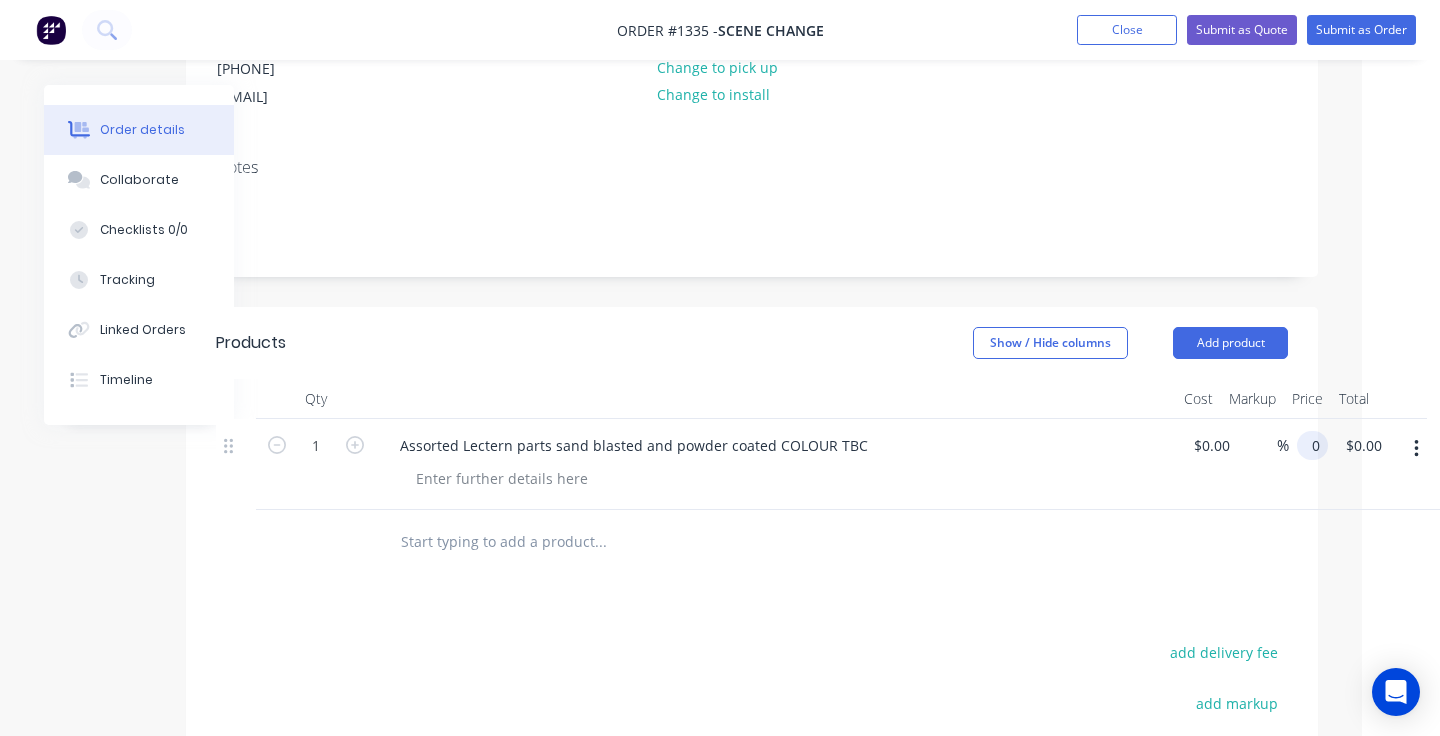click on "0" at bounding box center [1316, 445] 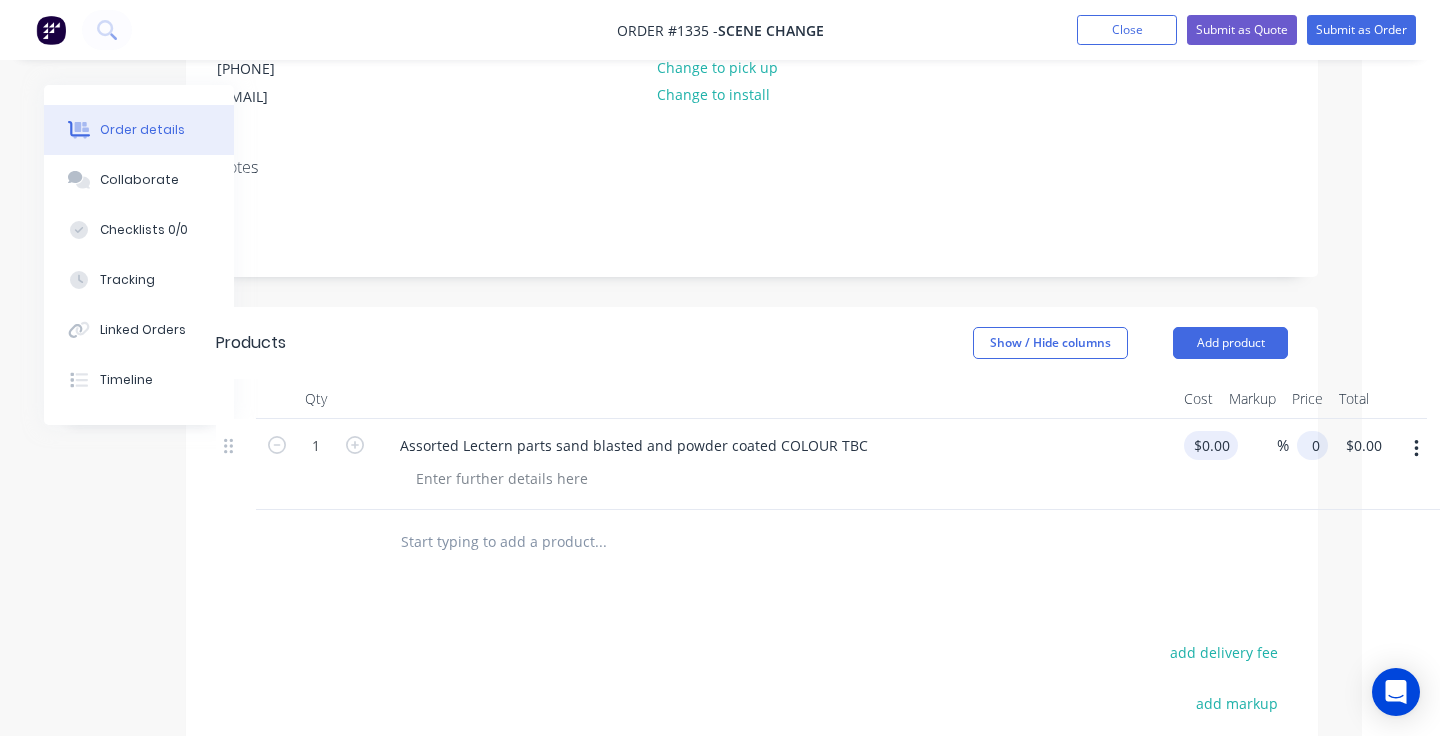 type 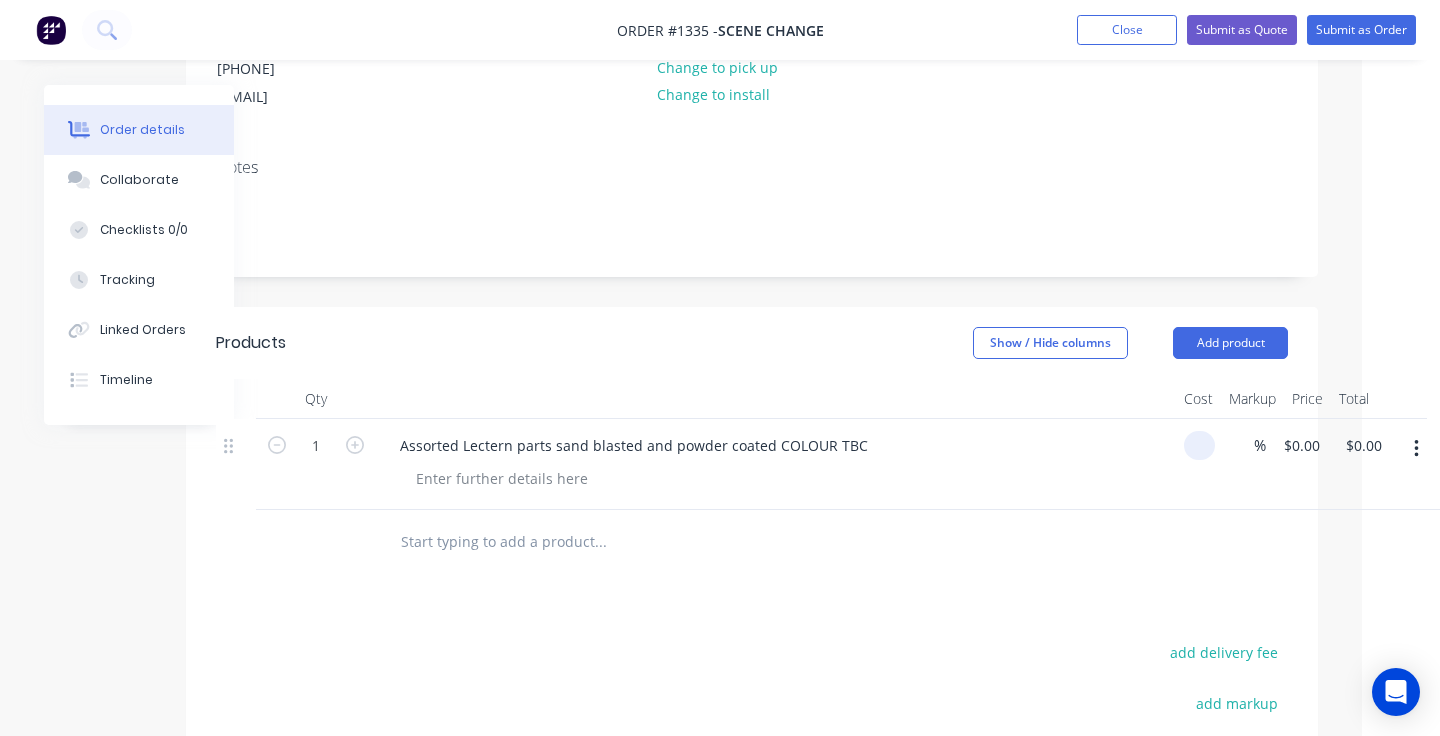 click on "1 Assorted Lectern parts sand blasted and powder coated COLOUR TBC % $0.00 $0.00 $0.00 $0.00" at bounding box center [752, 464] 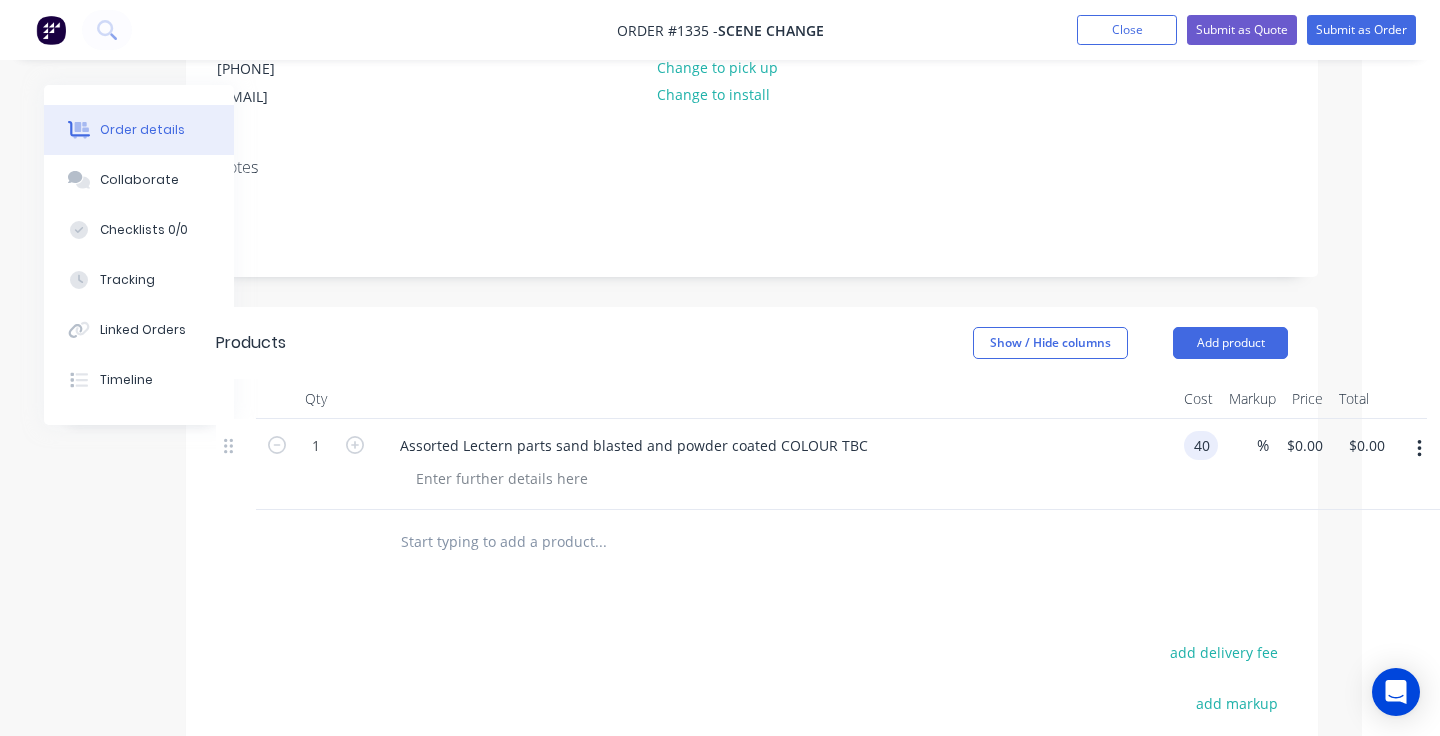 type on "4" 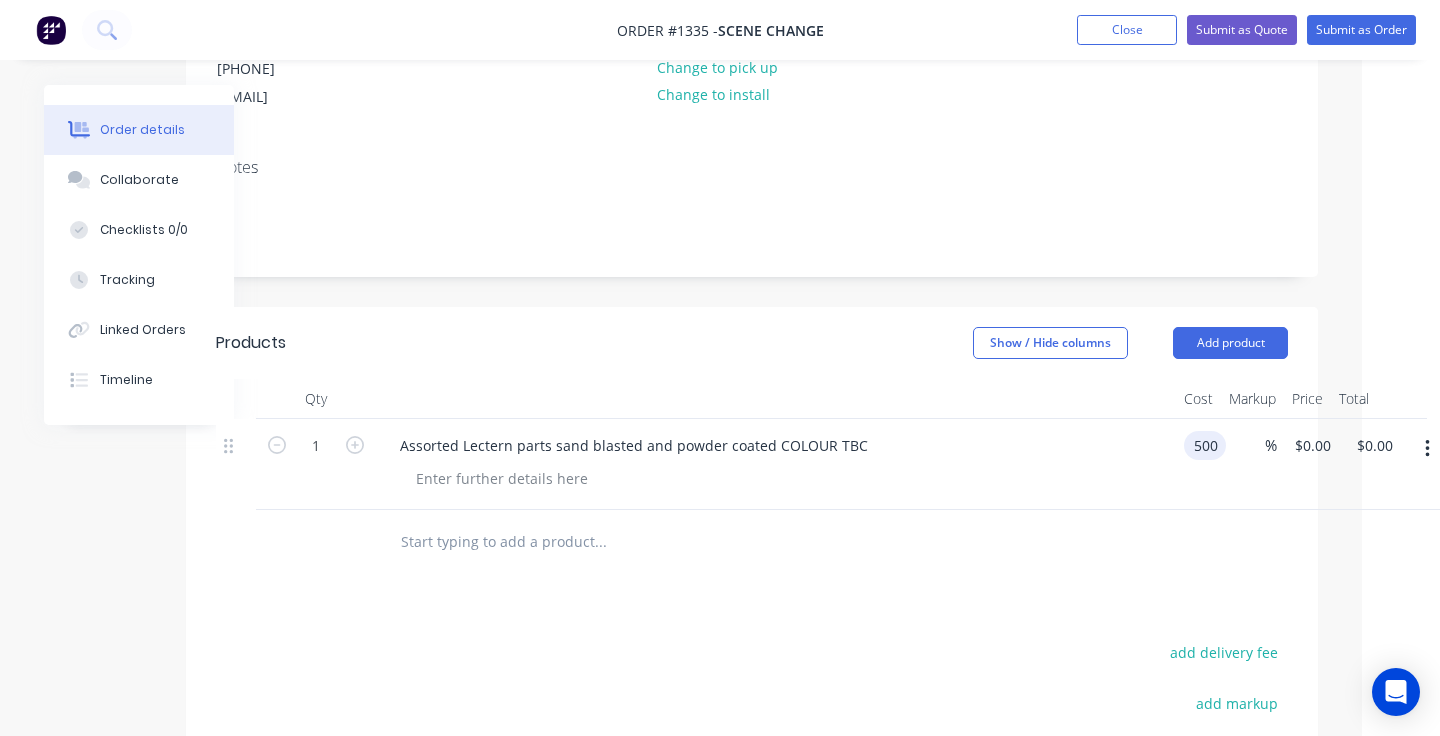 type on "$500.00" 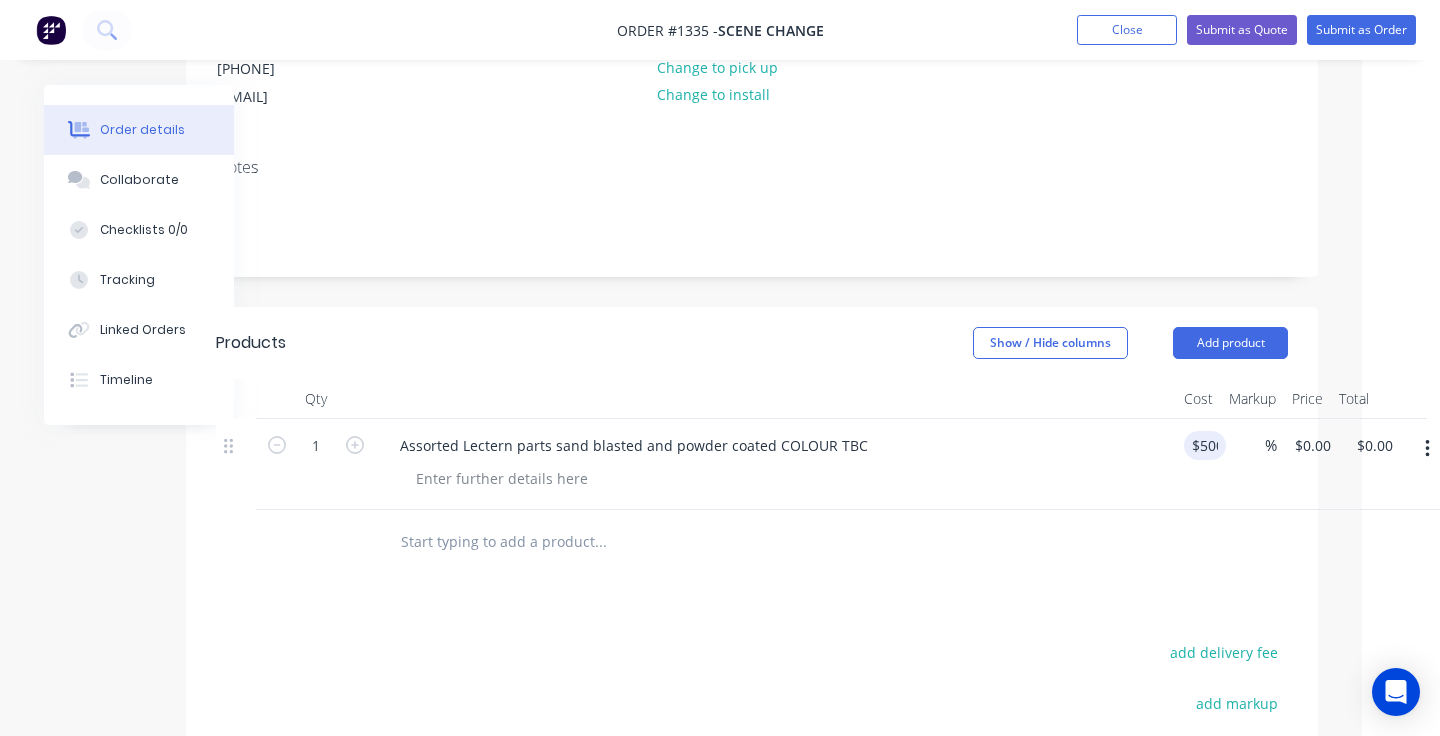 type on "$500.00" 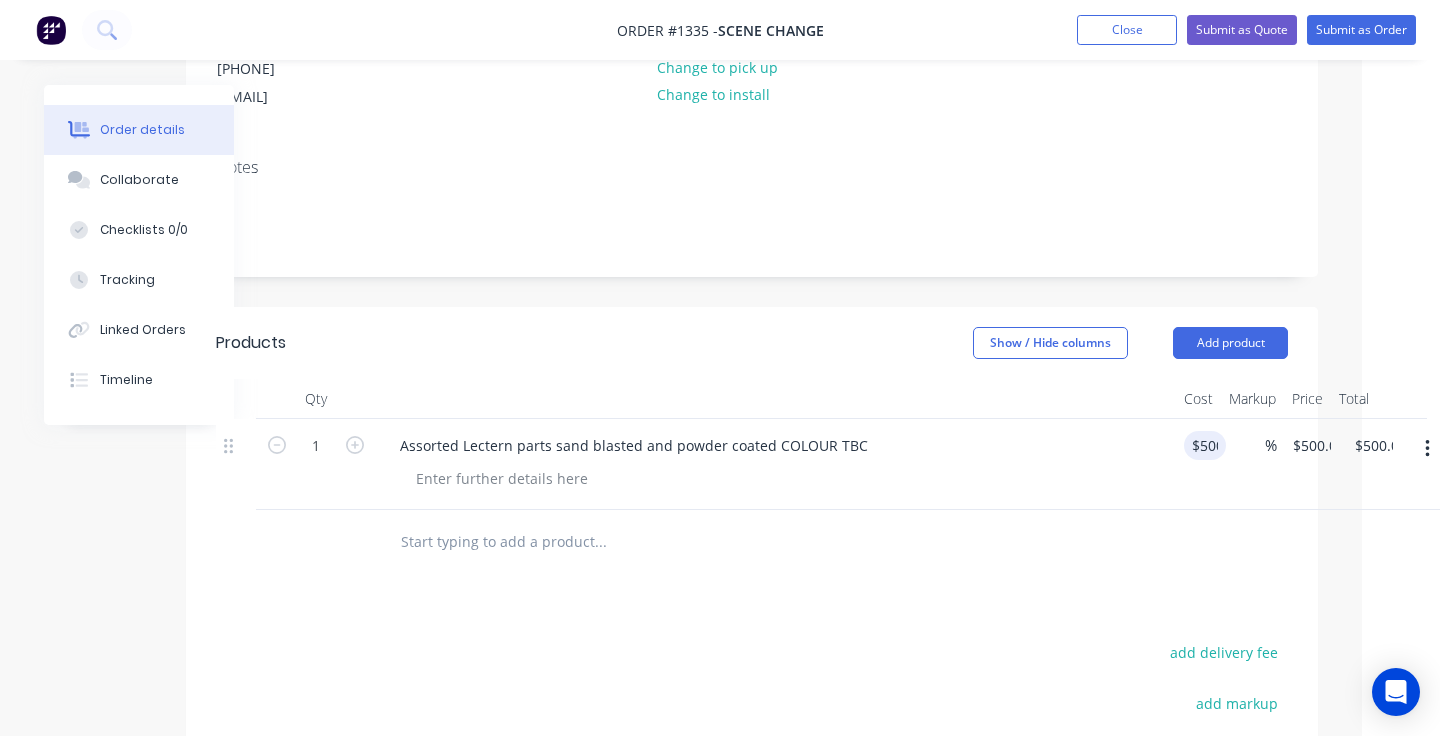 click at bounding box center (736, 542) 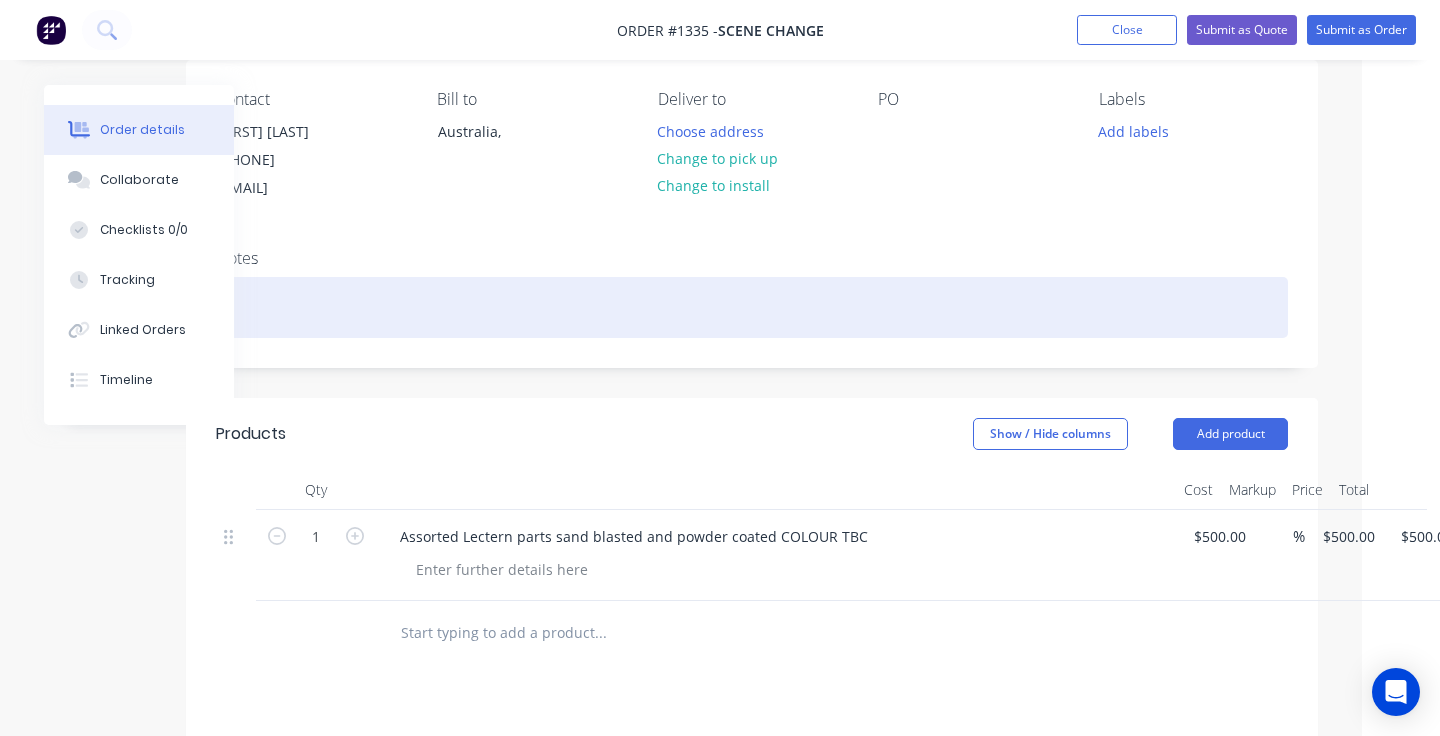 scroll, scrollTop: 127, scrollLeft: 78, axis: both 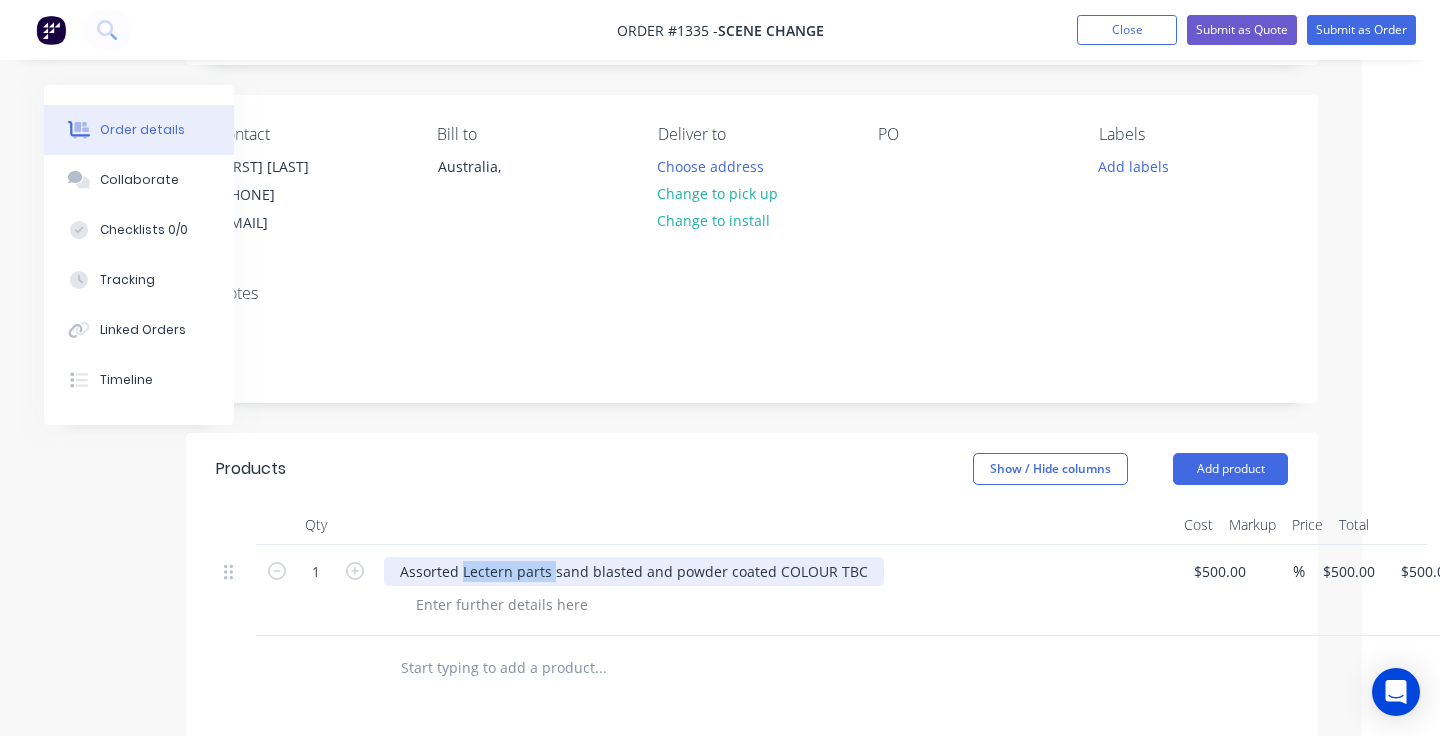 drag, startPoint x: 550, startPoint y: 576, endPoint x: 462, endPoint y: 576, distance: 88 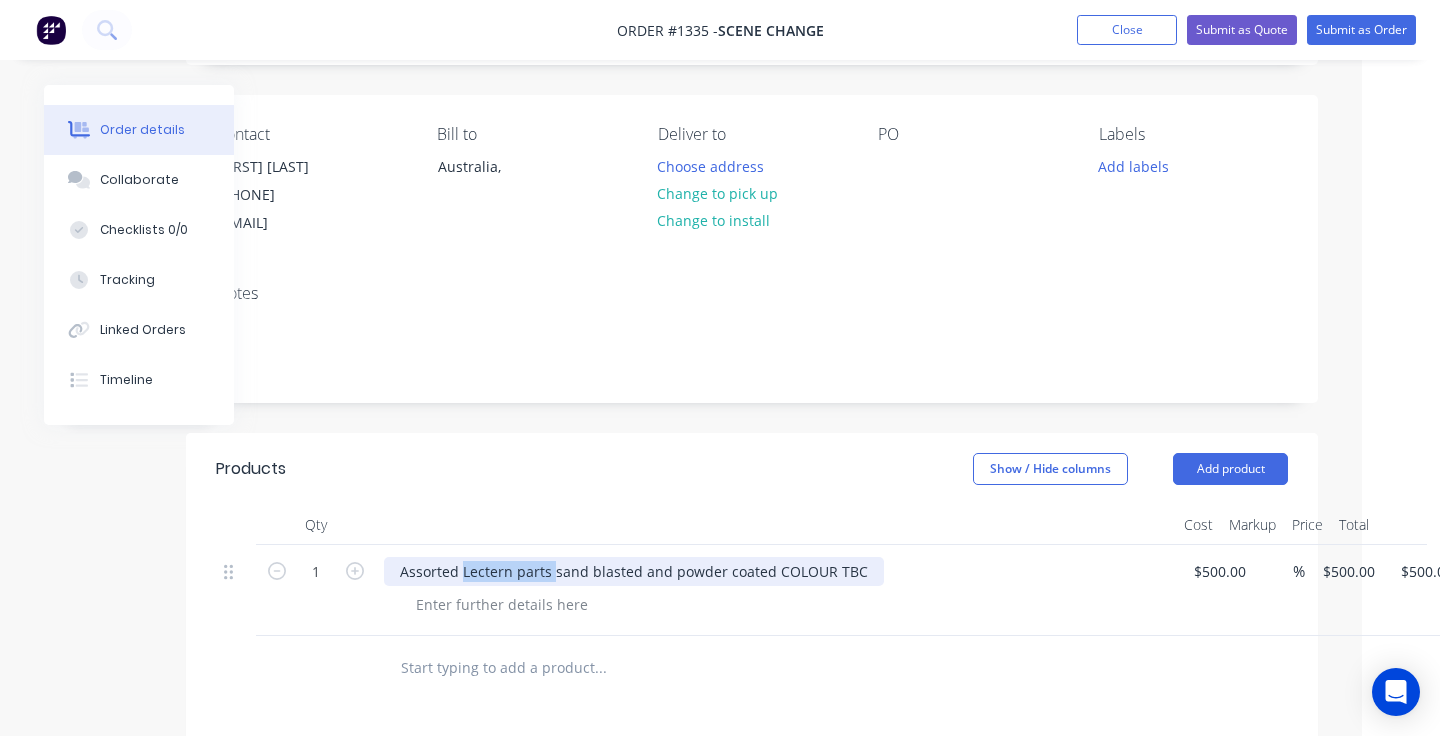 click on "Assorted Lectern parts sand blasted and powder coated COLOUR TBC" at bounding box center (634, 571) 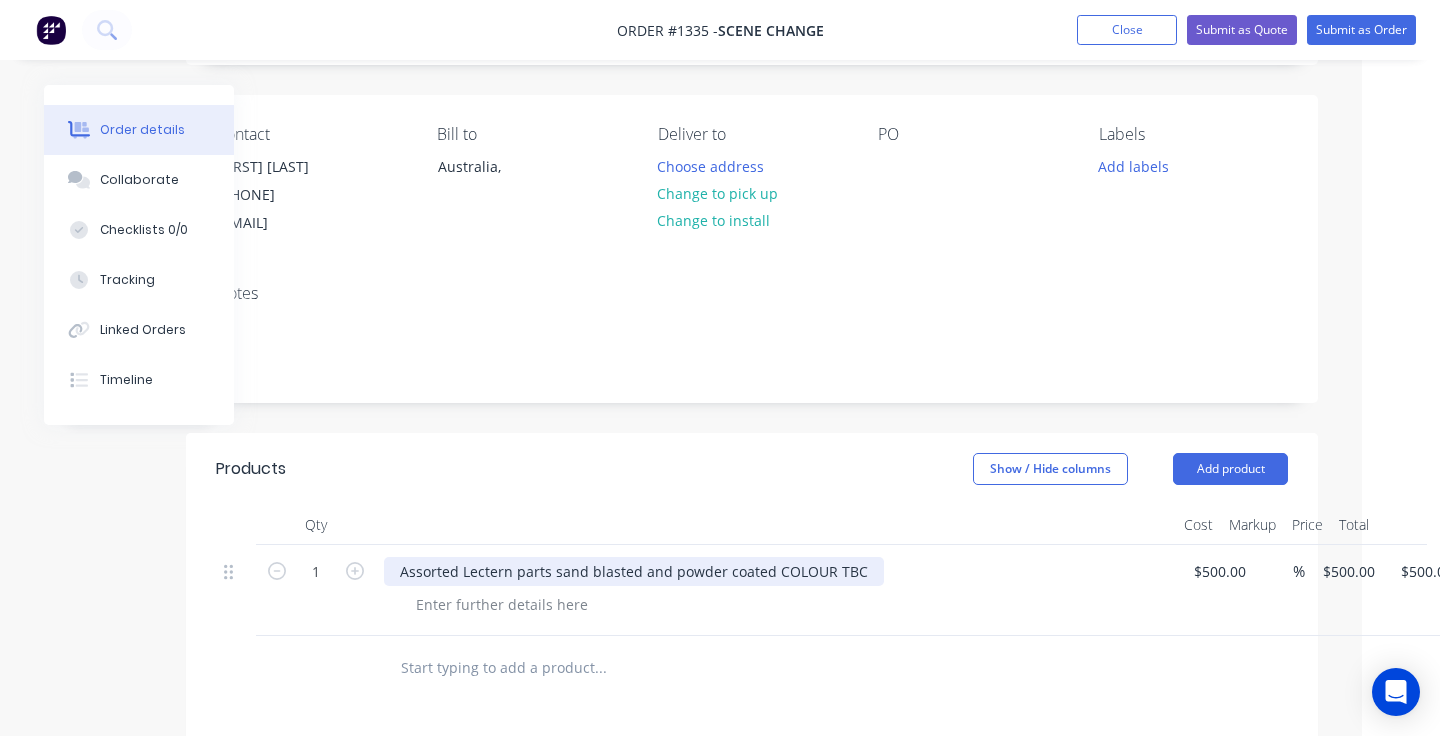 click on "Assorted Lectern parts sand blasted and powder coated COLOUR TBC" at bounding box center (634, 571) 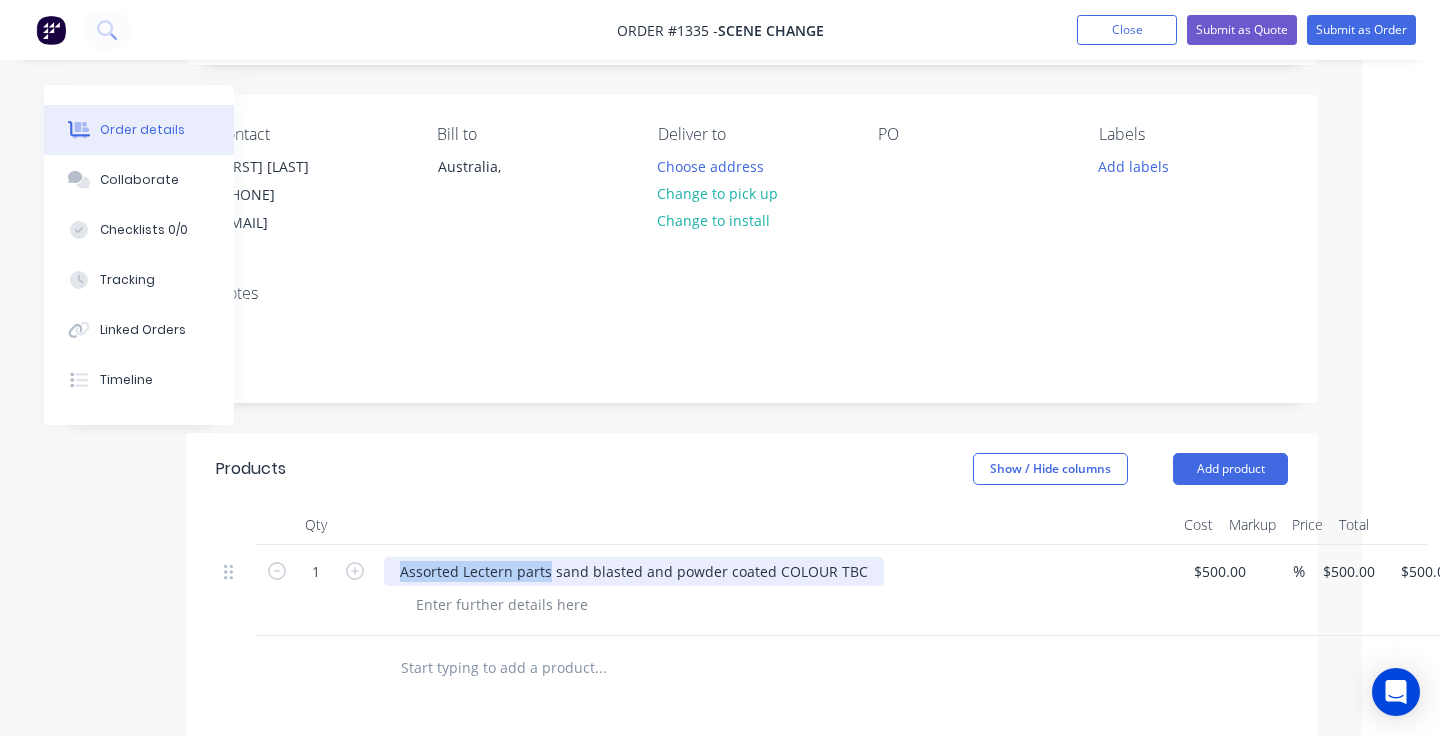 drag, startPoint x: 549, startPoint y: 578, endPoint x: 395, endPoint y: 578, distance: 154 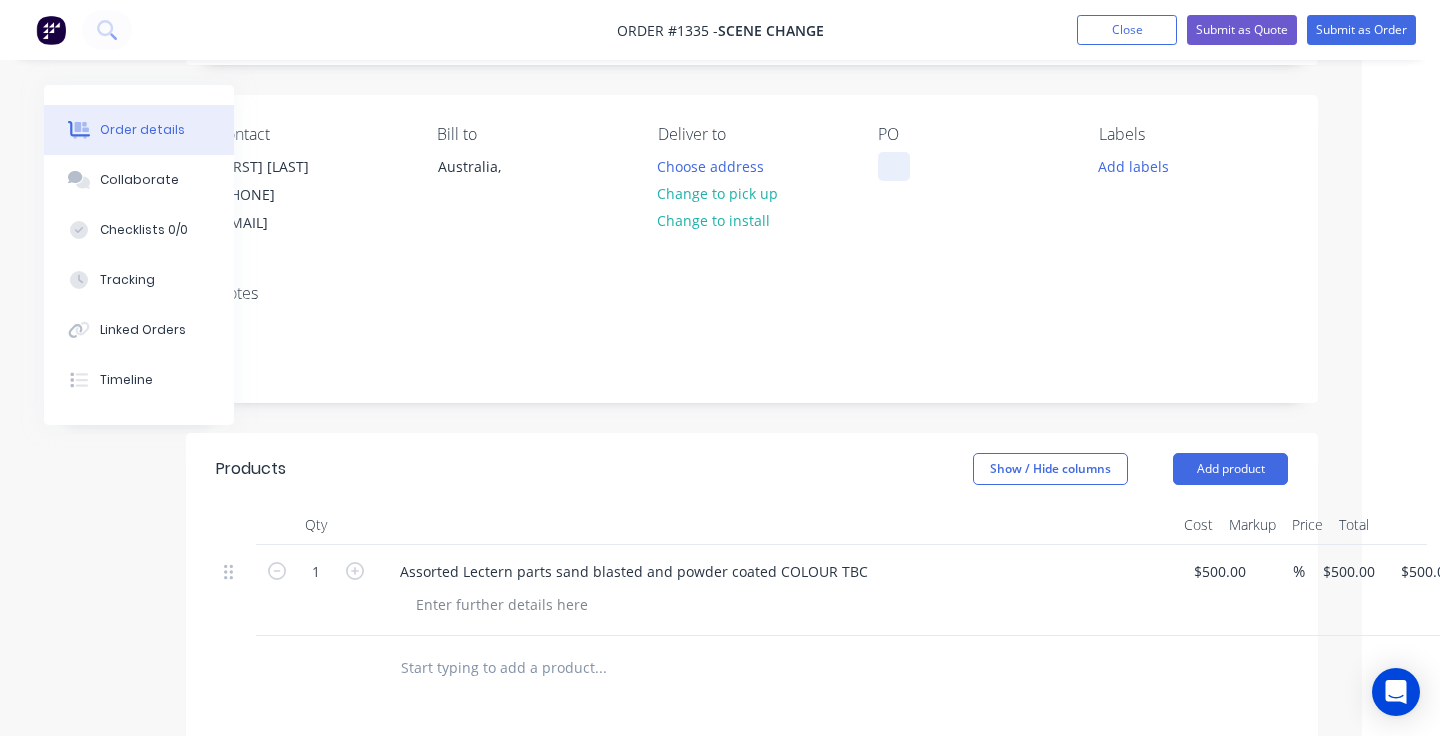 click at bounding box center (894, 166) 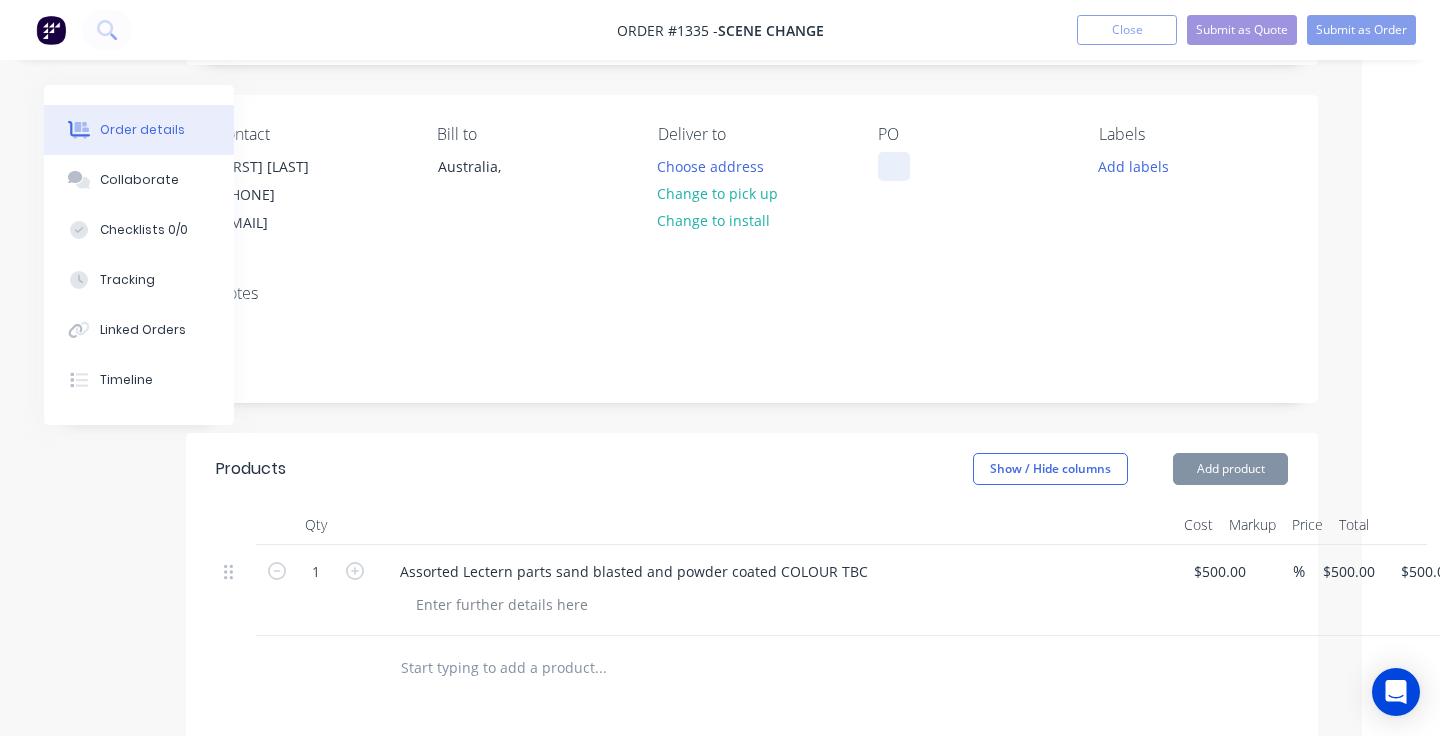 paste 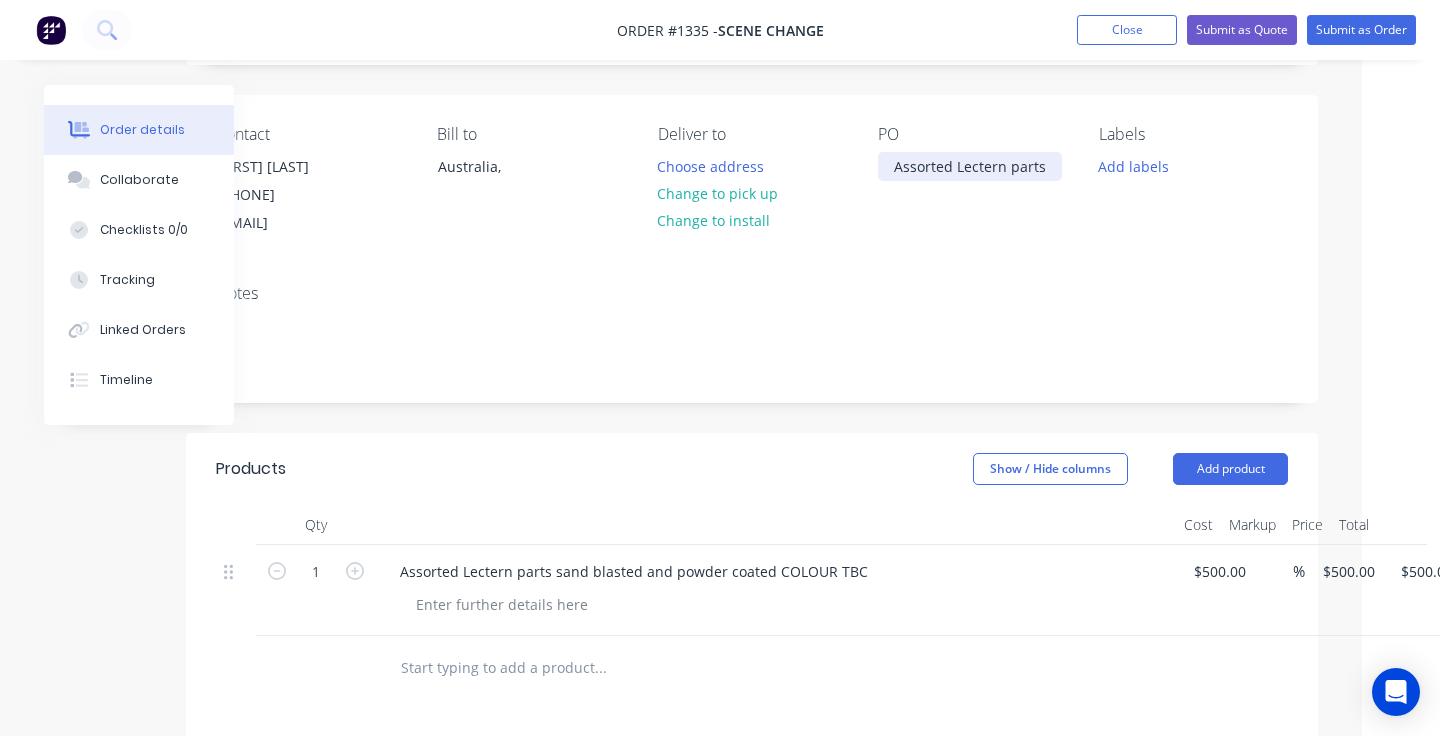 click on "Assorted Lectern parts" at bounding box center [970, 166] 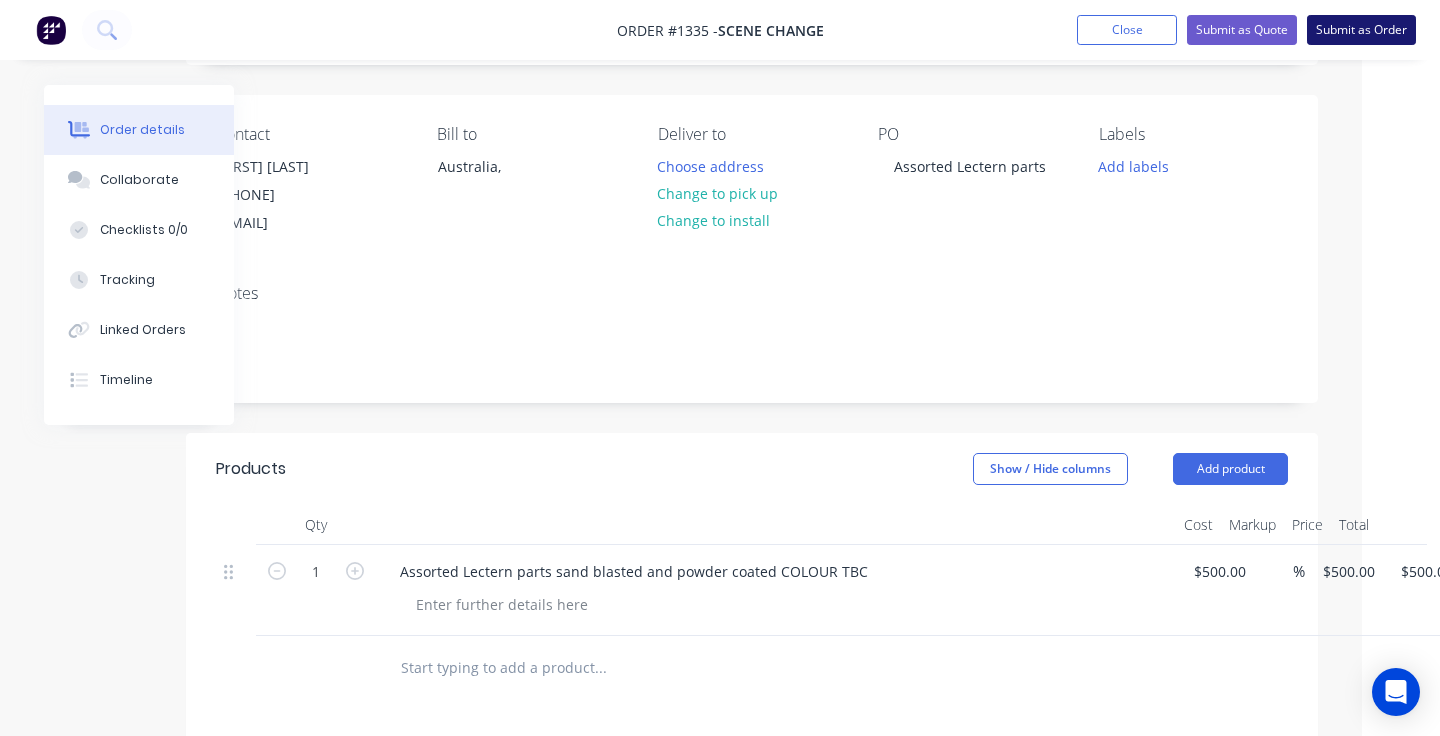 click on "Submit as Order" at bounding box center [1361, 30] 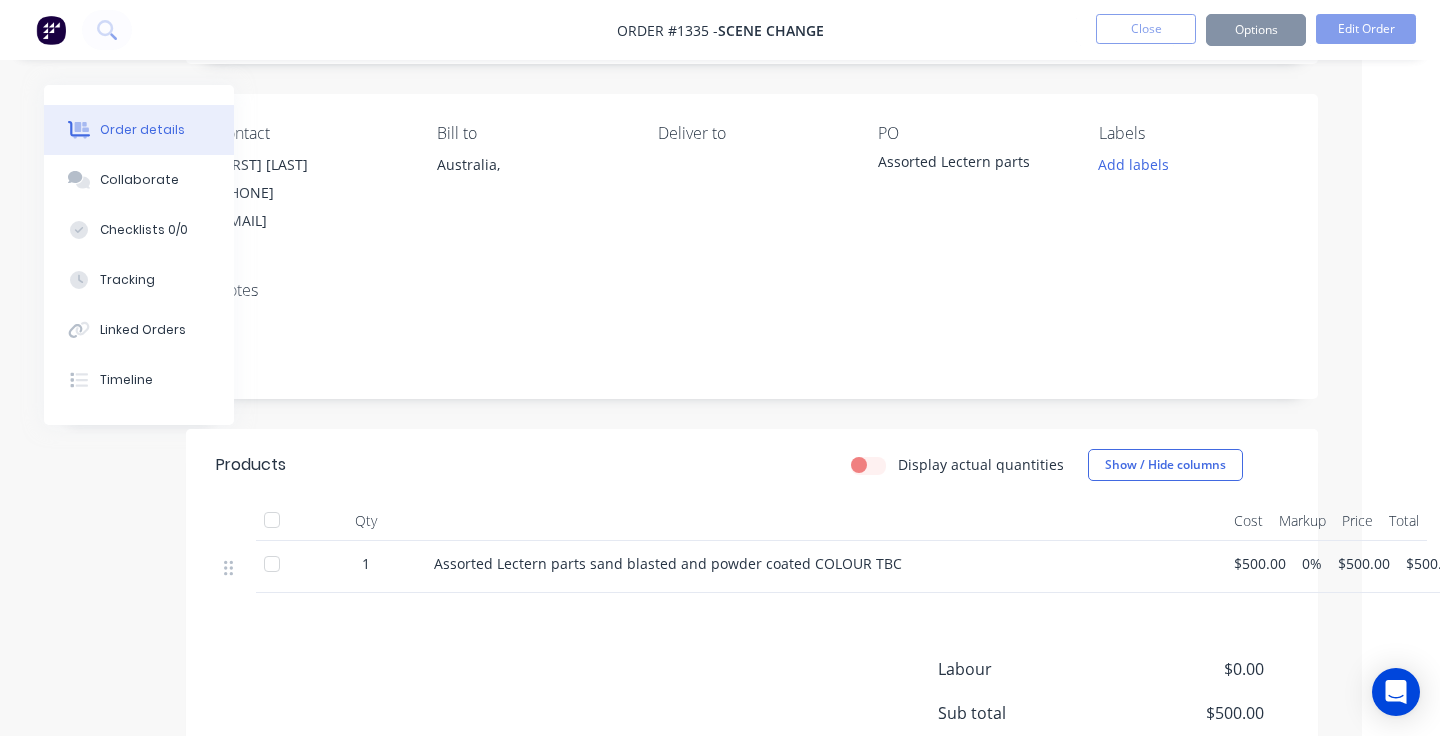 scroll, scrollTop: 0, scrollLeft: 0, axis: both 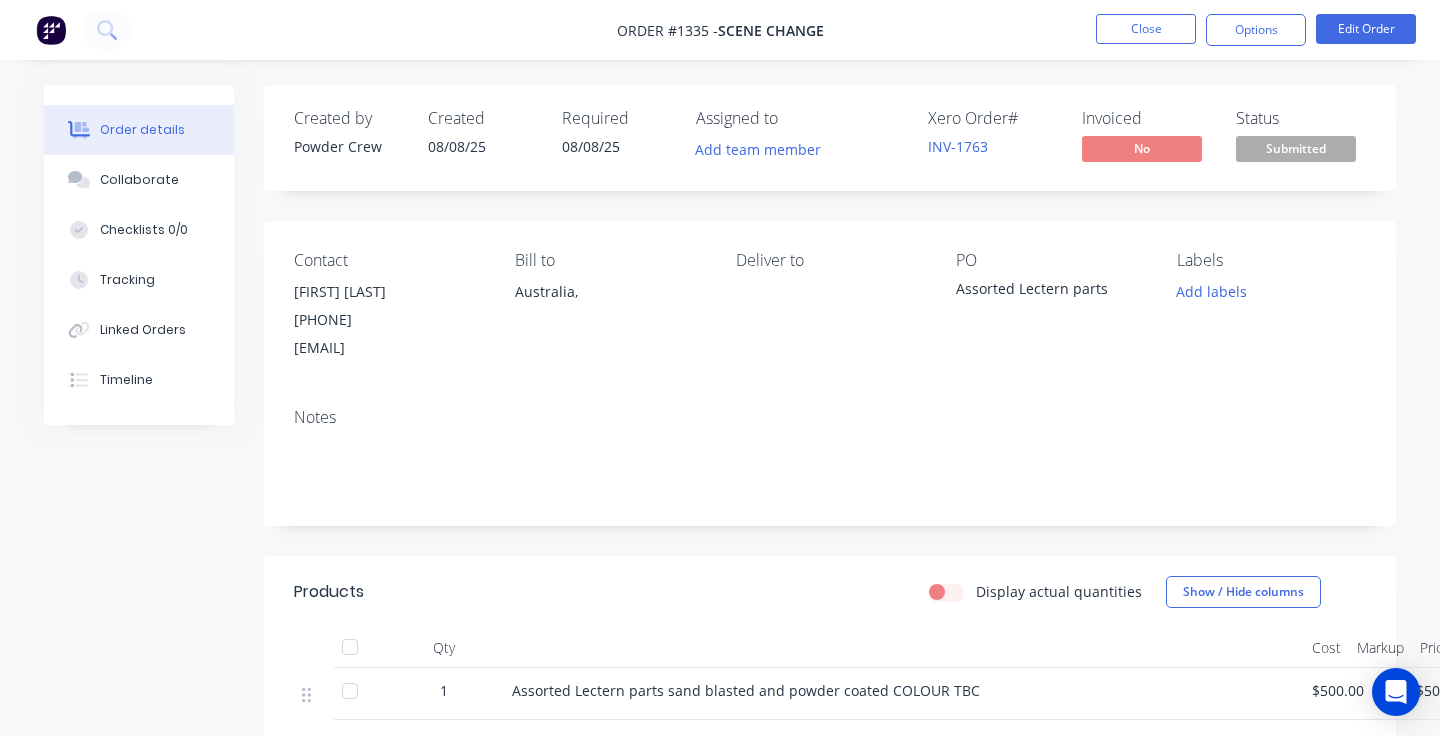 click on "Submitted" at bounding box center [1296, 148] 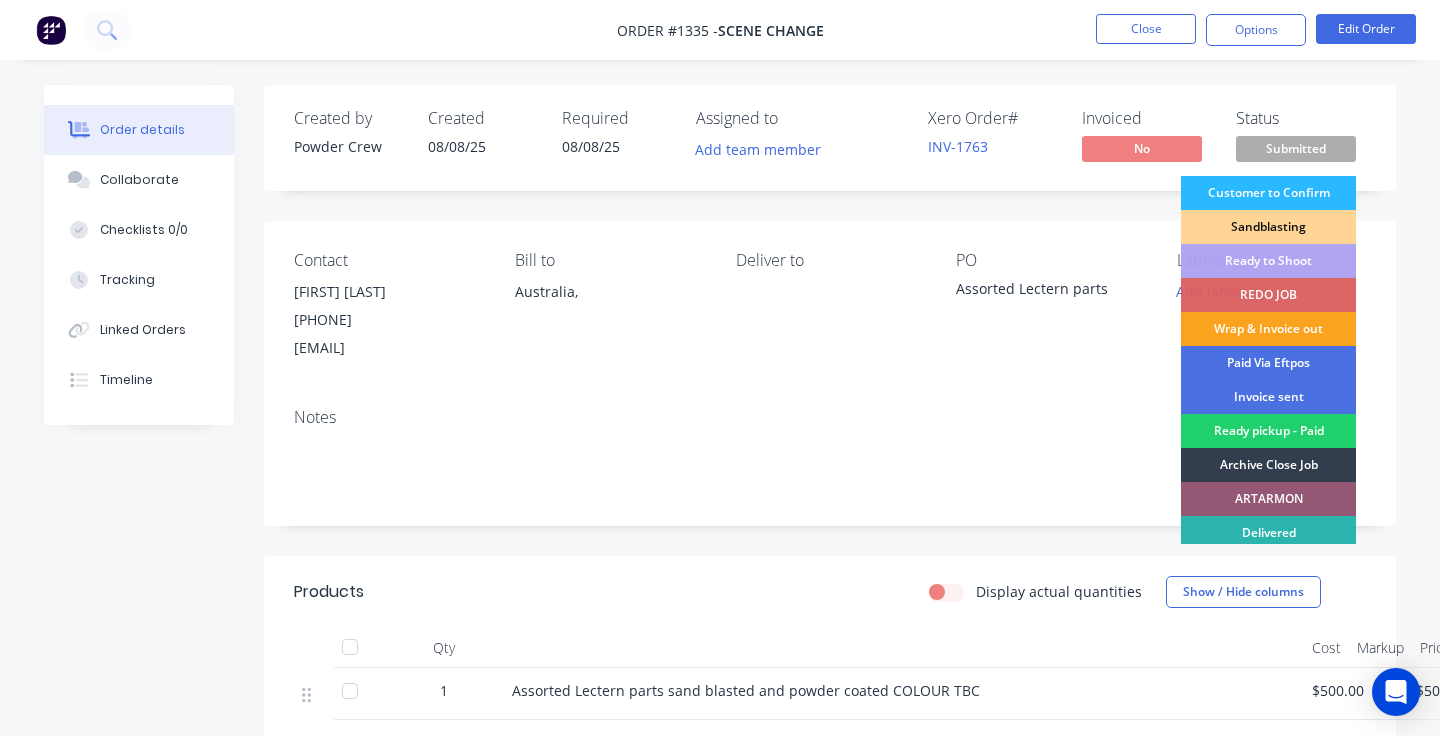 click on "Ready to Shoot" at bounding box center (1268, 261) 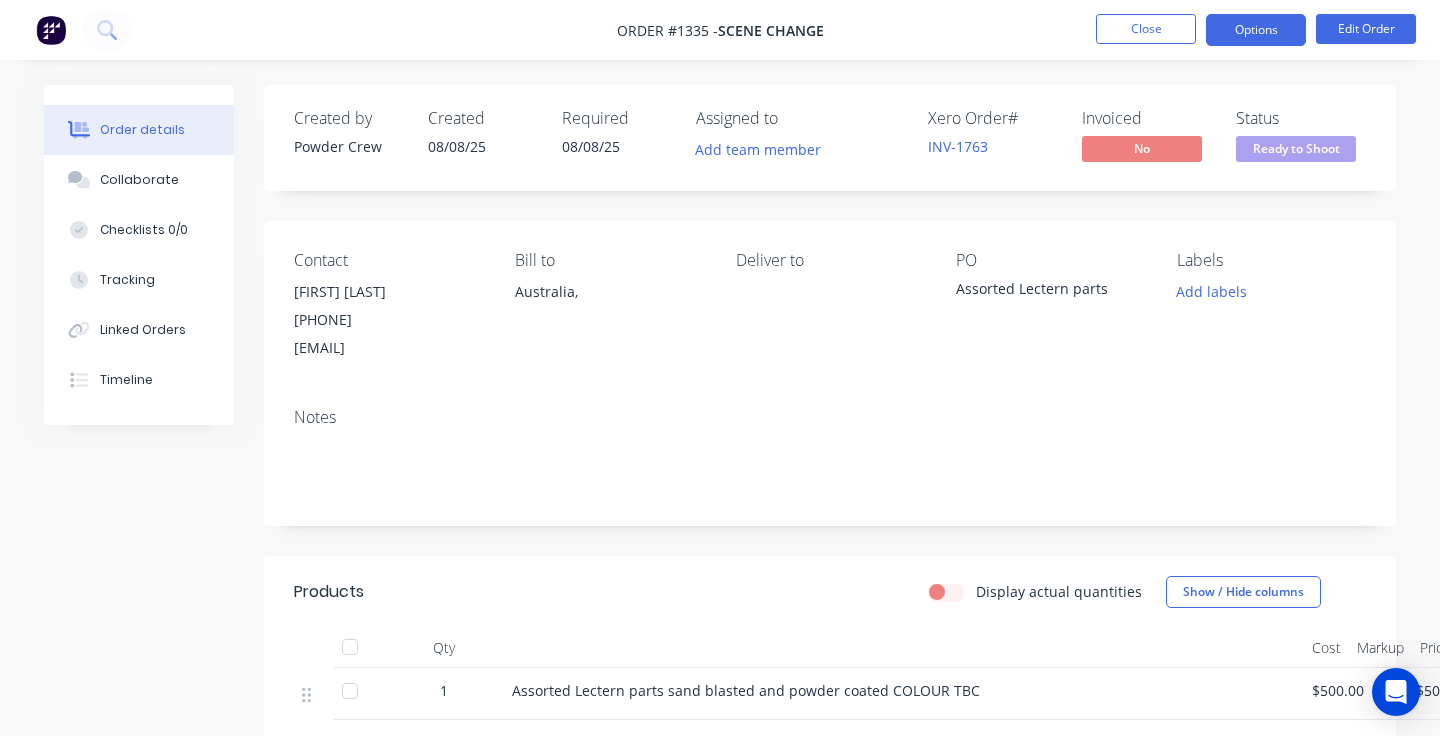 click on "Options" at bounding box center [1256, 30] 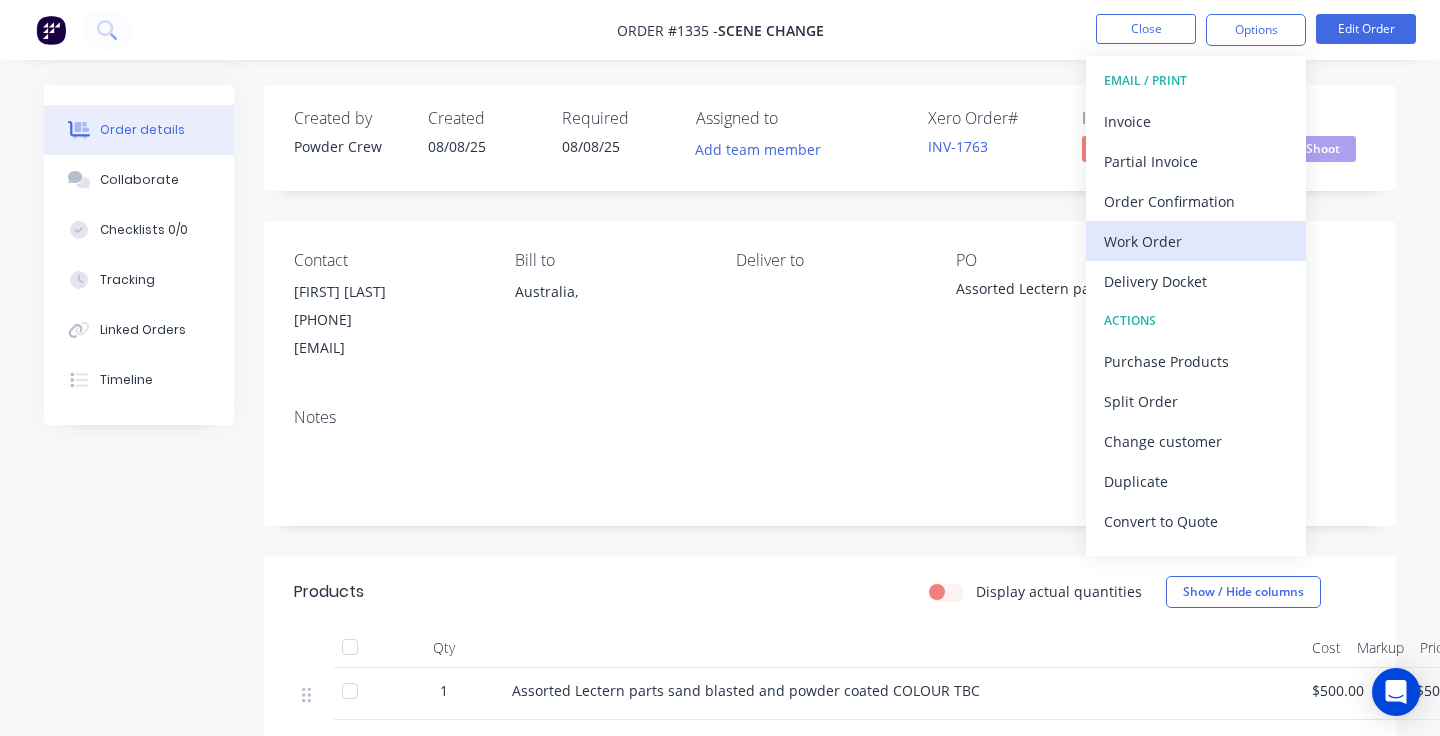 click on "Work Order" at bounding box center [1196, 241] 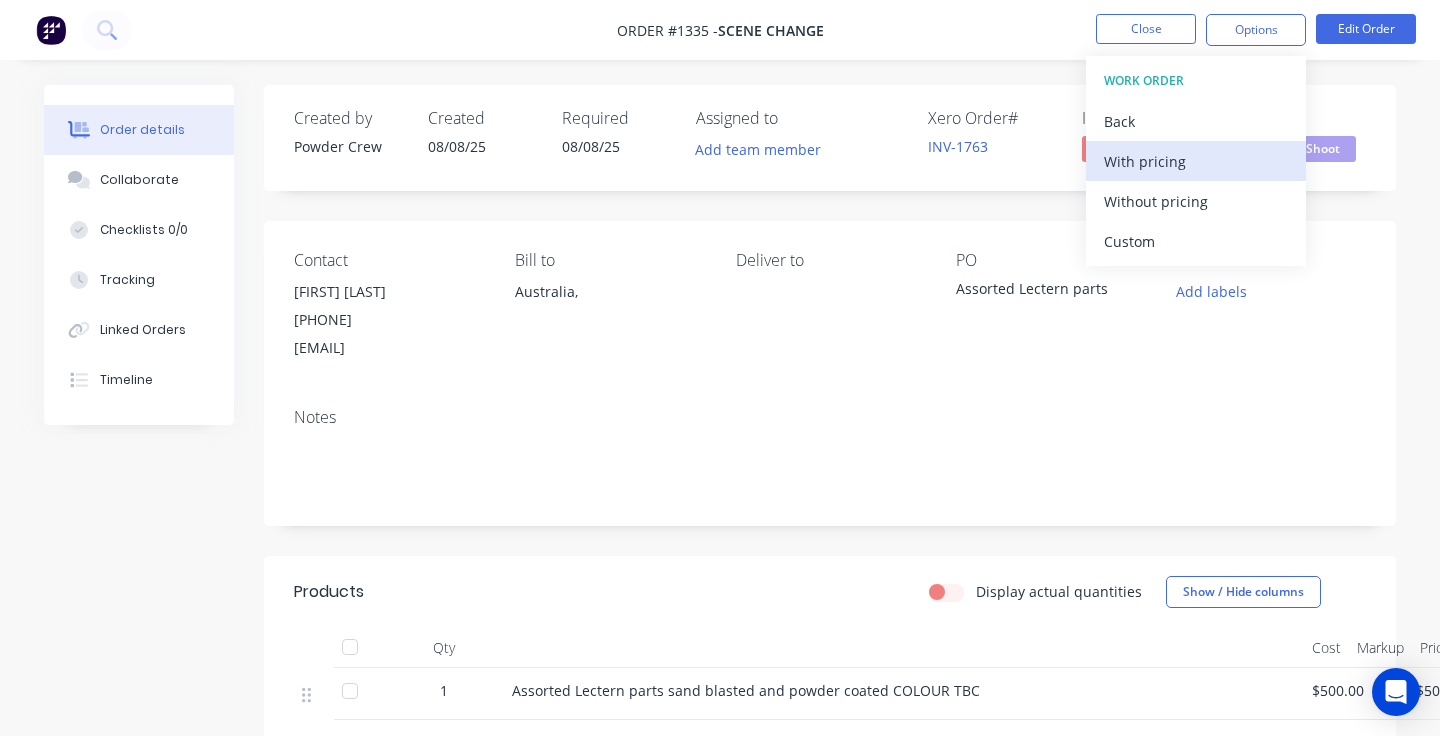 click on "With pricing" at bounding box center (1196, 161) 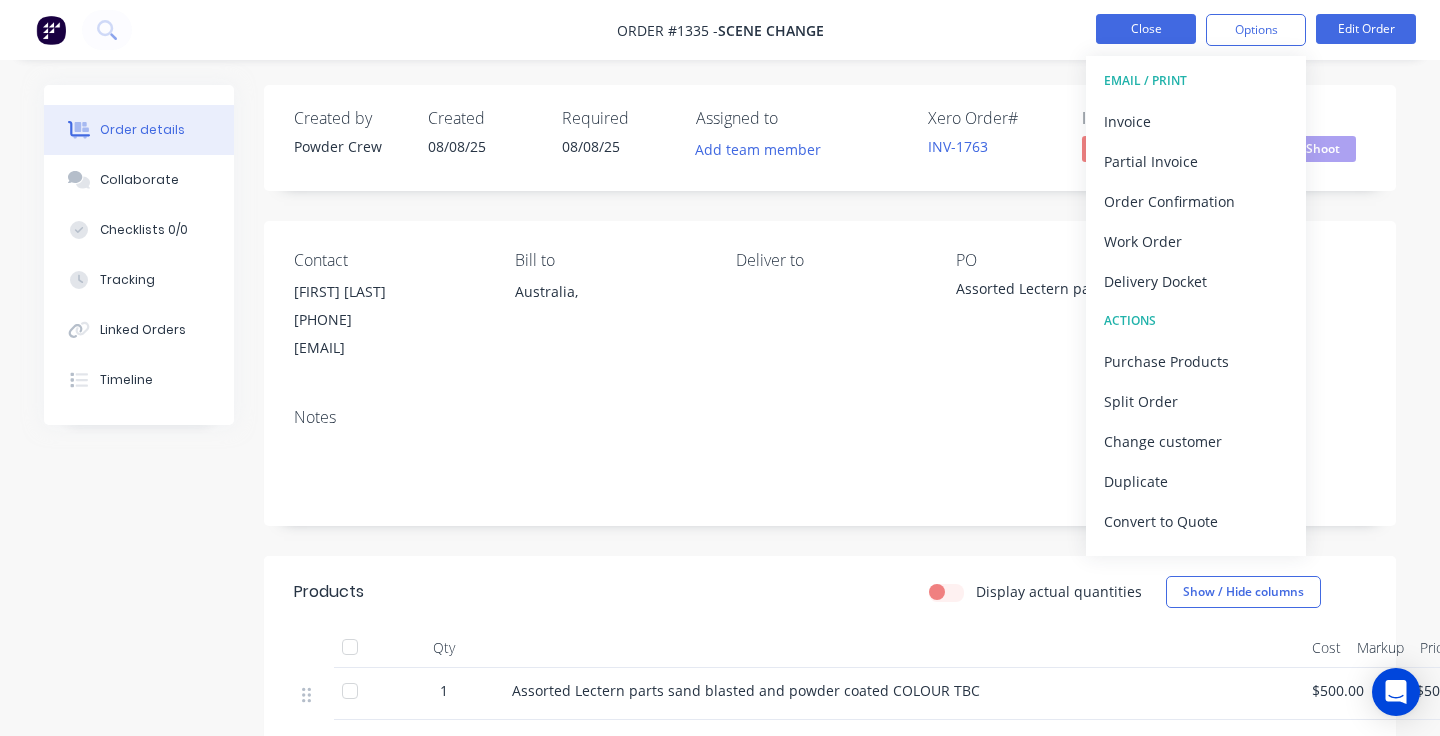click on "Close" at bounding box center (1146, 29) 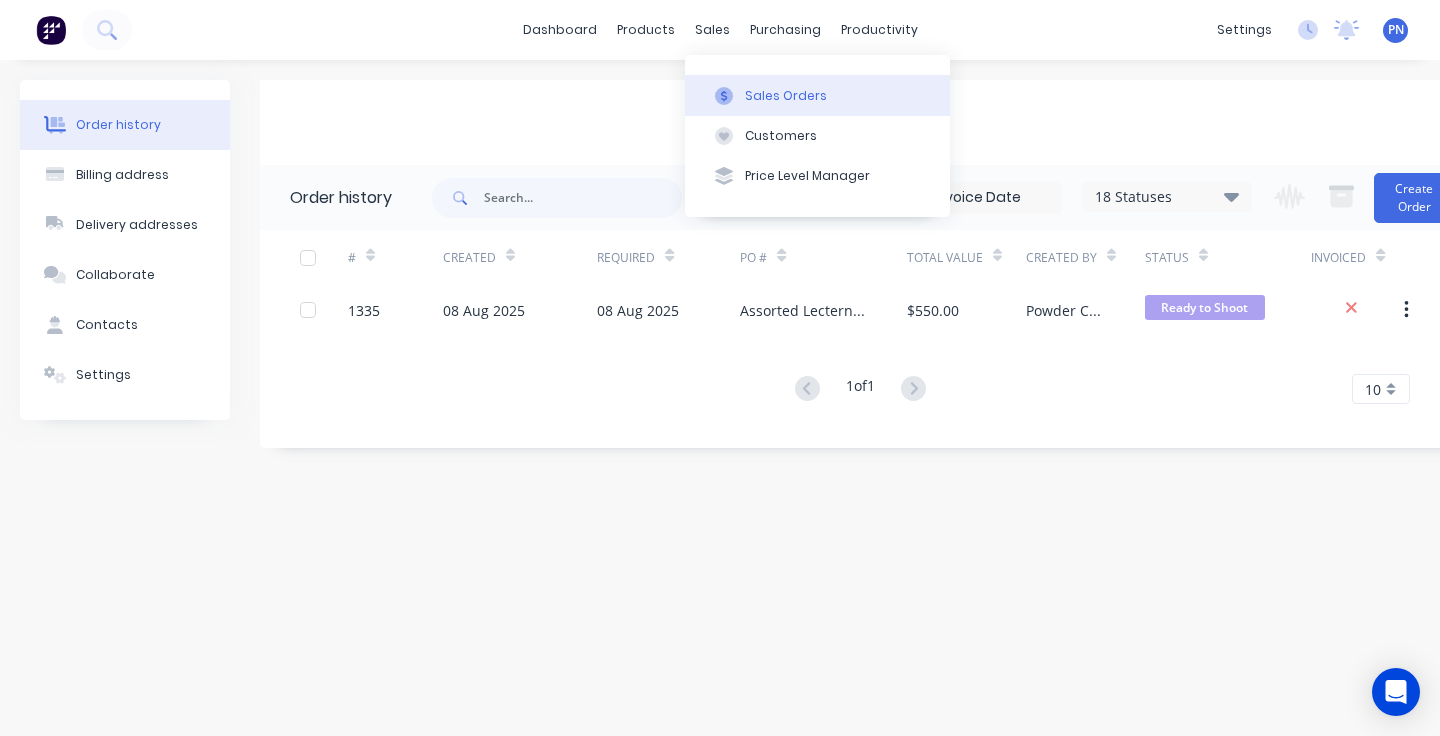 click on "Sales Orders" at bounding box center [817, 95] 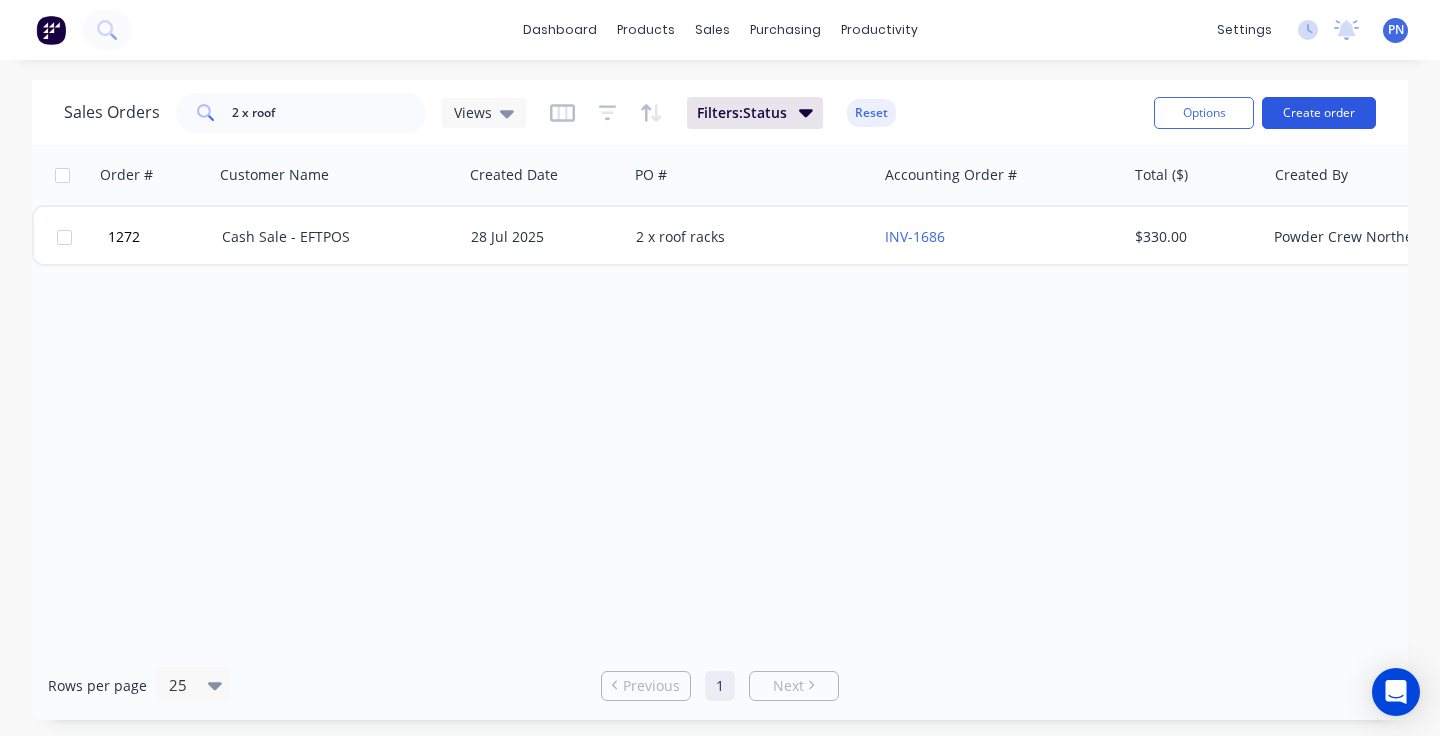 click on "Create order" at bounding box center [1319, 113] 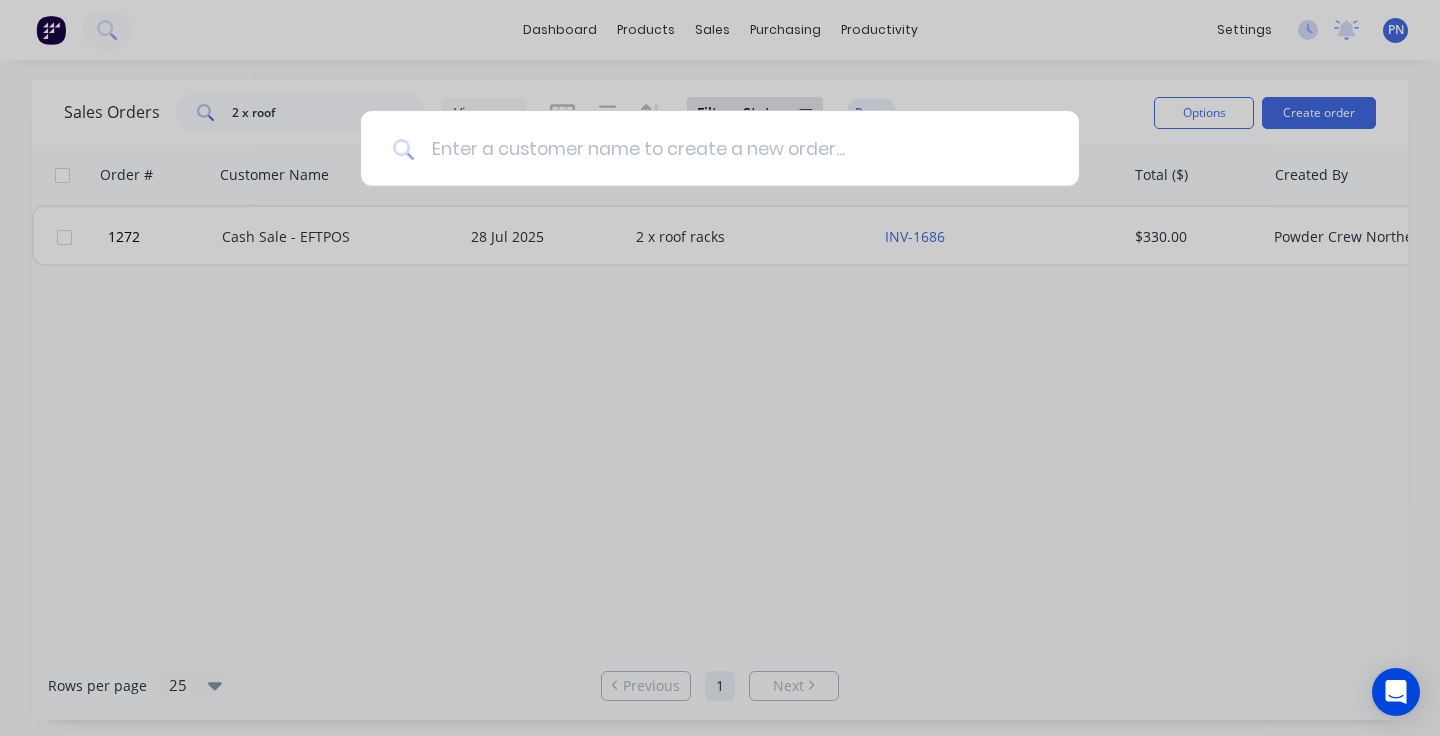 click at bounding box center [731, 148] 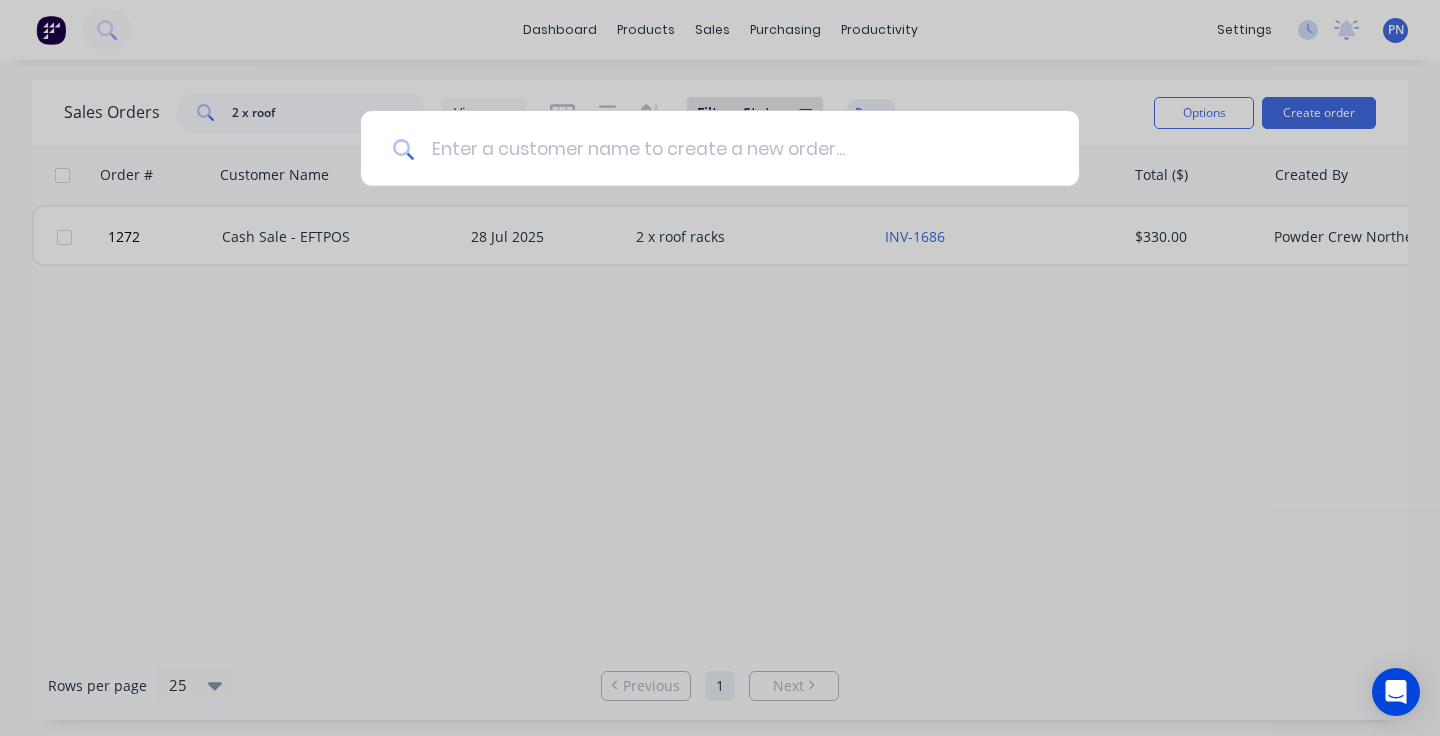 paste on "Display Systems Australia" 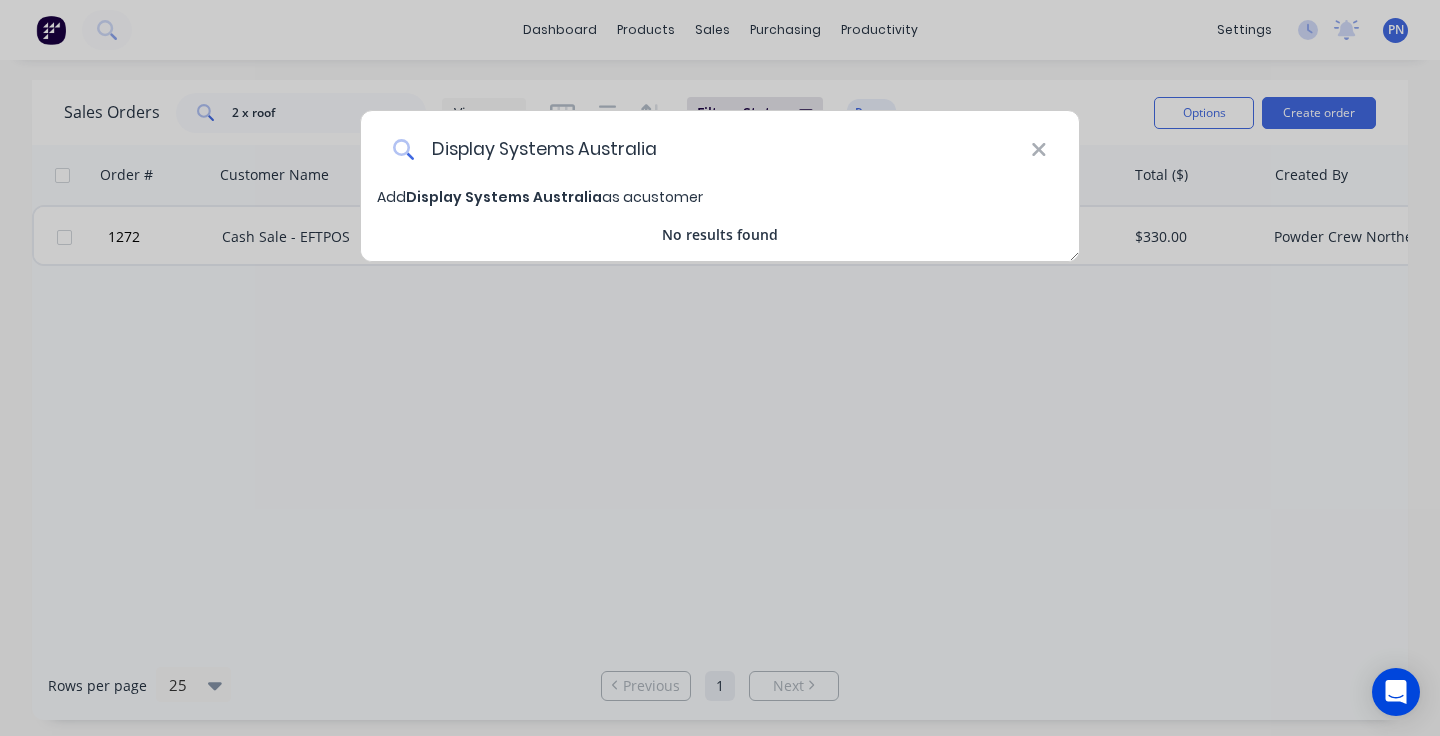 type on "Display Systems Australia" 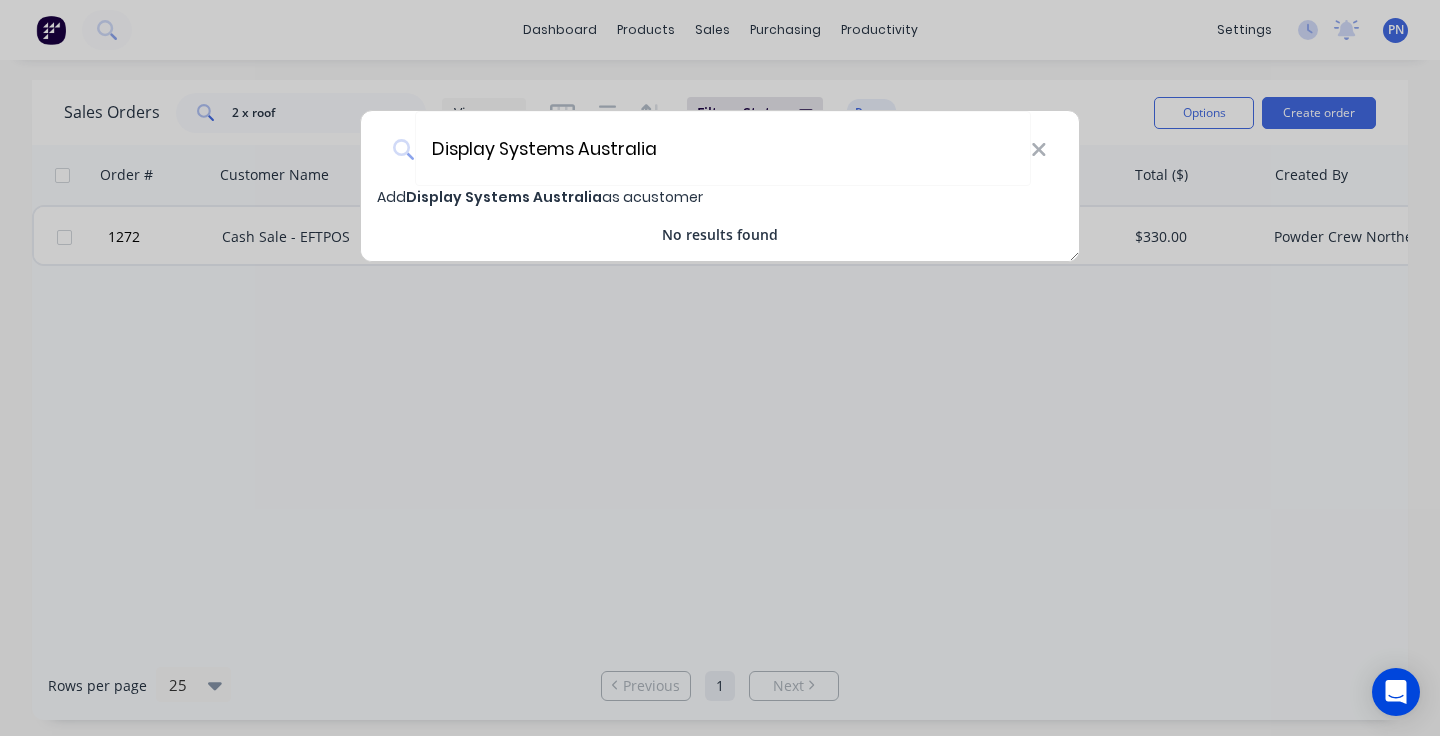click on "Display Systems Australia" at bounding box center (504, 197) 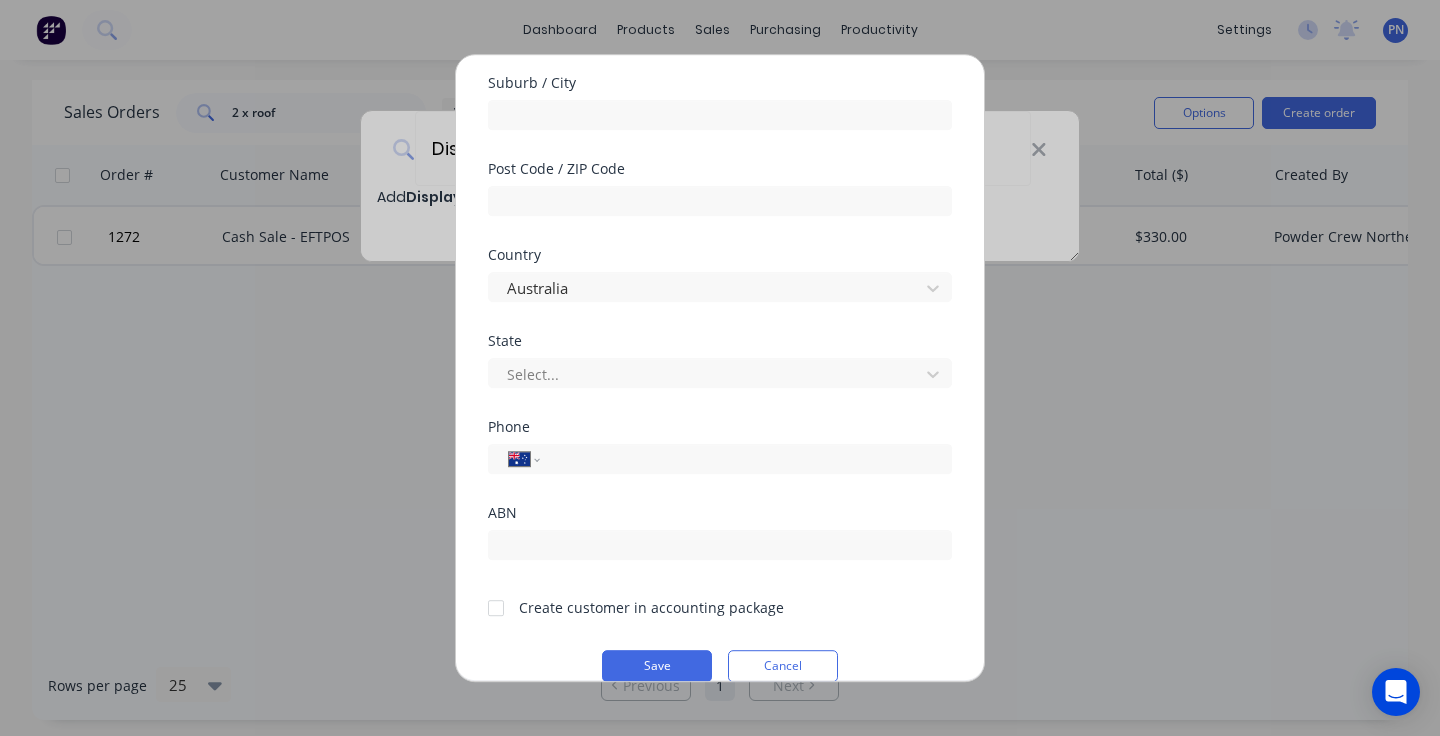 scroll, scrollTop: 346, scrollLeft: 0, axis: vertical 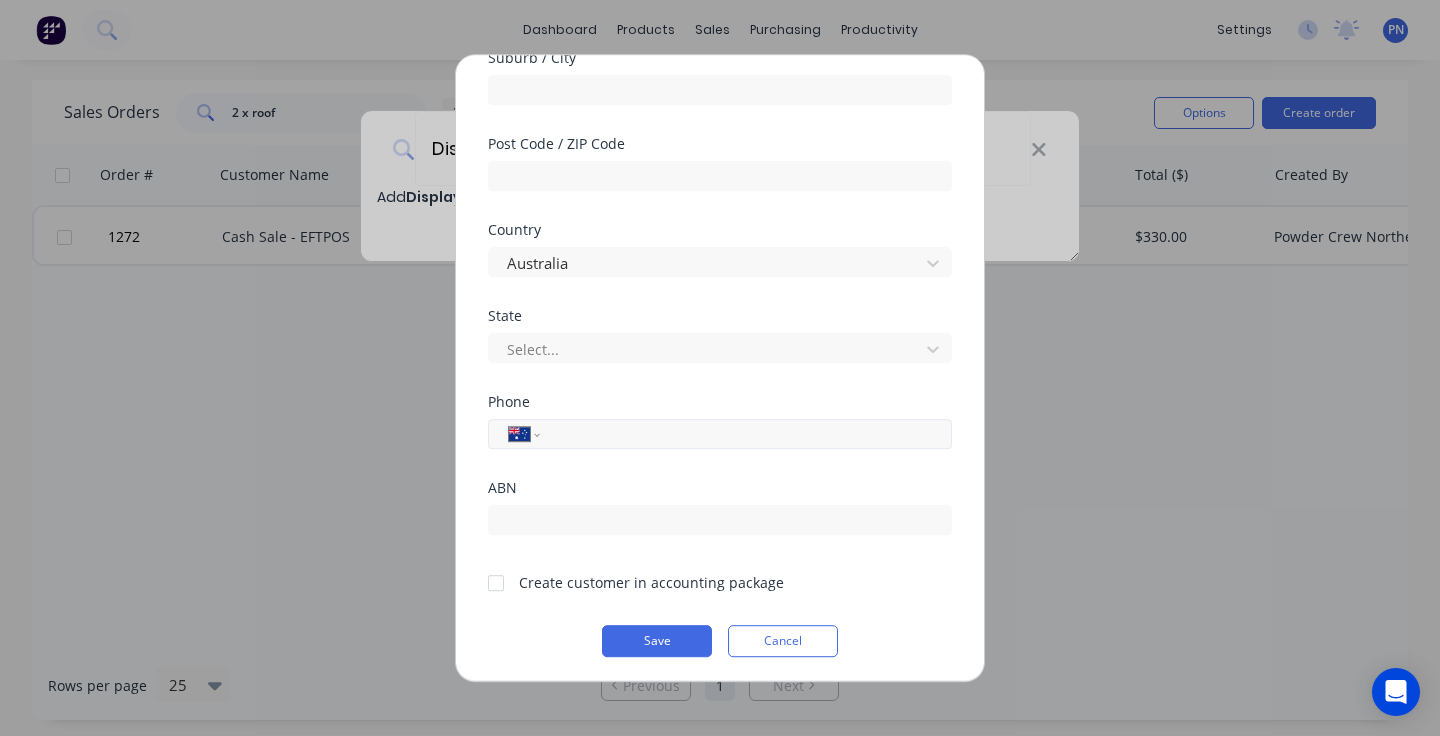 paste on "[PHONE]" 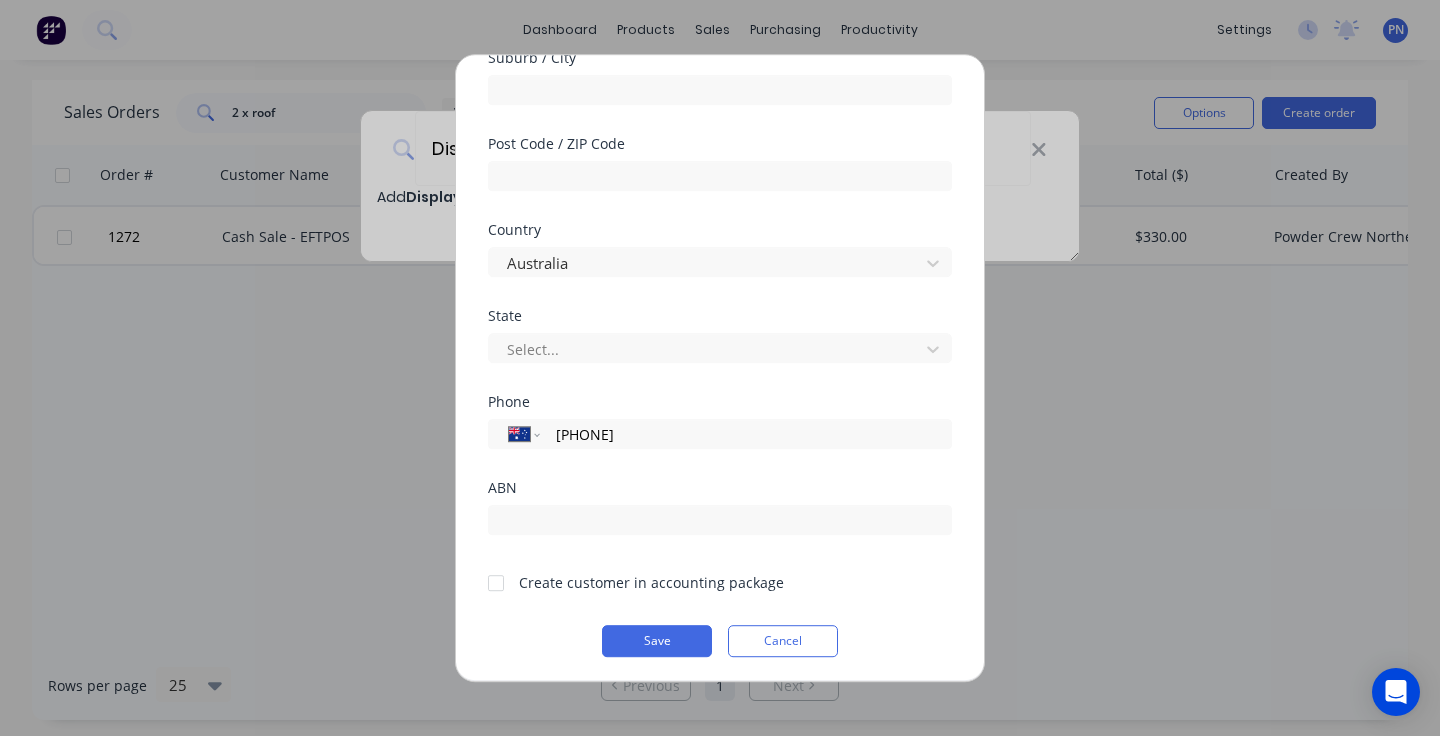 click at bounding box center (496, 583) 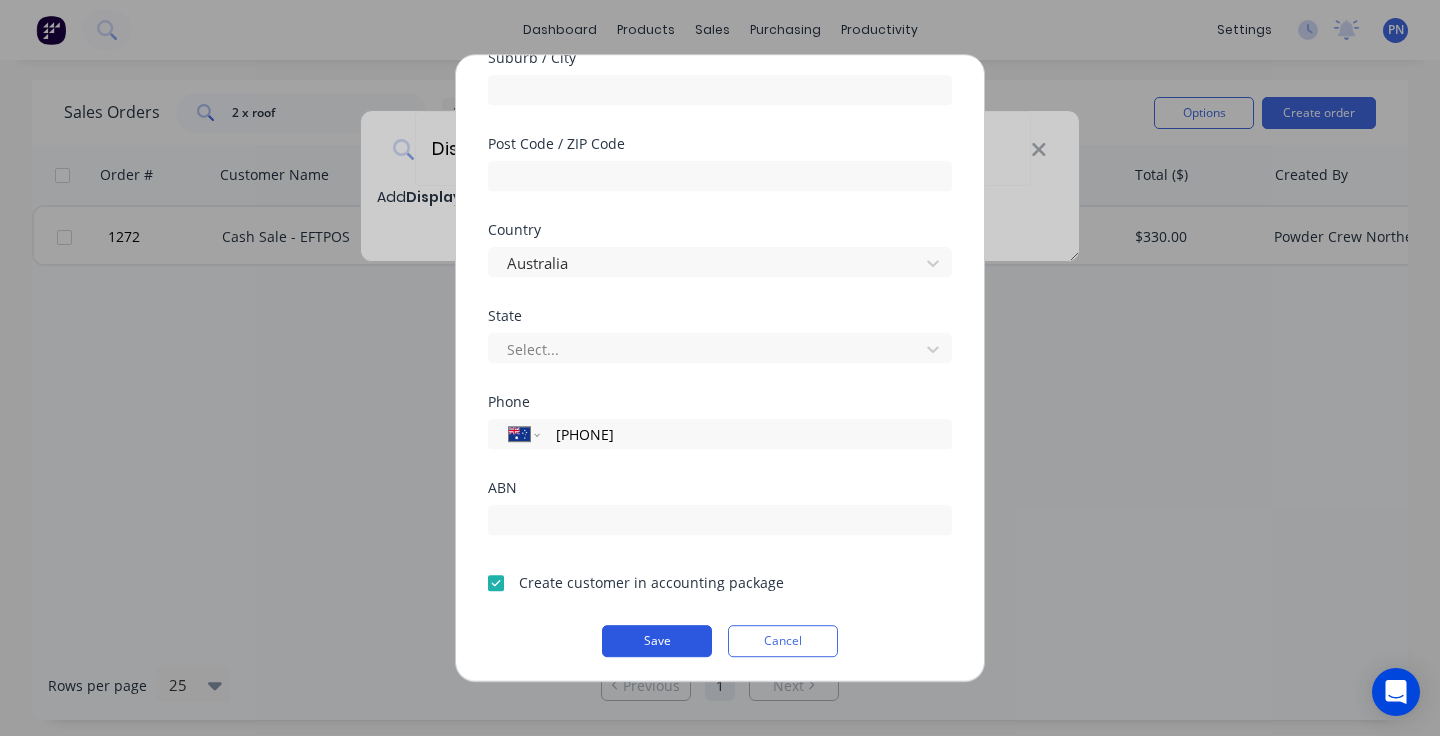click on "Save" at bounding box center [657, 641] 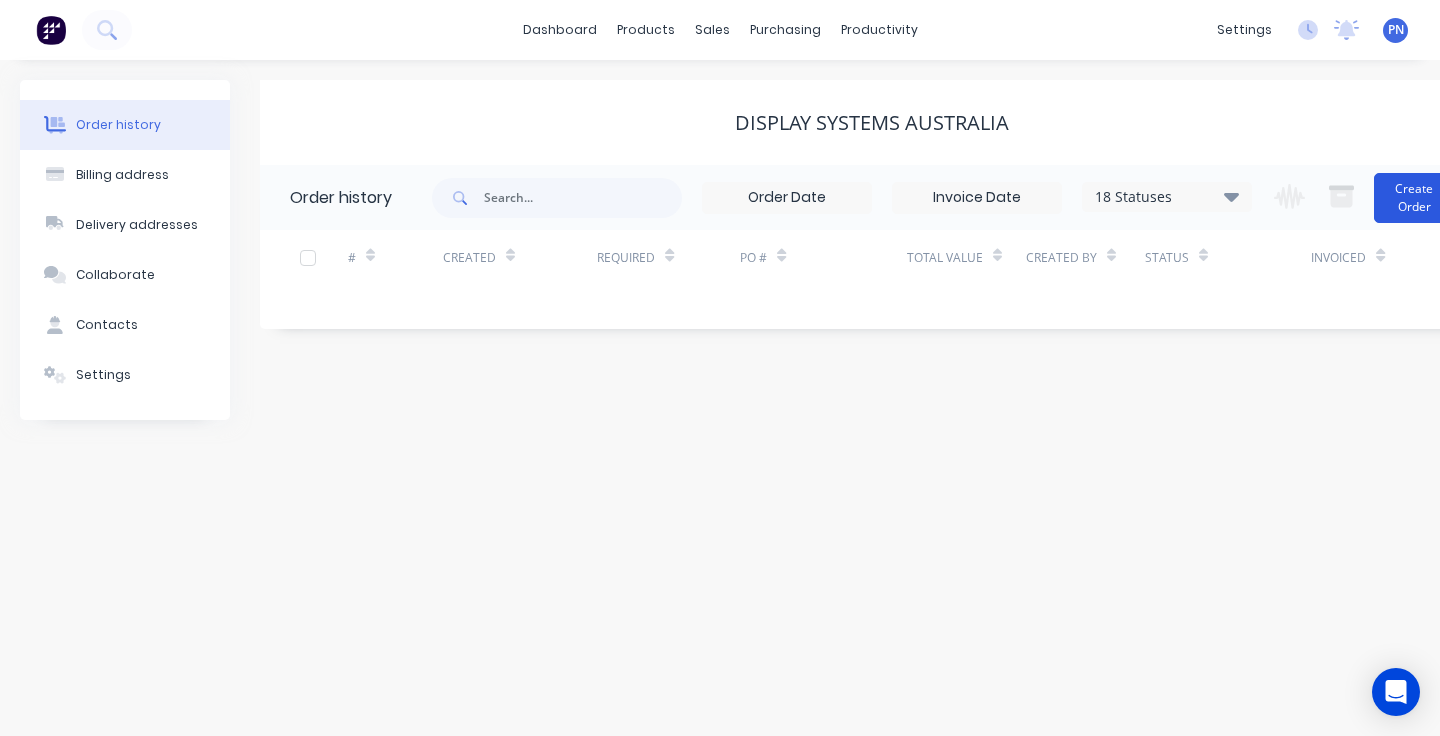 click on "Create Order" at bounding box center [1414, 198] 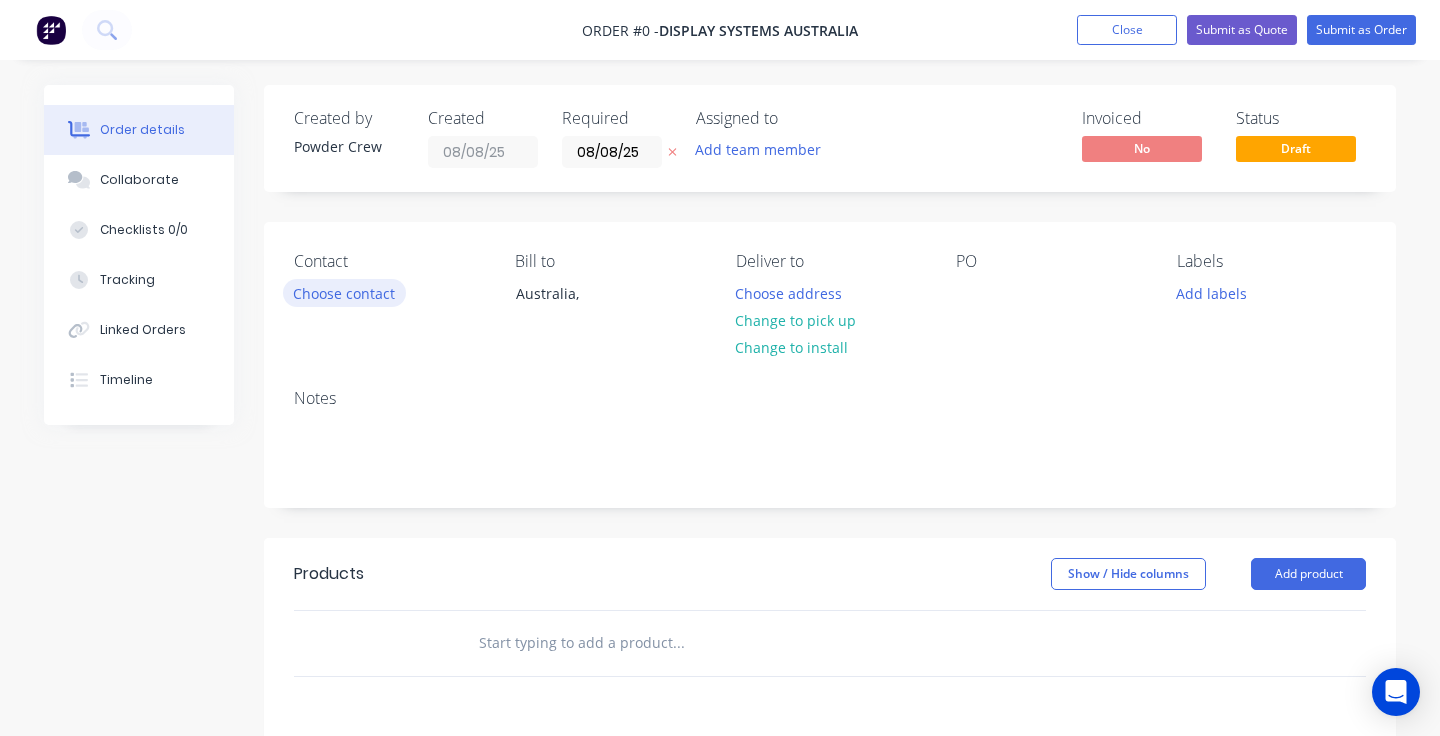 click on "Choose contact" at bounding box center [344, 292] 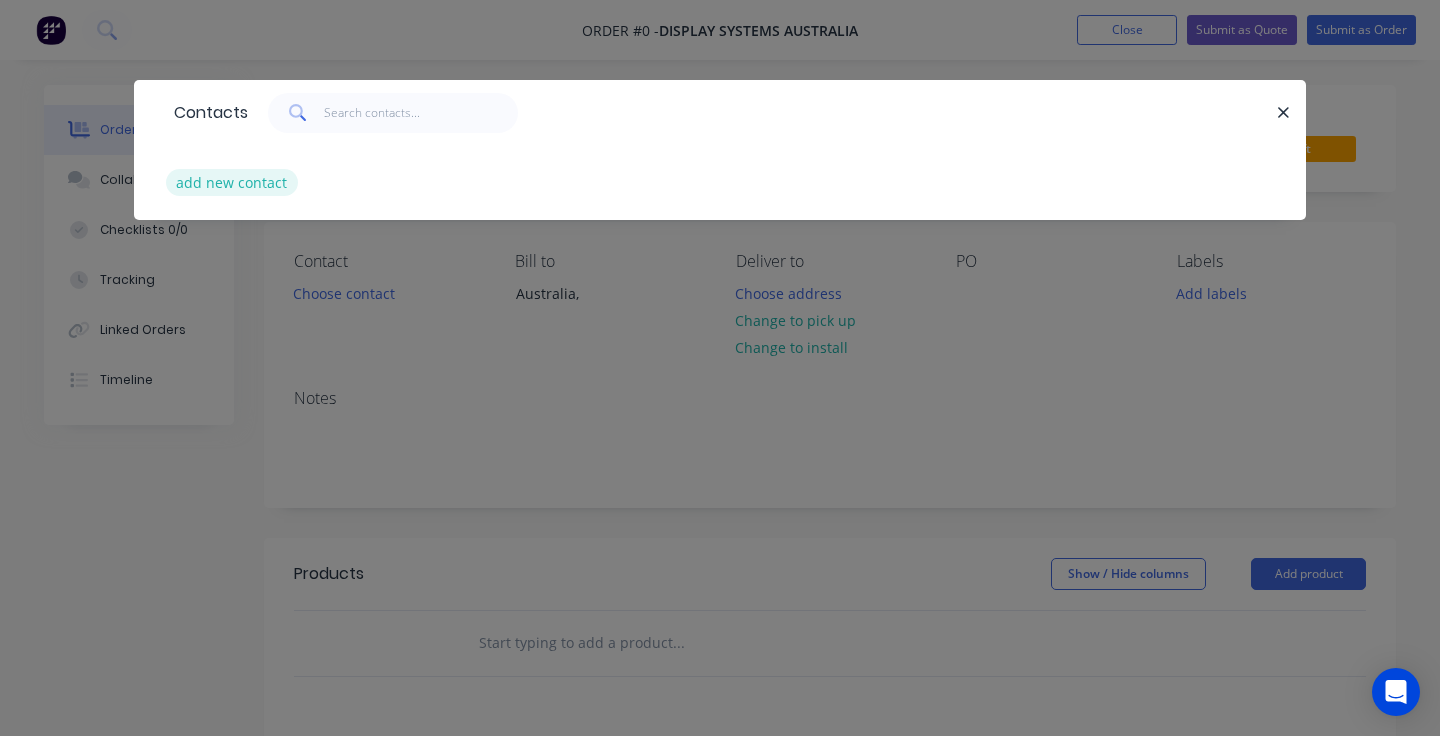click on "add new contact" at bounding box center (232, 182) 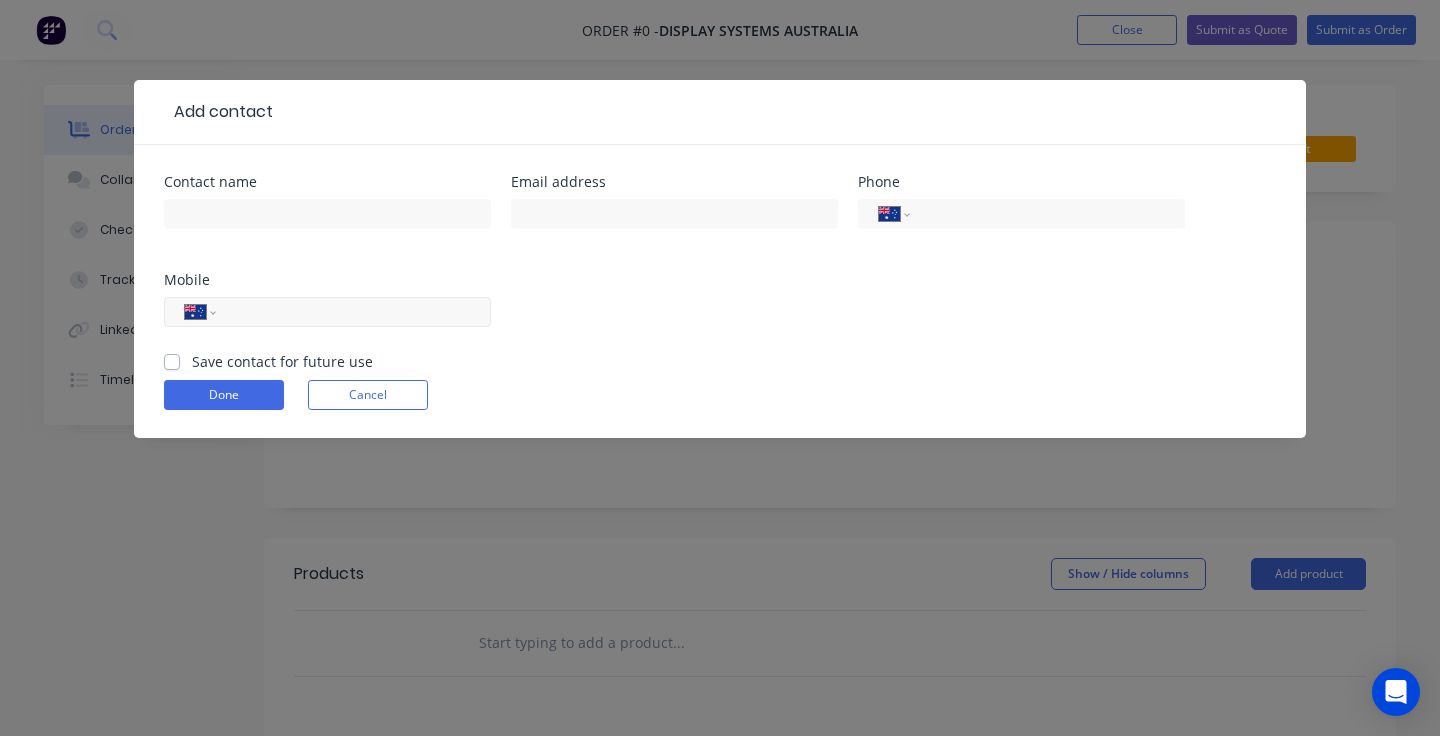 click at bounding box center (350, 312) 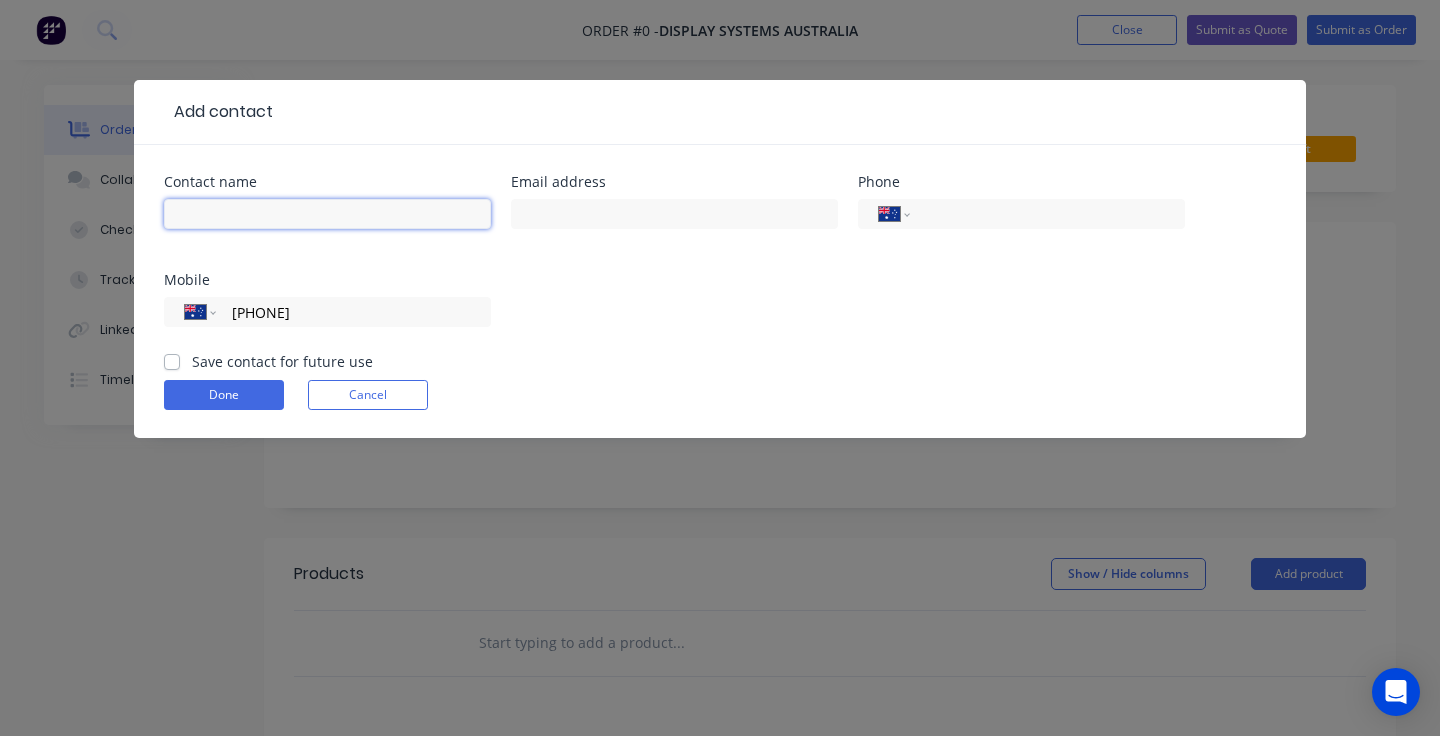 click at bounding box center (327, 214) 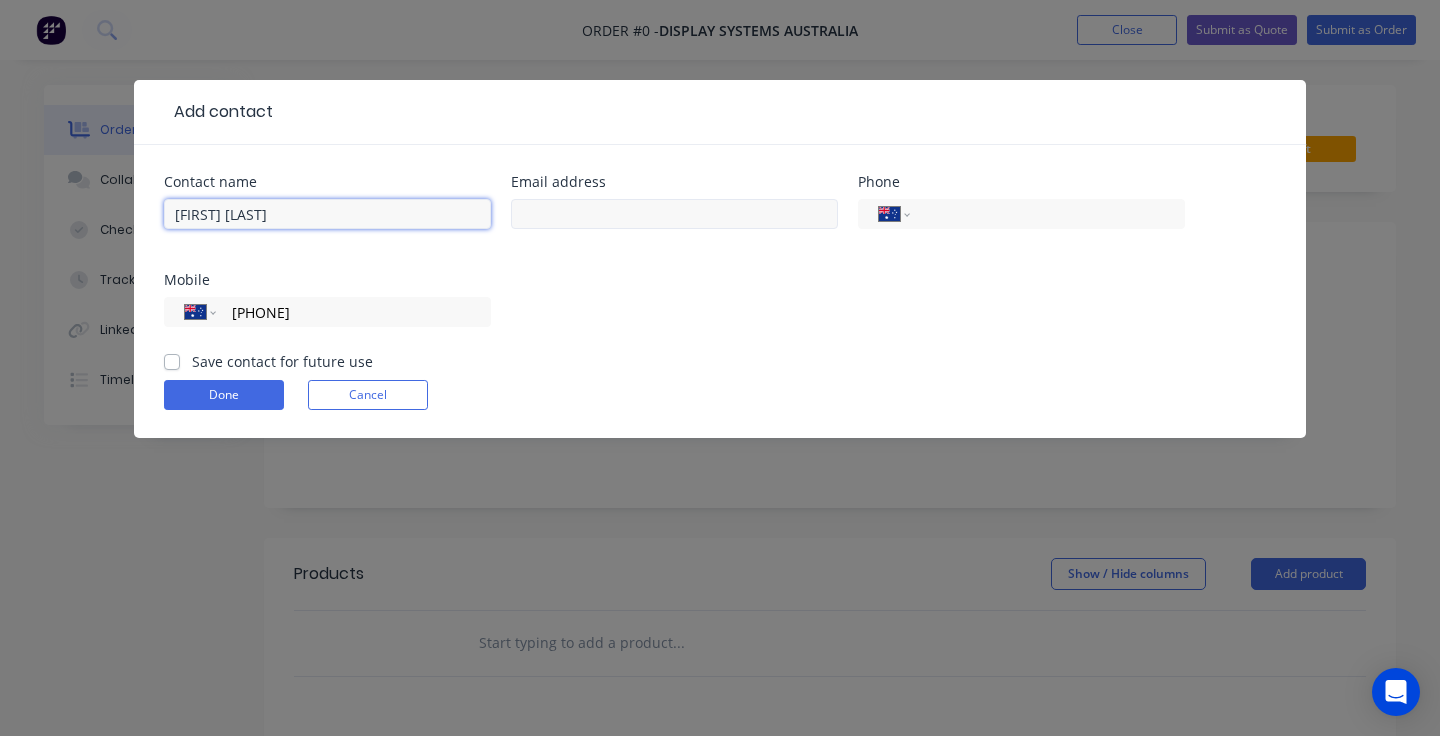 type on "[FIRST] [LAST]" 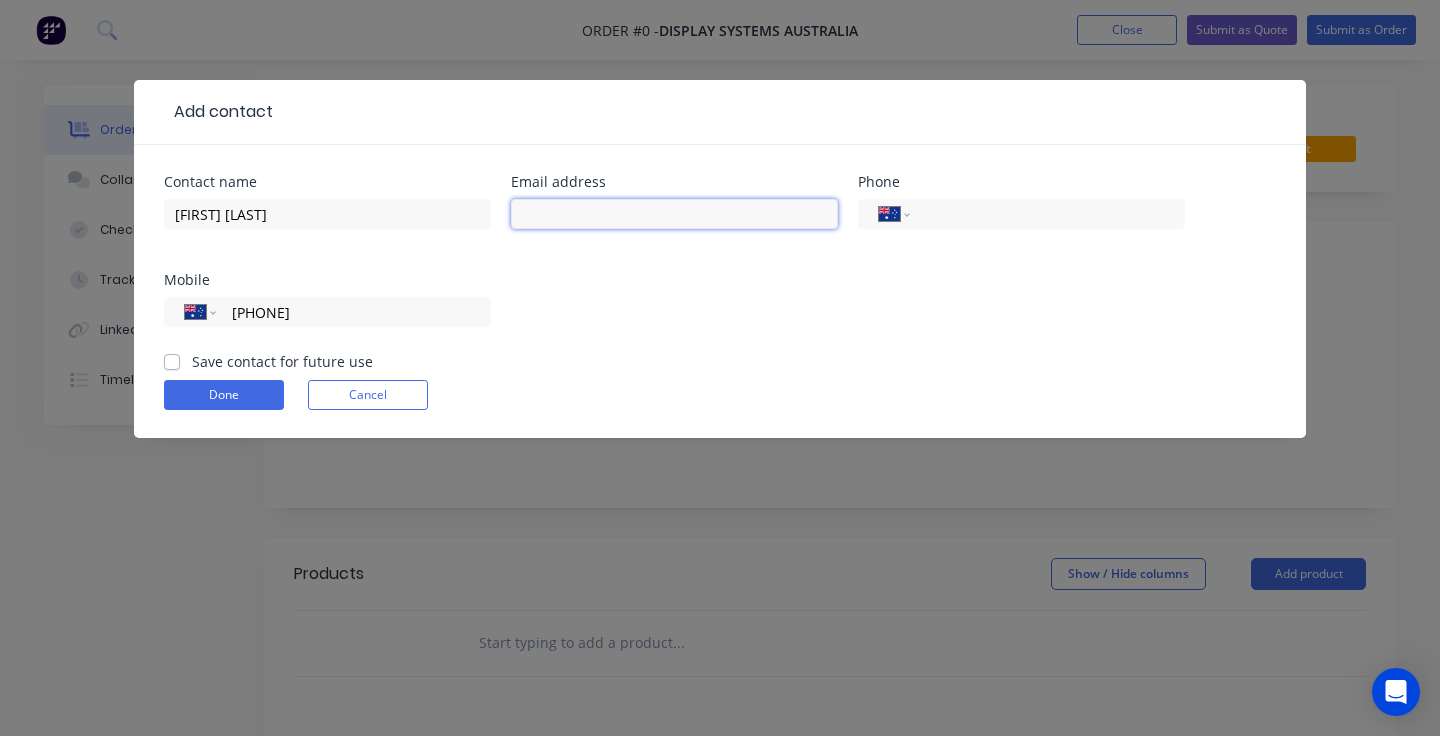 paste on "[EMAIL]" 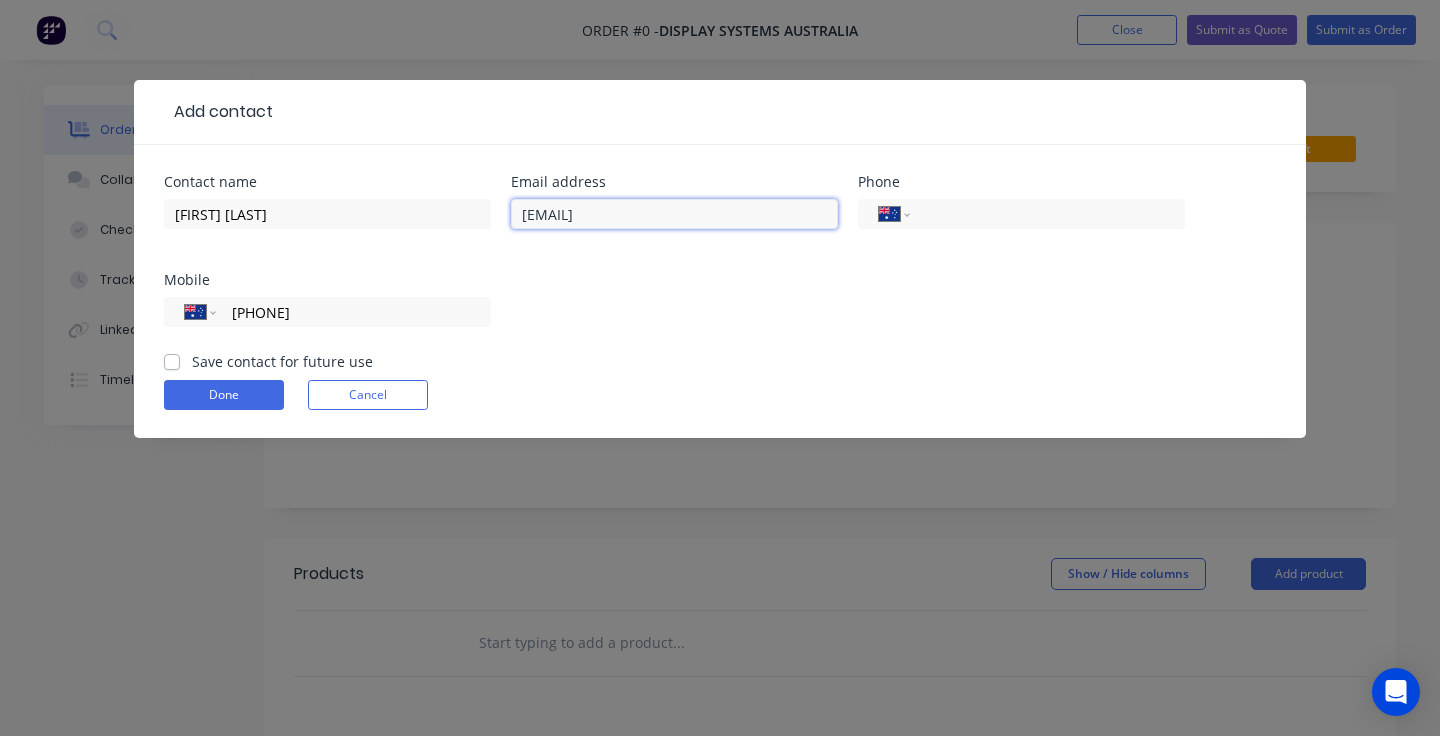 type on "[EMAIL]" 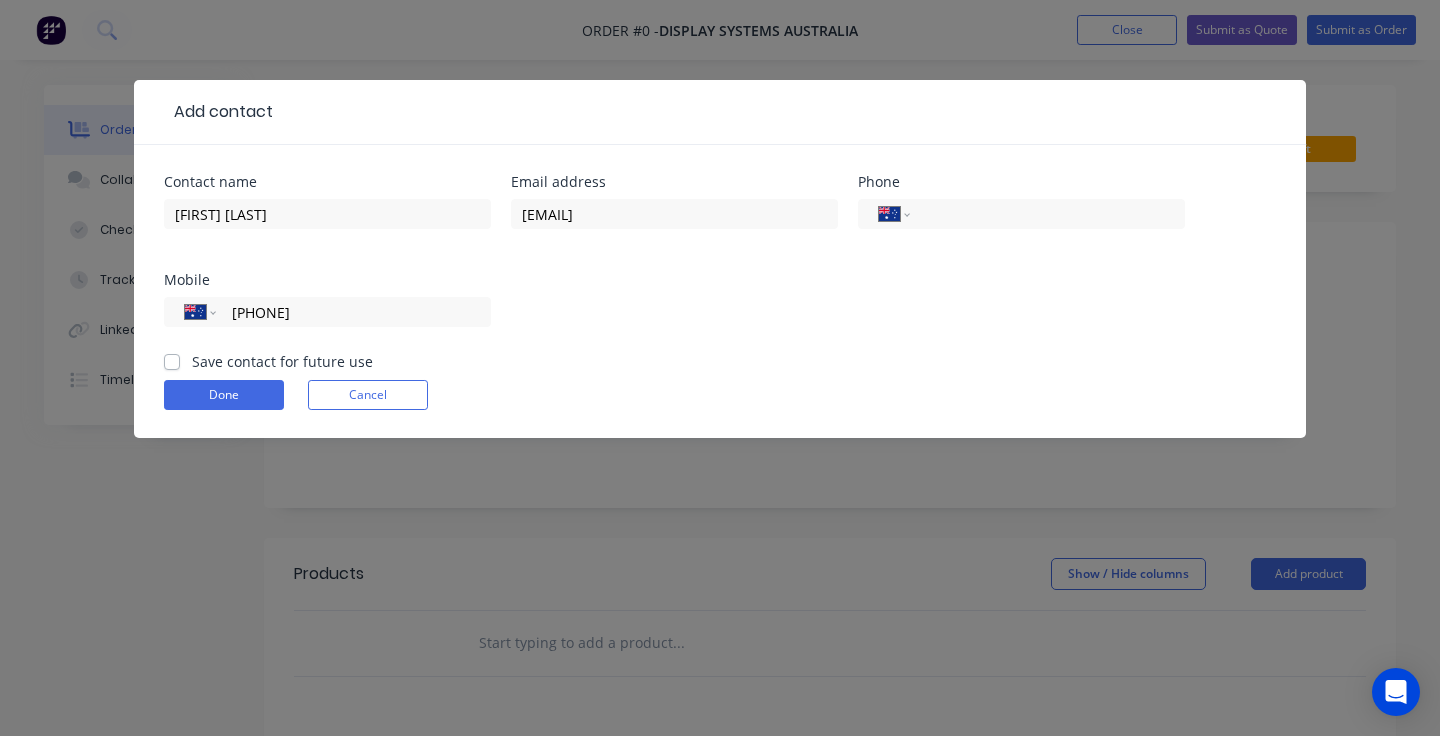 click on "Save contact for future use" at bounding box center [282, 361] 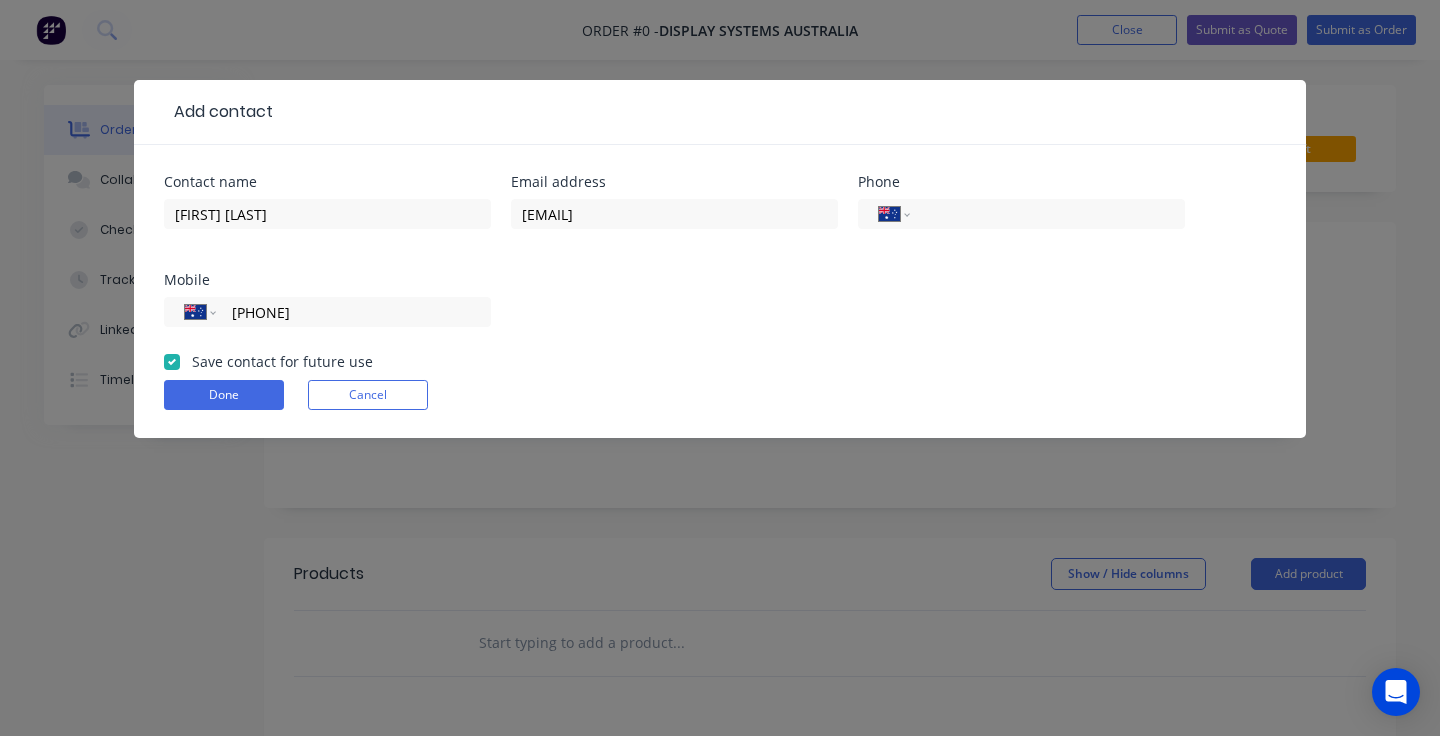 click on "Save contact for future use" at bounding box center (282, 361) 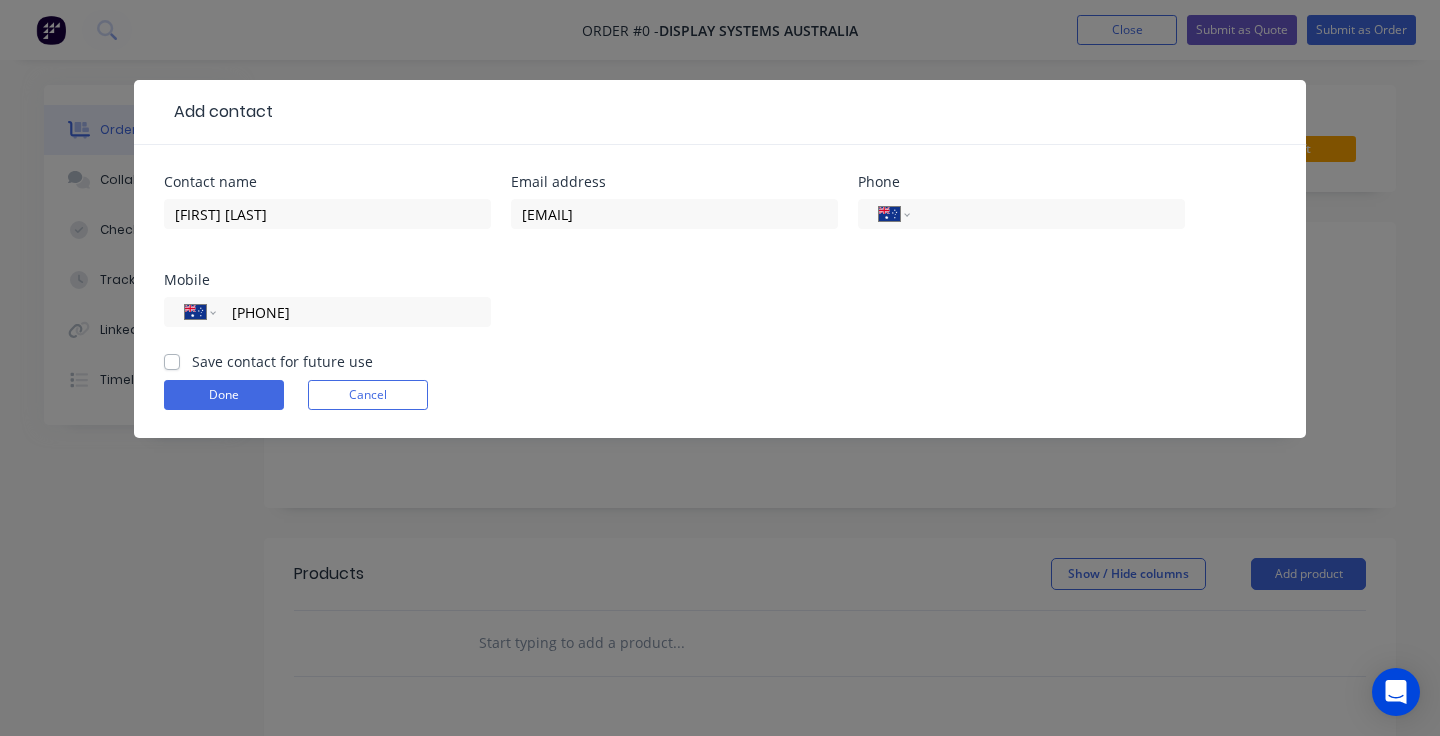 checkbox on "false" 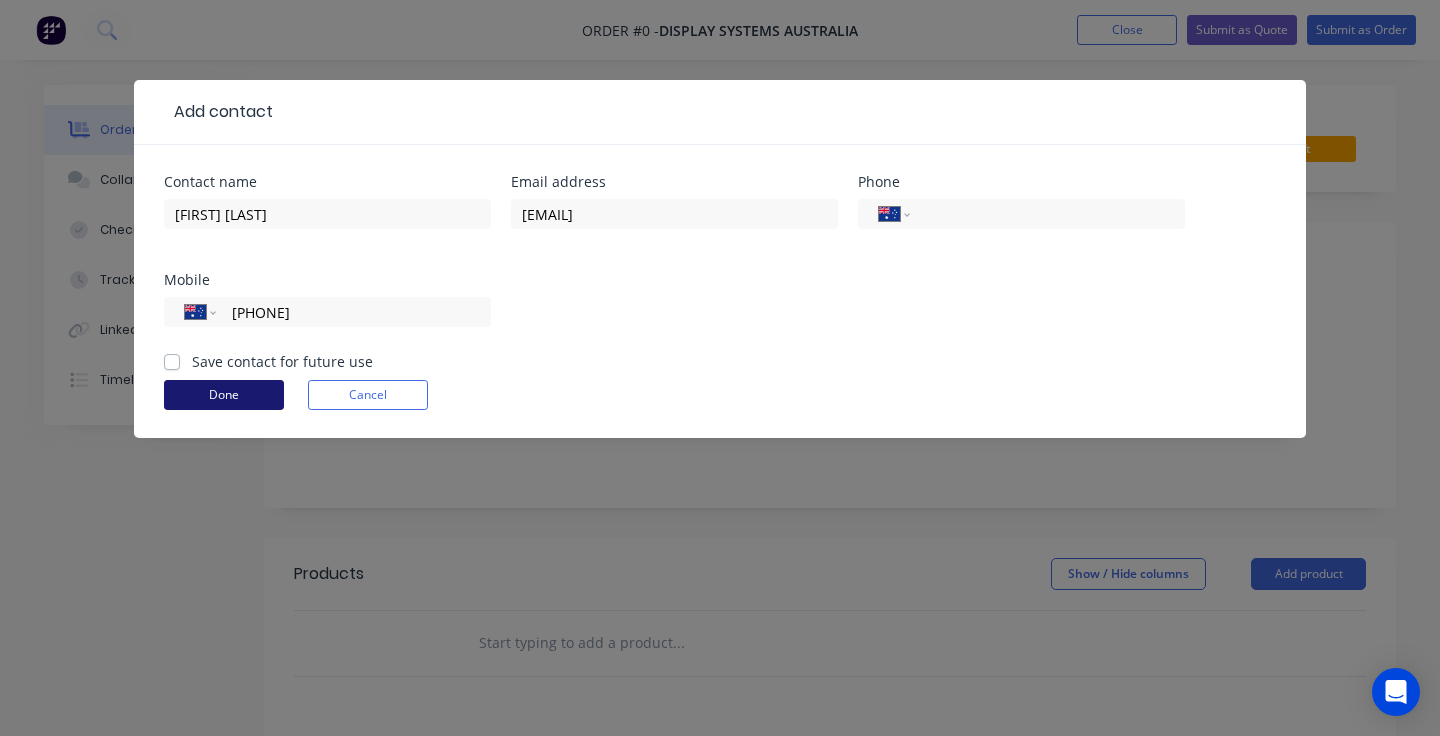 click on "Done" at bounding box center [224, 395] 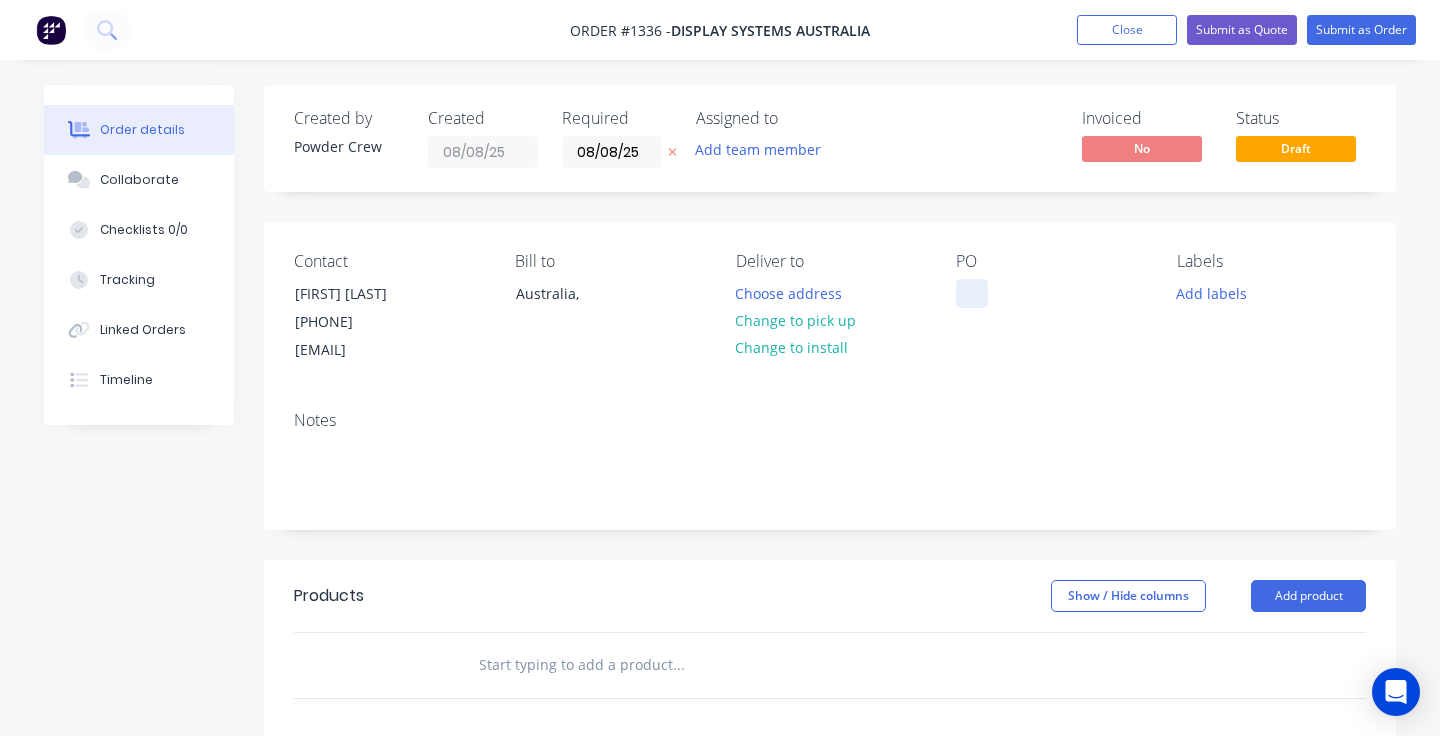 click at bounding box center (972, 293) 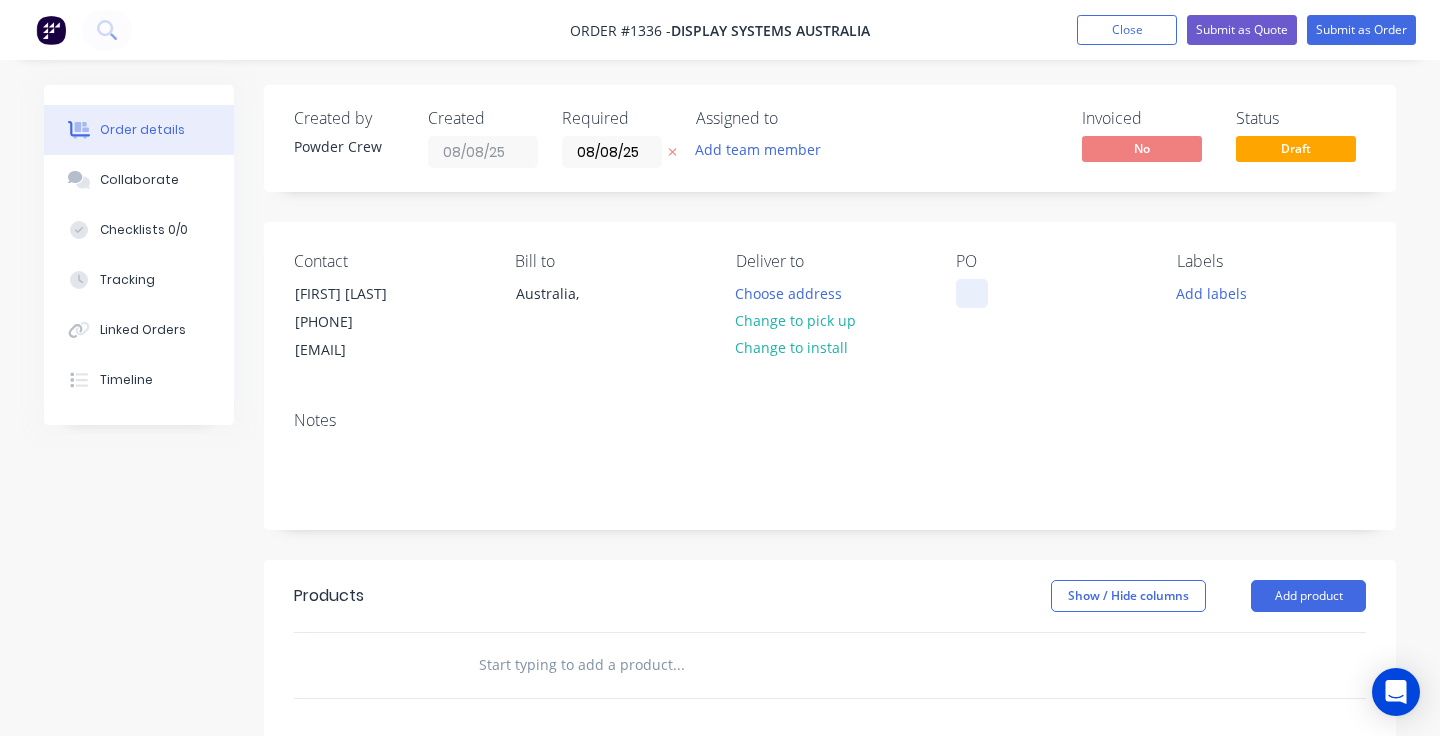 type 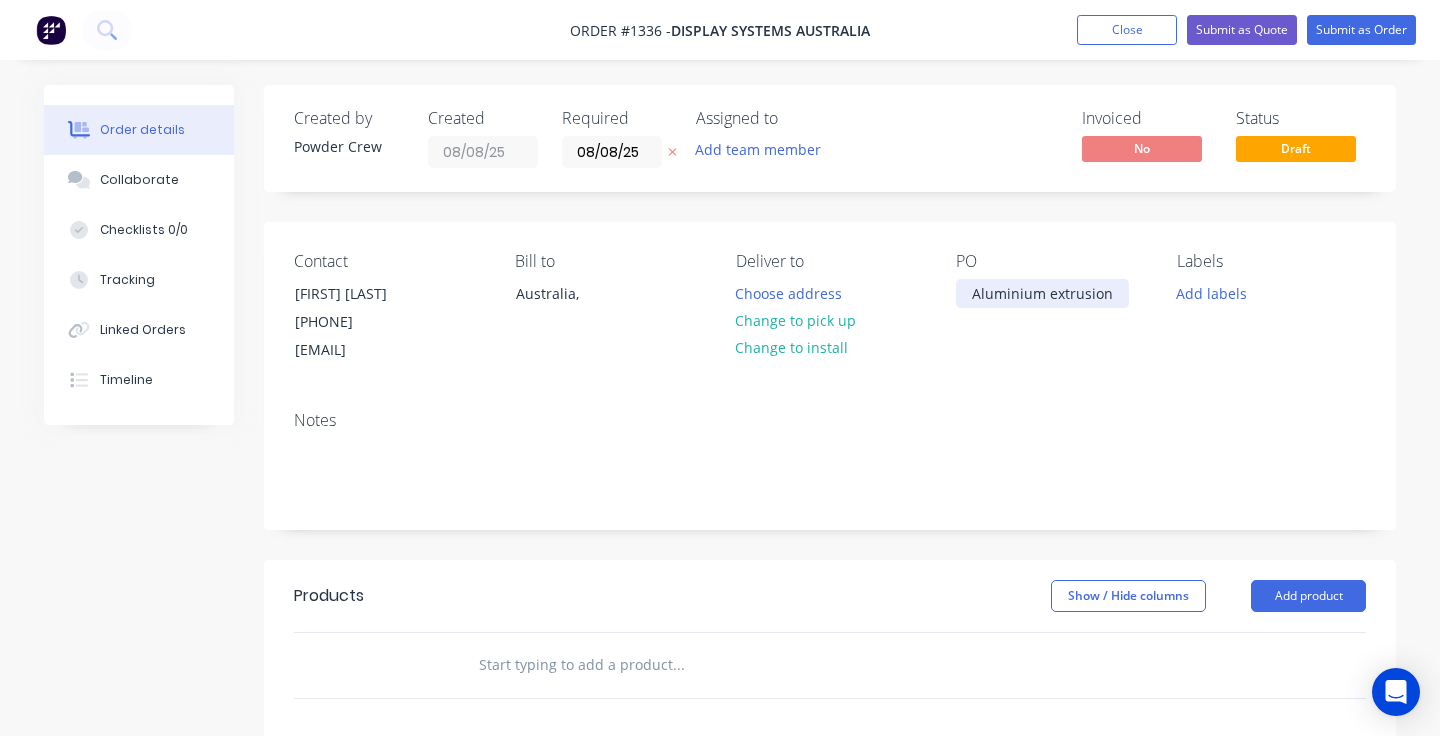 click on "Aluminium extrusion" at bounding box center [1042, 293] 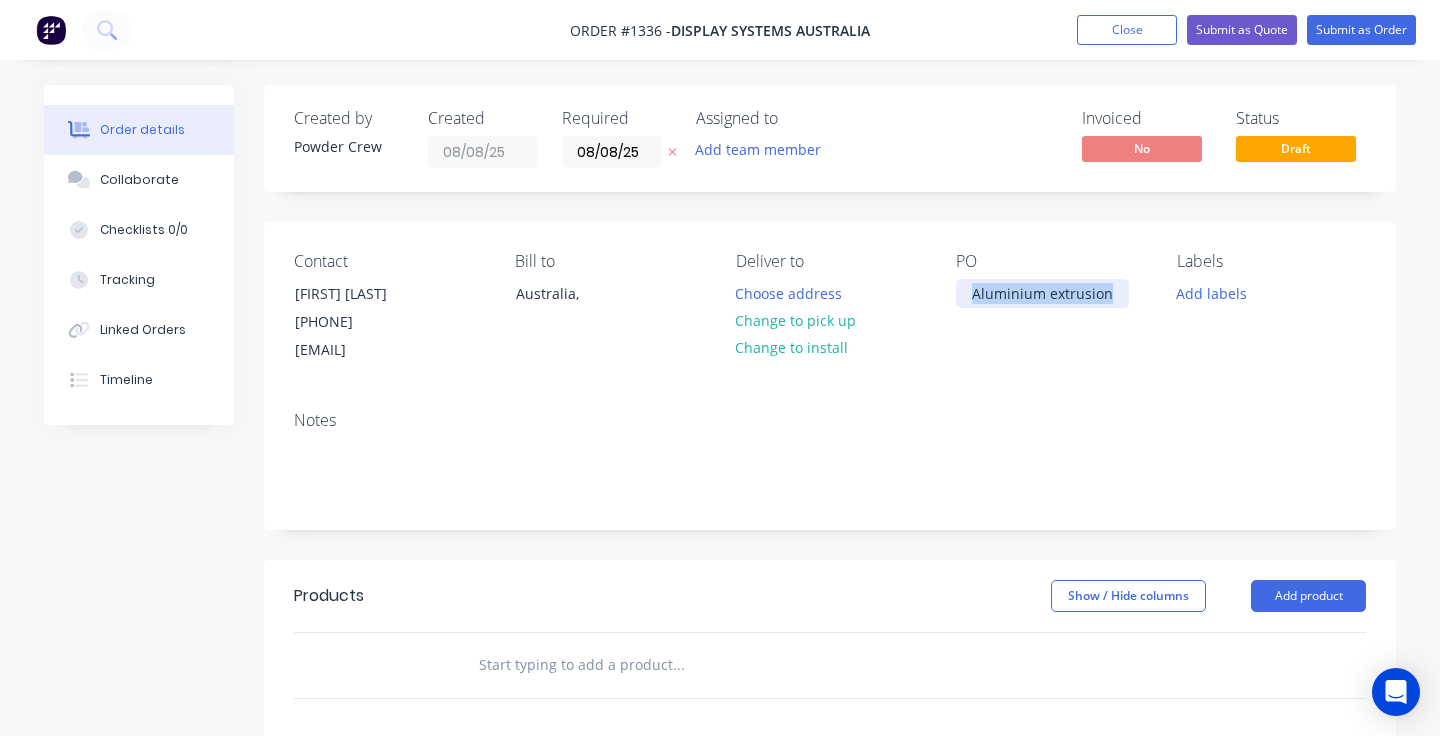click on "Aluminium extrusion" at bounding box center (1042, 293) 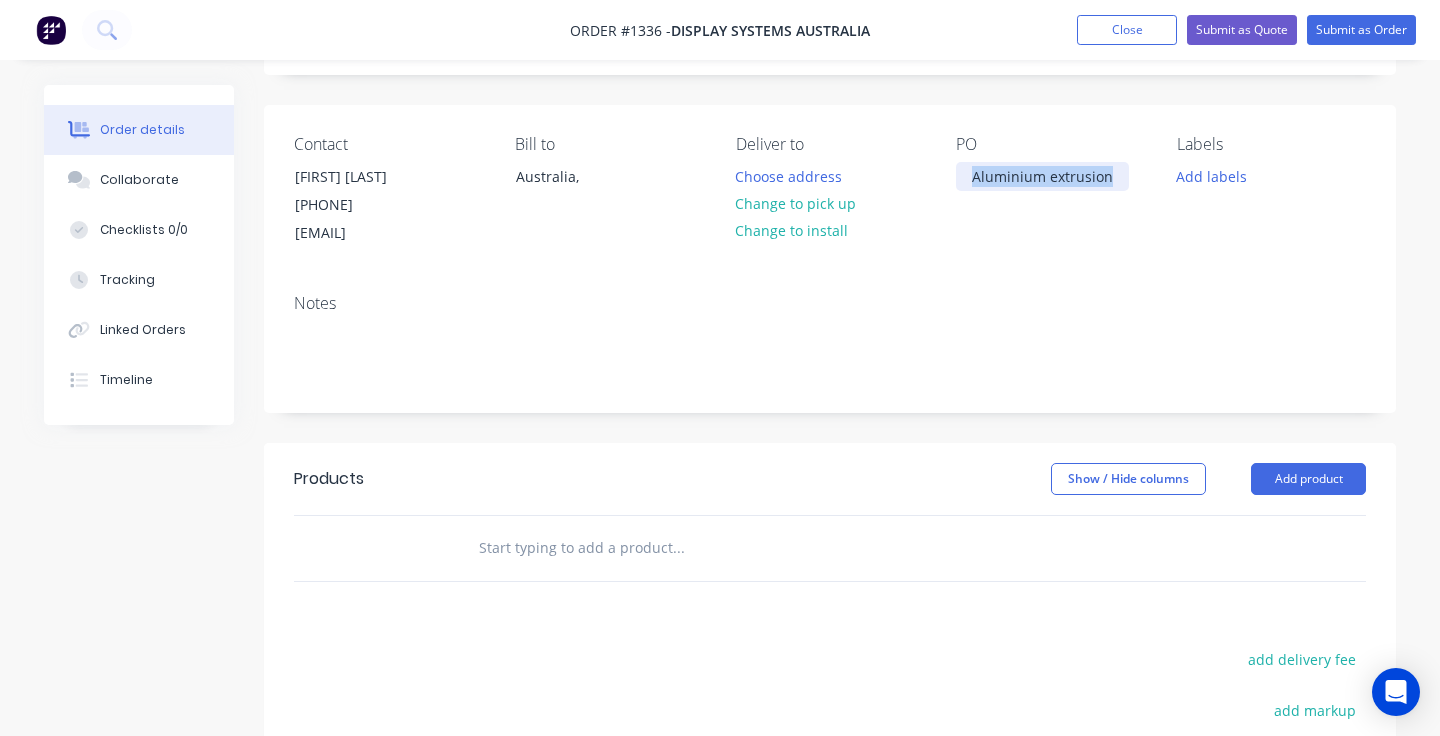 scroll, scrollTop: 124, scrollLeft: 0, axis: vertical 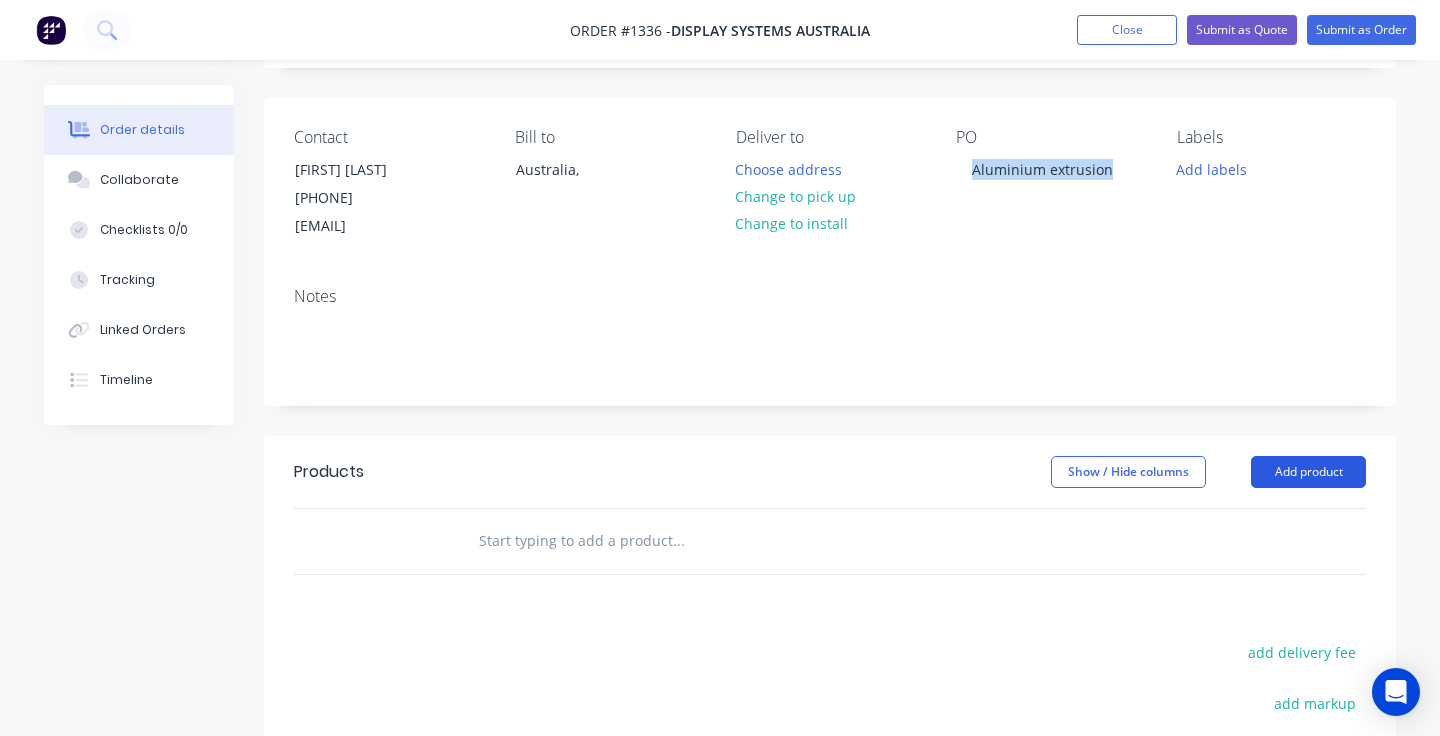 click on "Add product" at bounding box center (1308, 472) 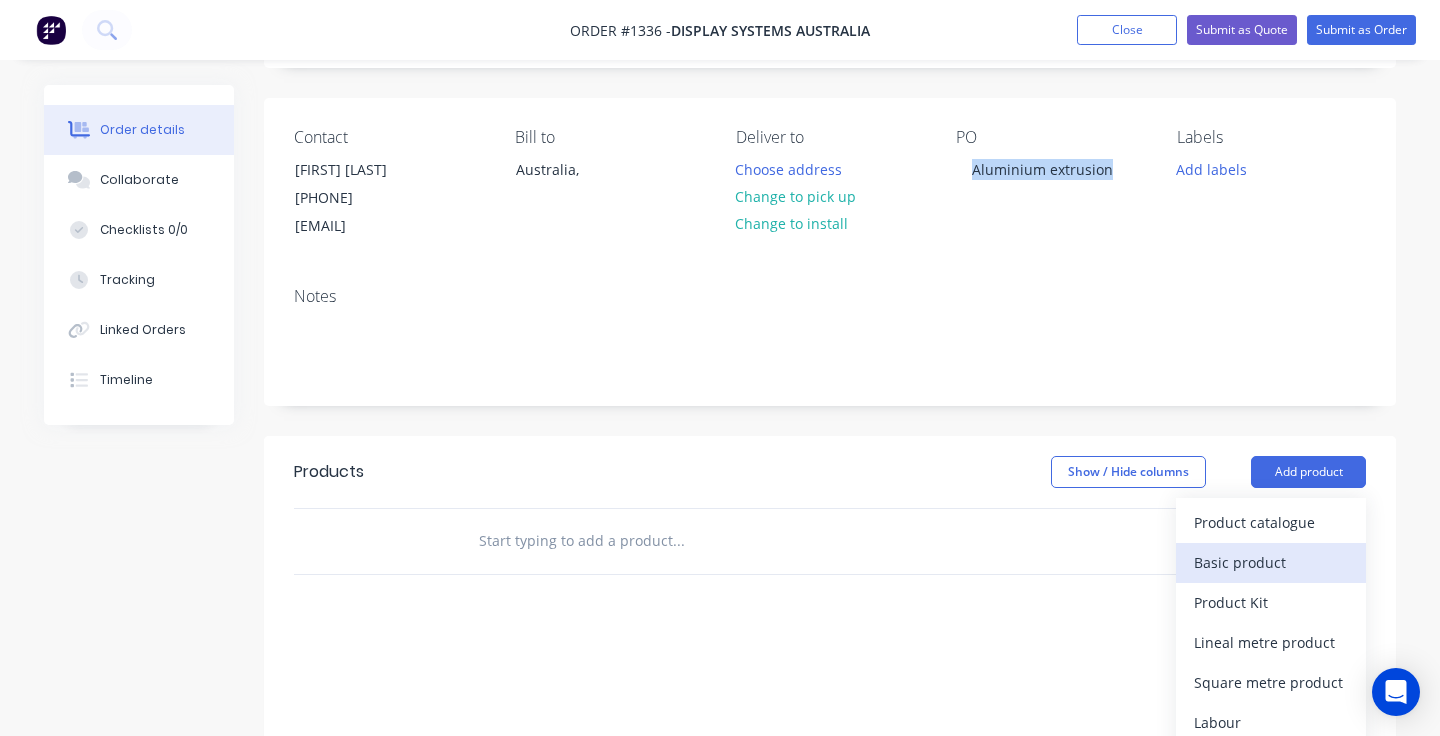 click on "Basic product" at bounding box center [1271, 562] 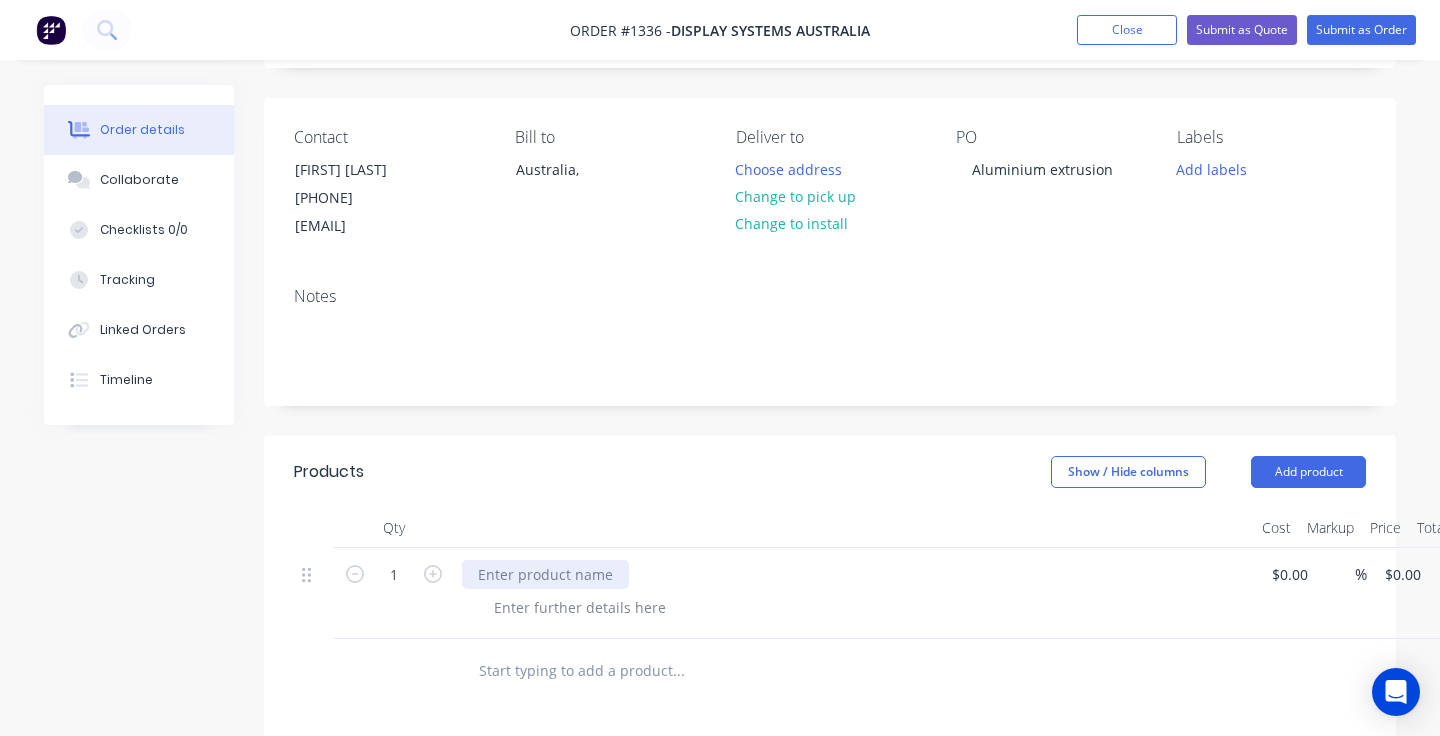 click at bounding box center (545, 574) 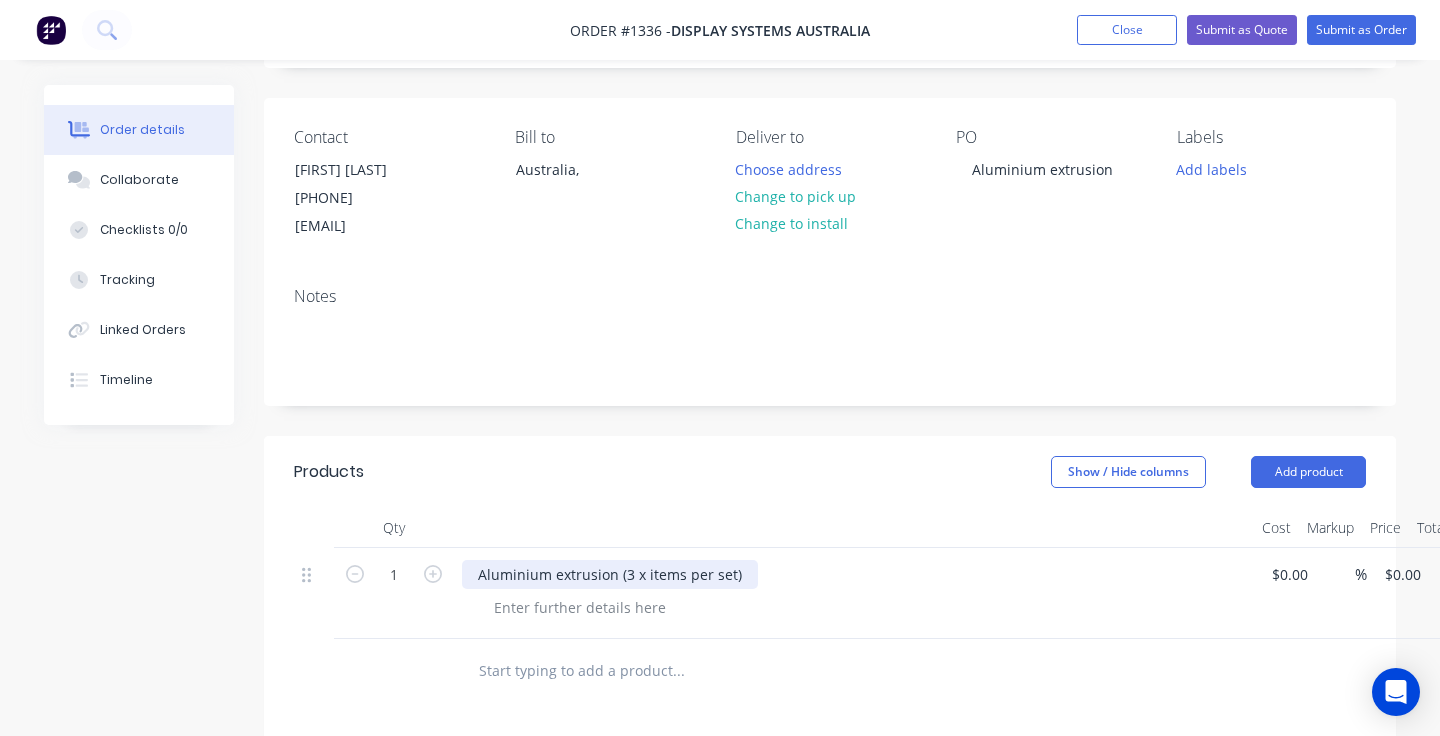 click on "Aluminium extrusion (3 x items per set)" at bounding box center [610, 574] 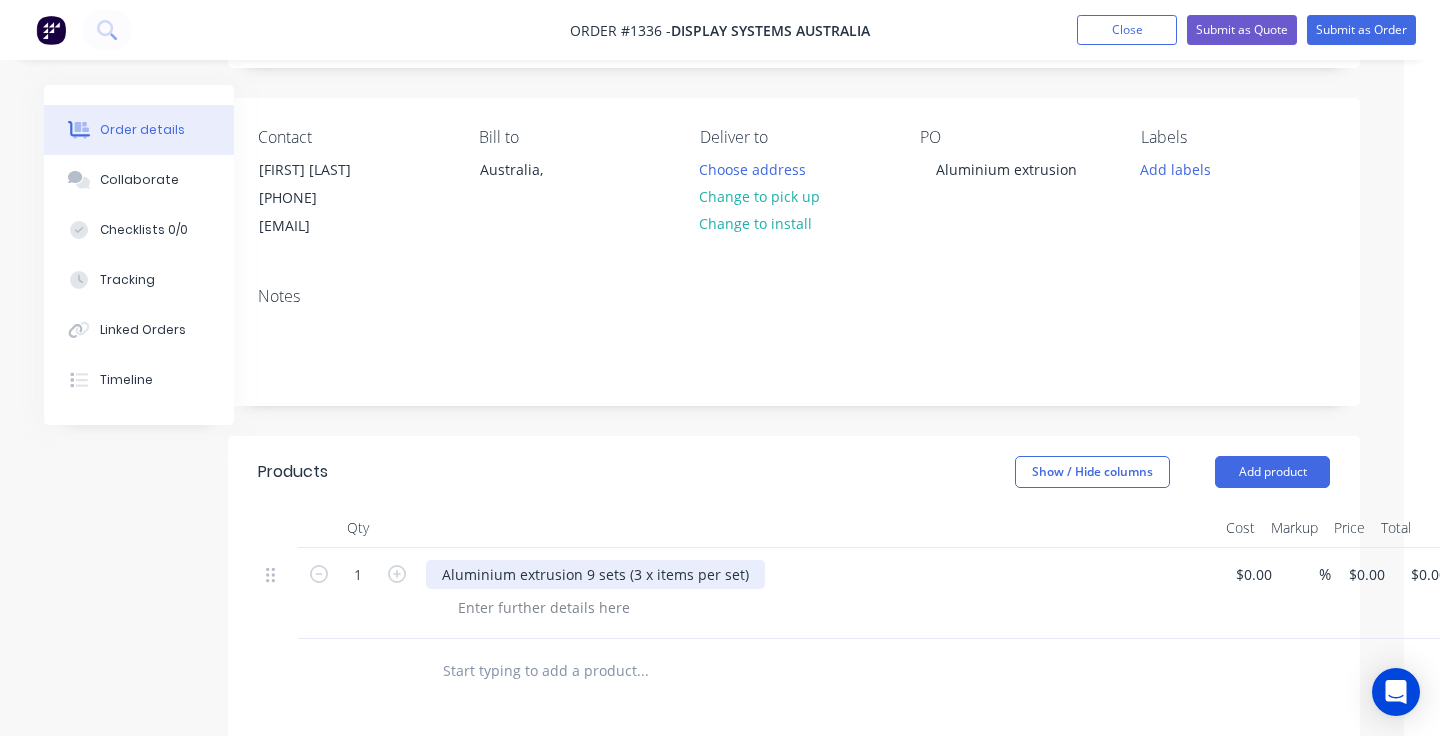scroll, scrollTop: 124, scrollLeft: 54, axis: both 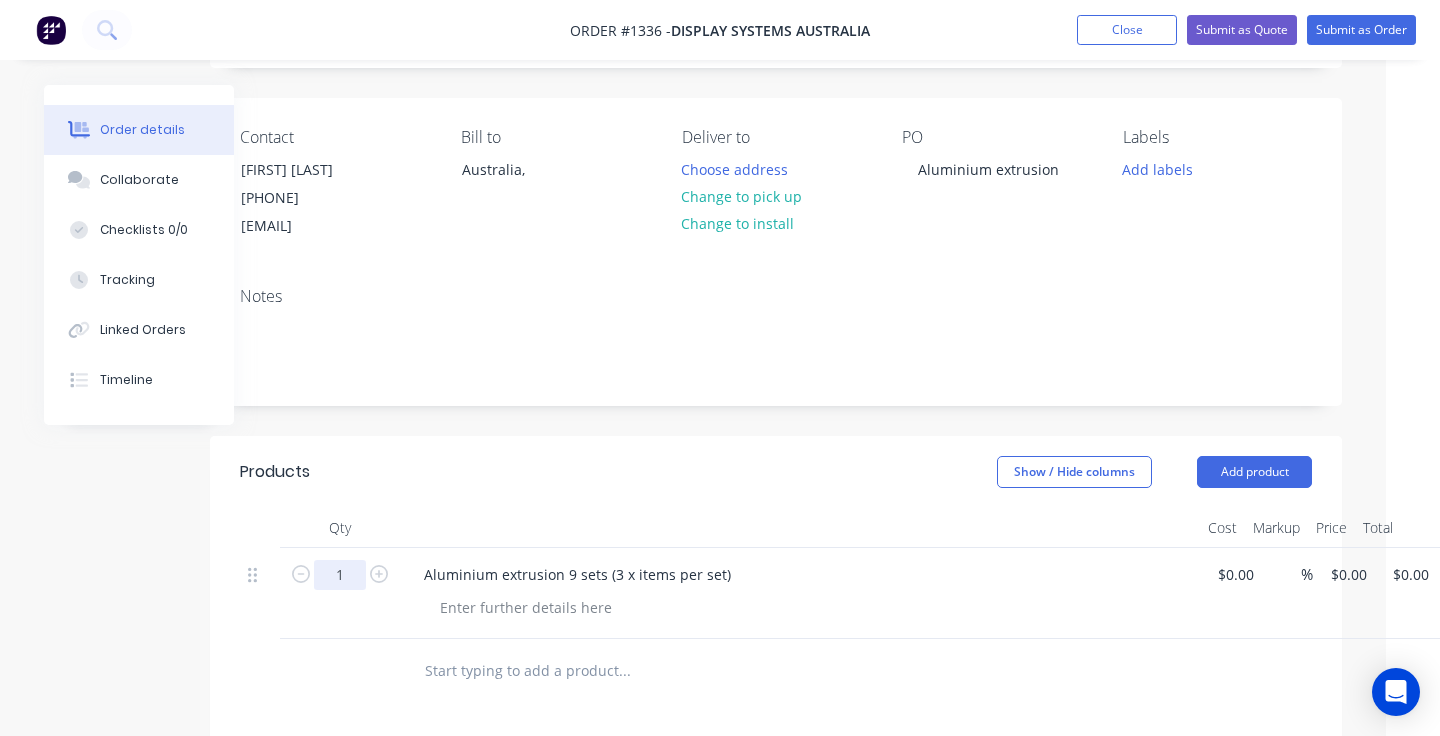 click on "1" at bounding box center [340, 575] 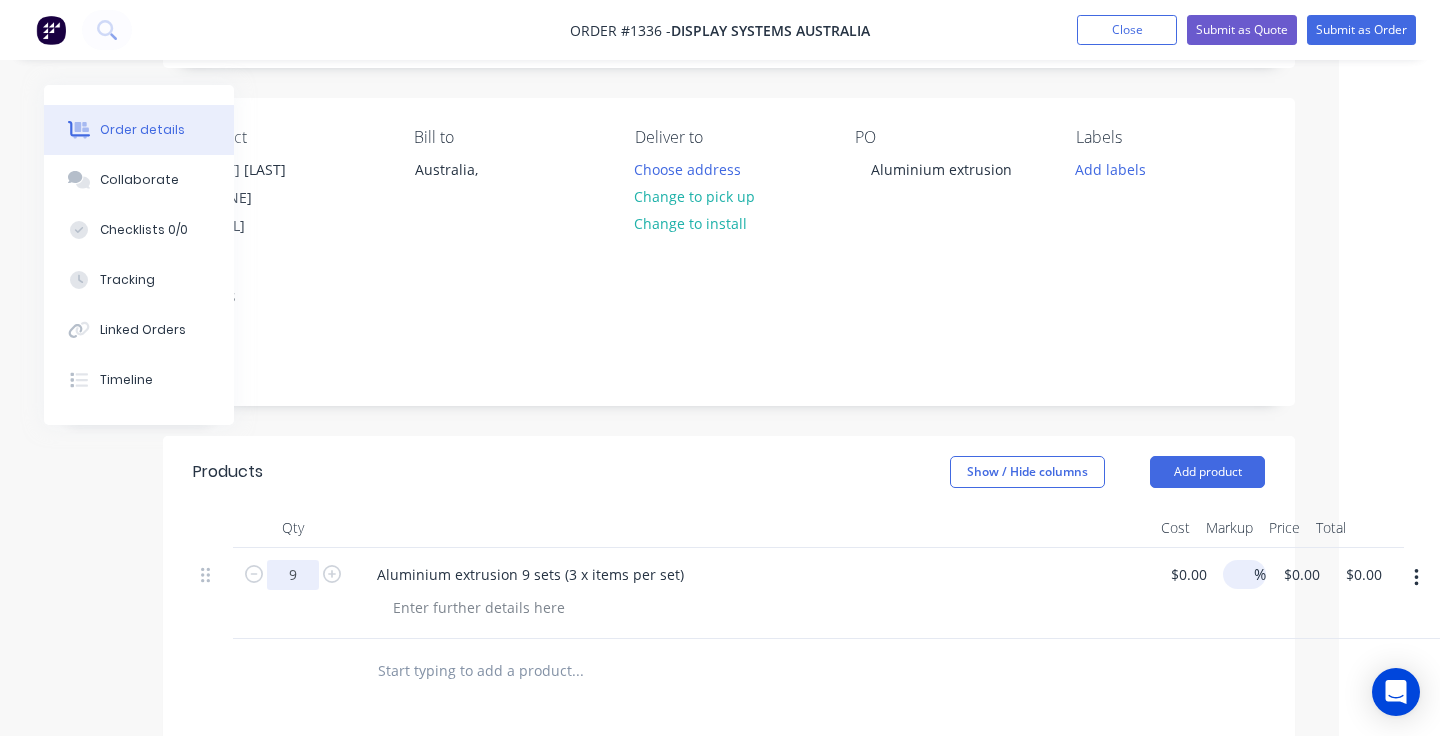 scroll, scrollTop: 124, scrollLeft: 101, axis: both 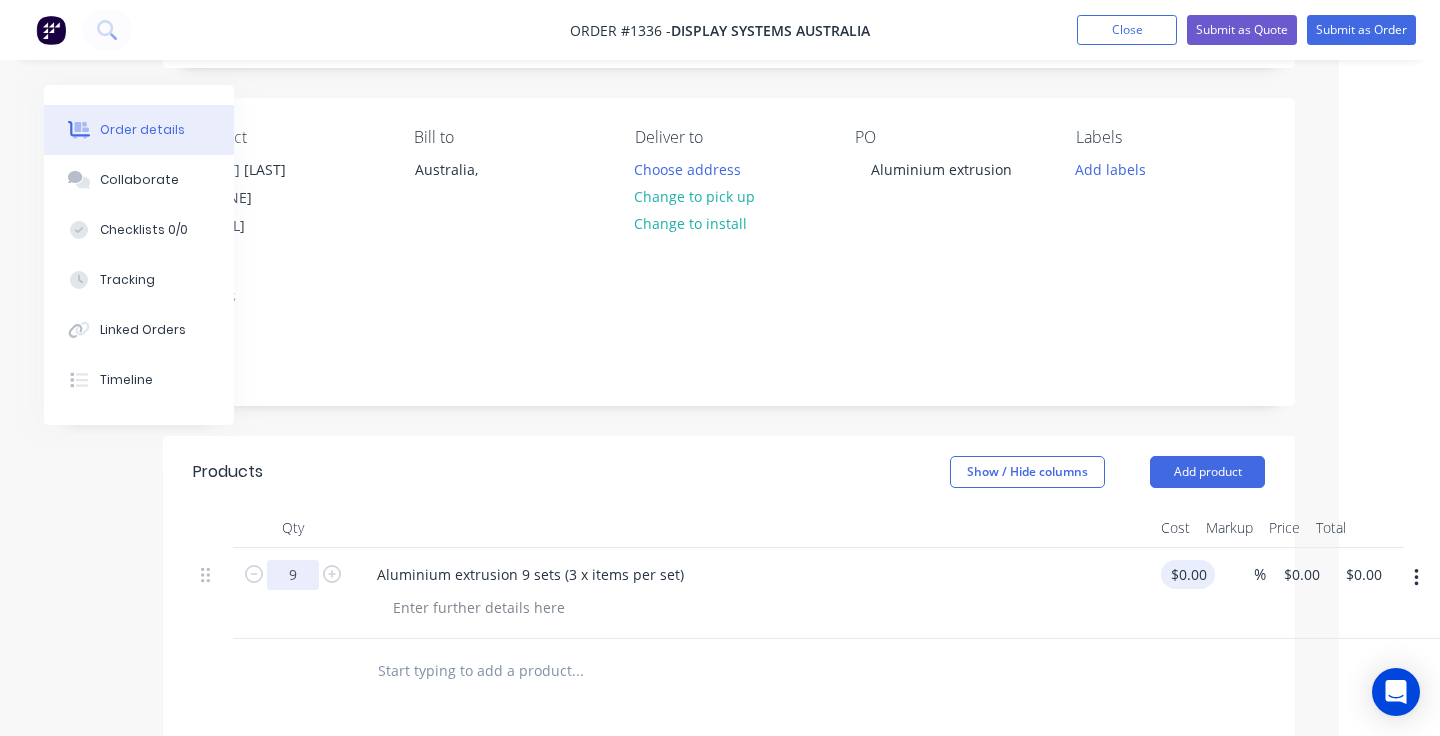 type on "9" 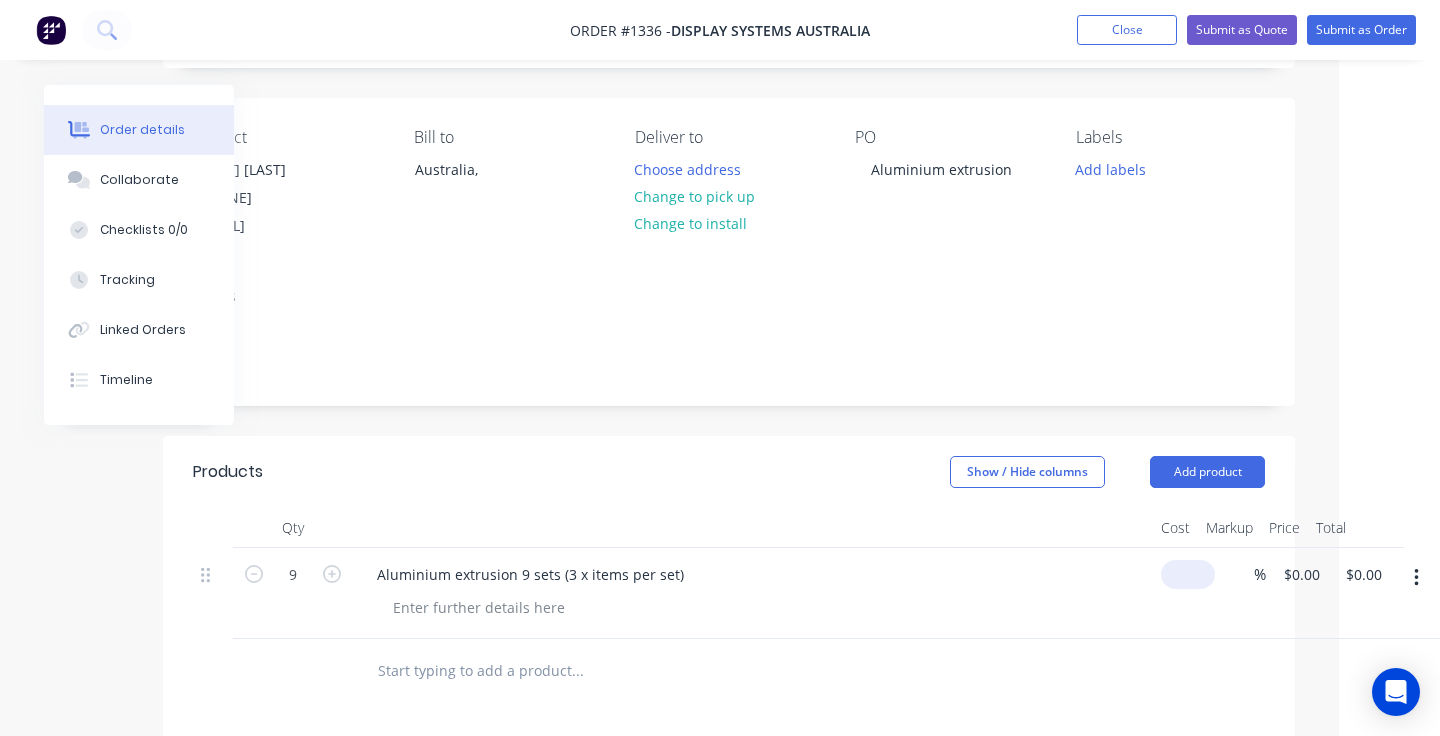 click at bounding box center (1192, 574) 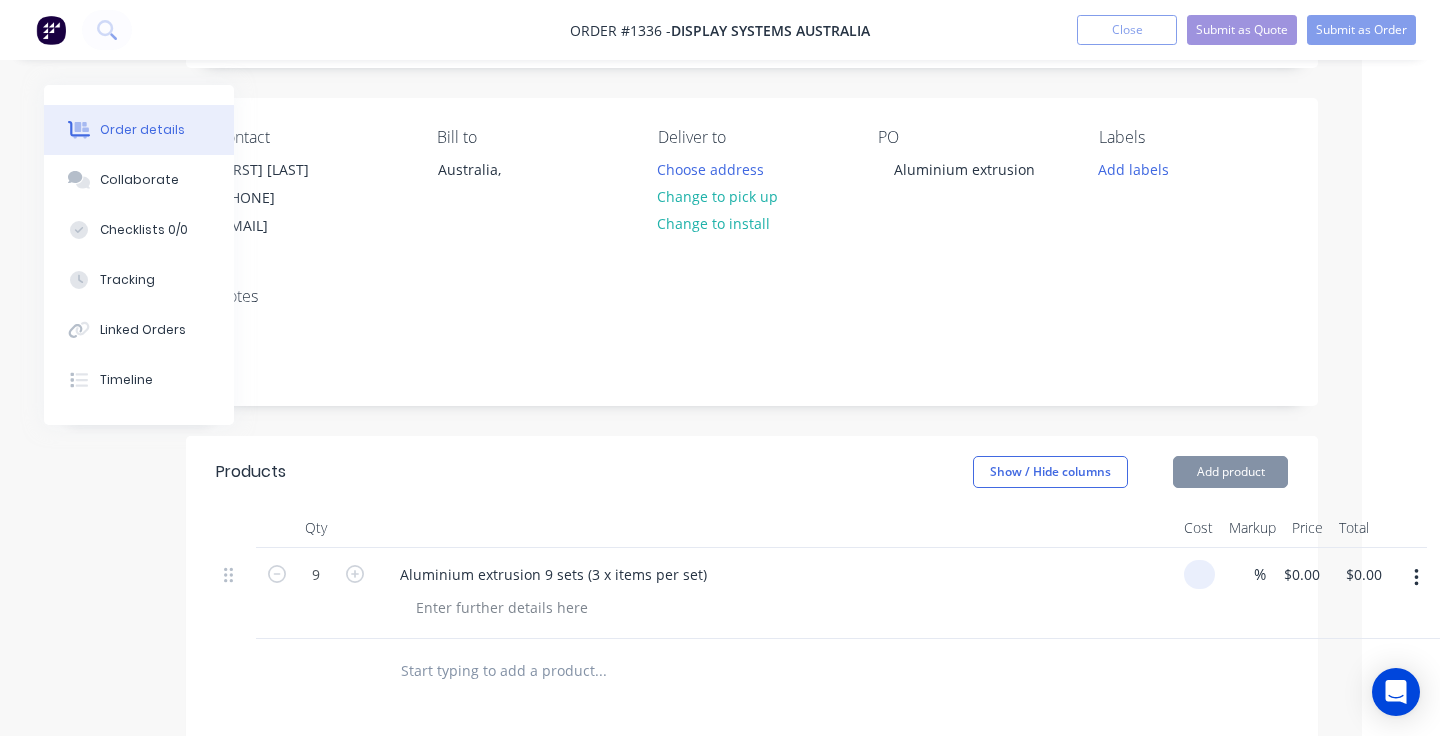 click at bounding box center (1203, 574) 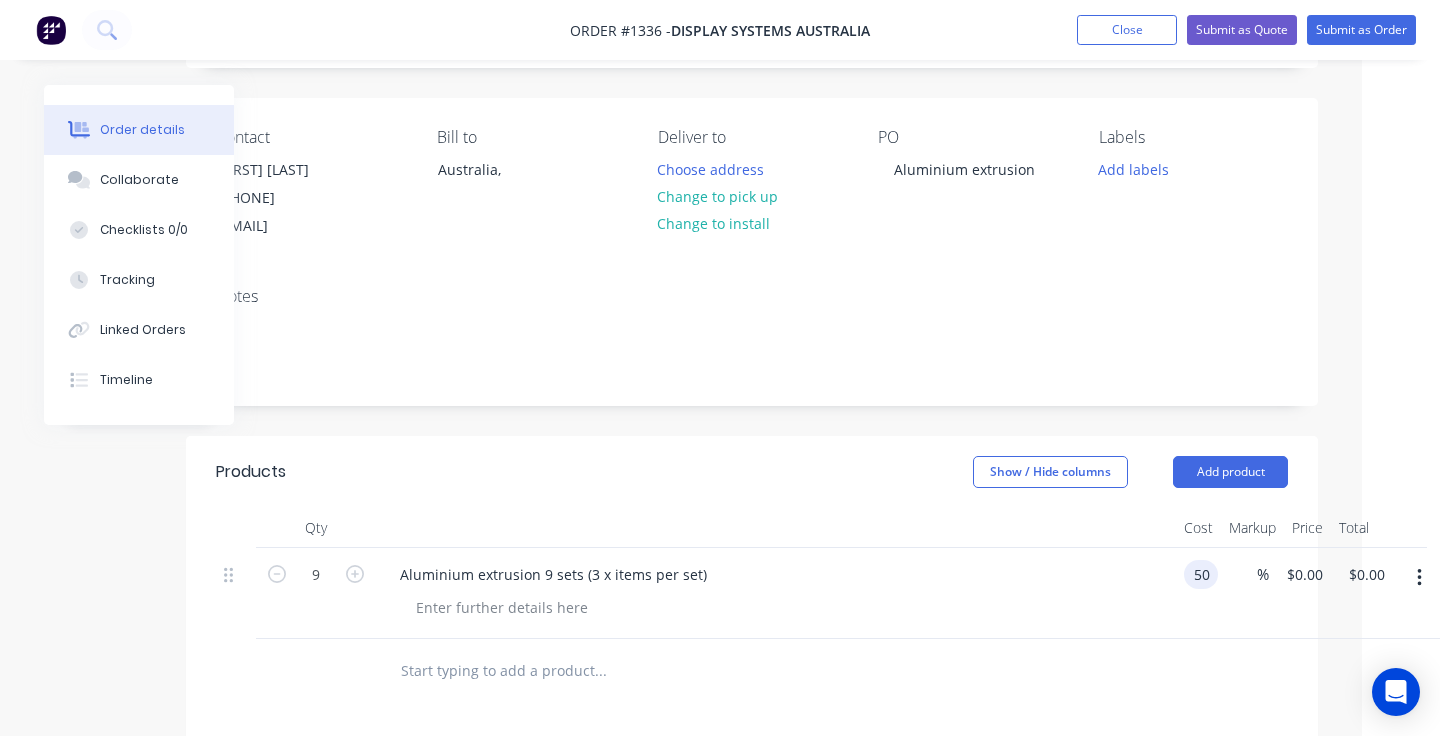 type on "$50.00" 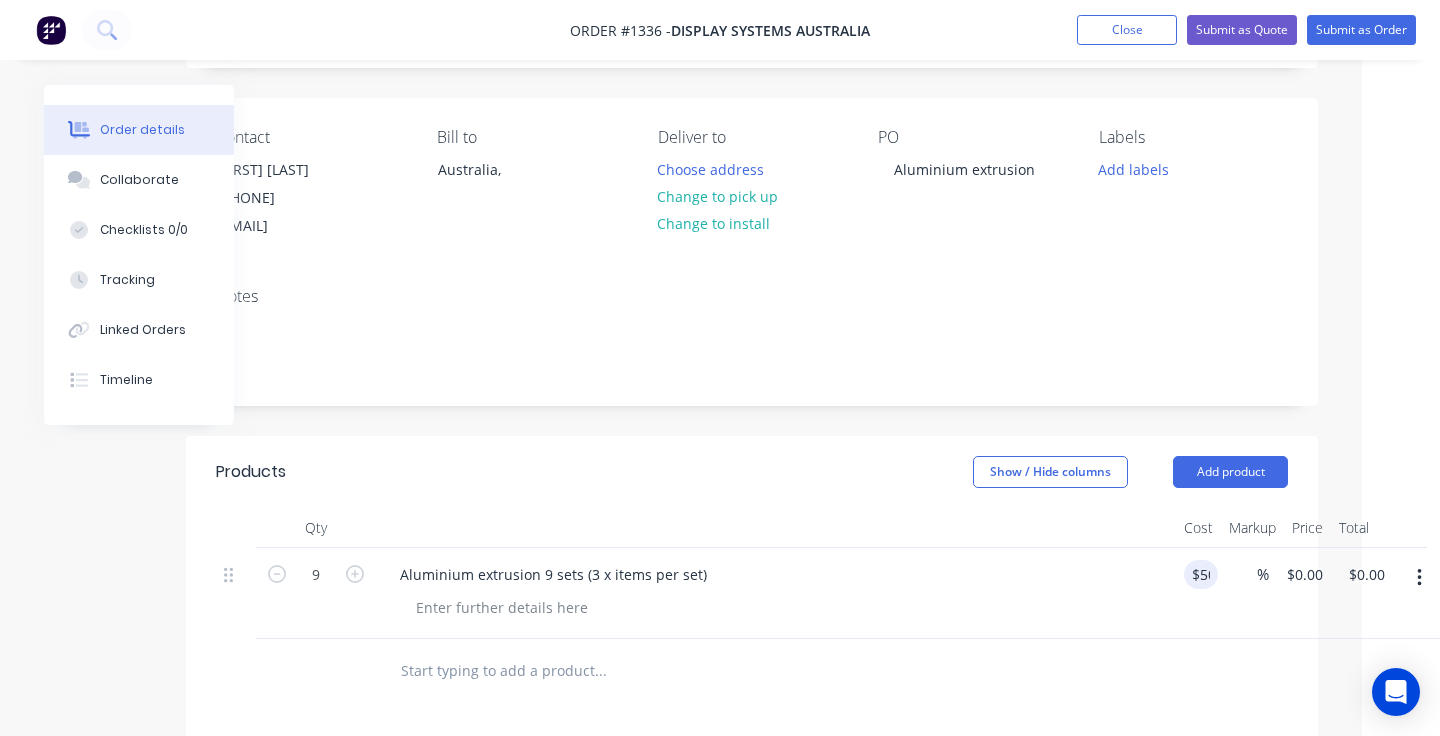 type on "$50.00" 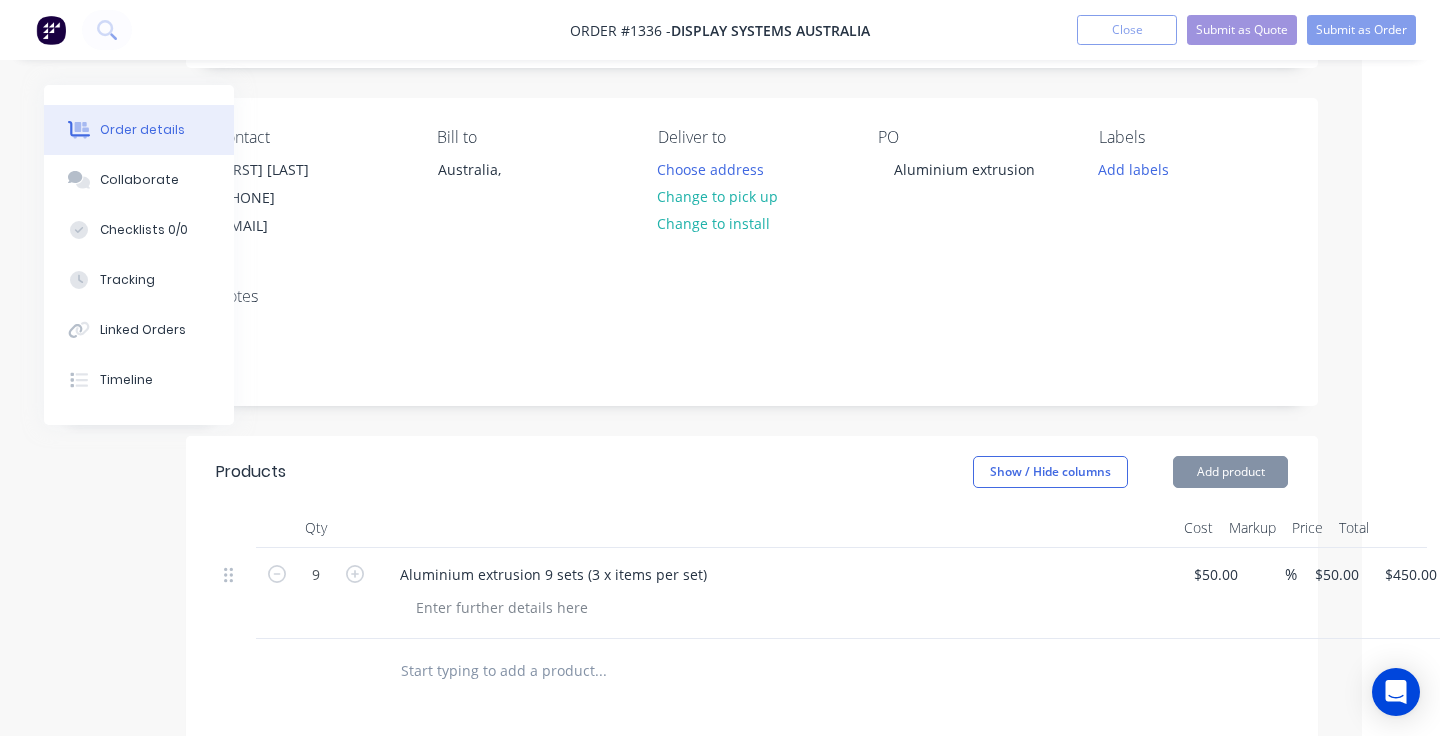 click at bounding box center (736, 671) 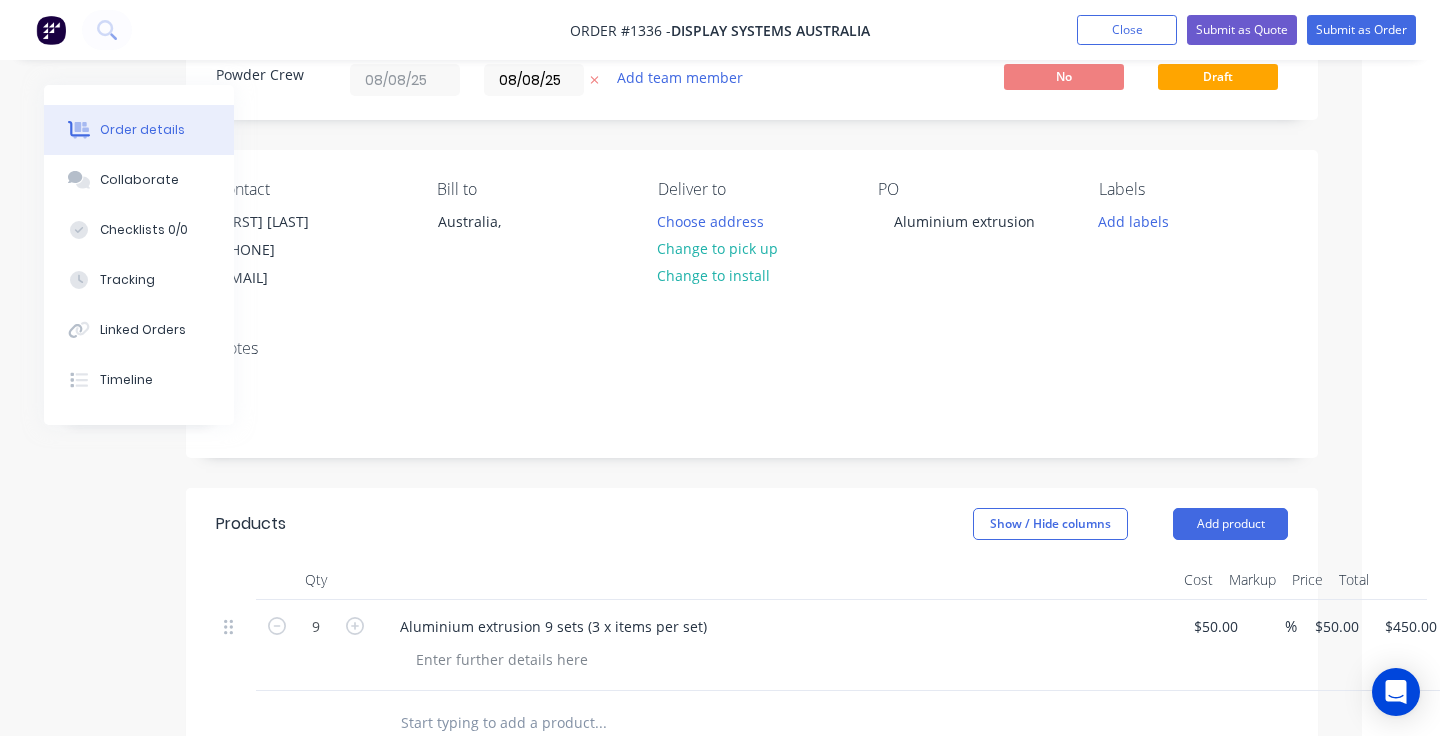 scroll, scrollTop: 29, scrollLeft: 78, axis: both 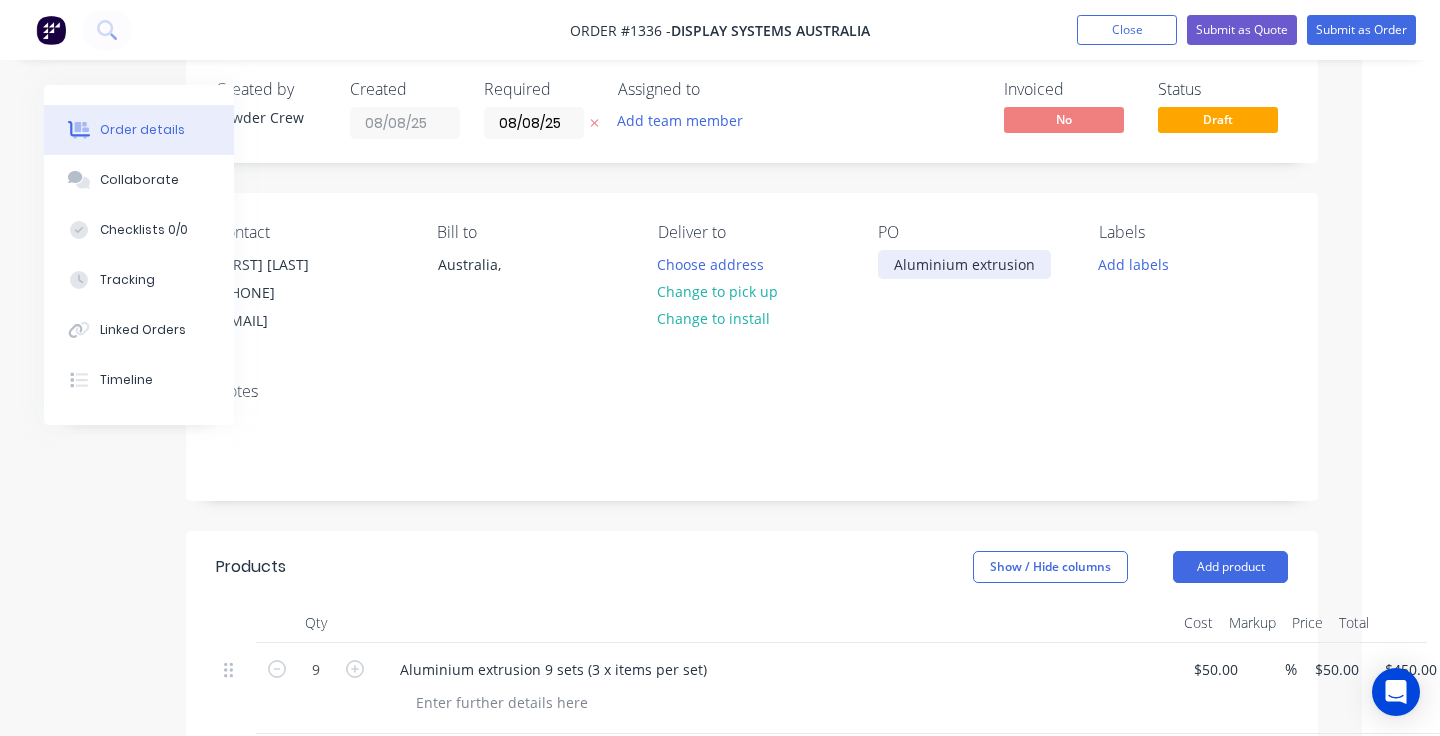 click on "Aluminium extrusion" at bounding box center (964, 264) 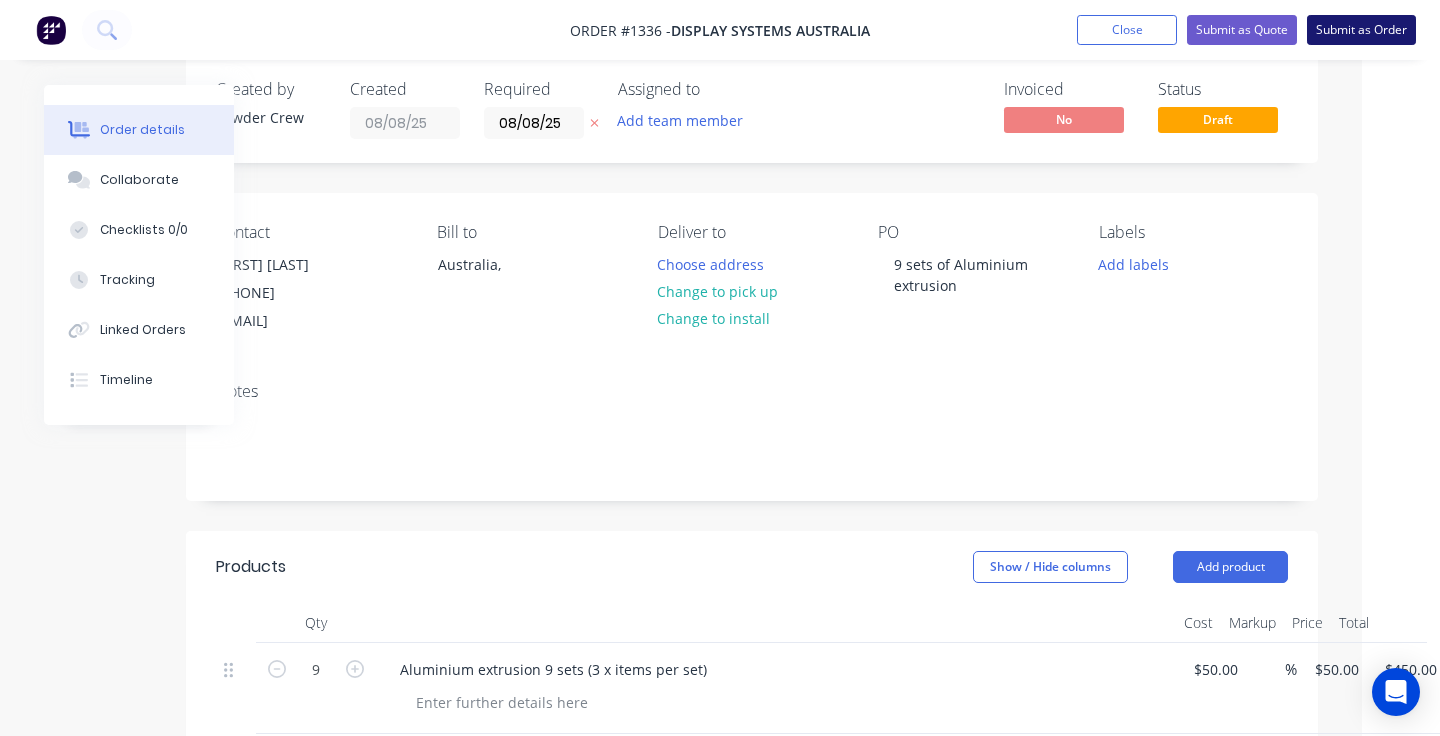 click on "Submit as Order" at bounding box center [1361, 30] 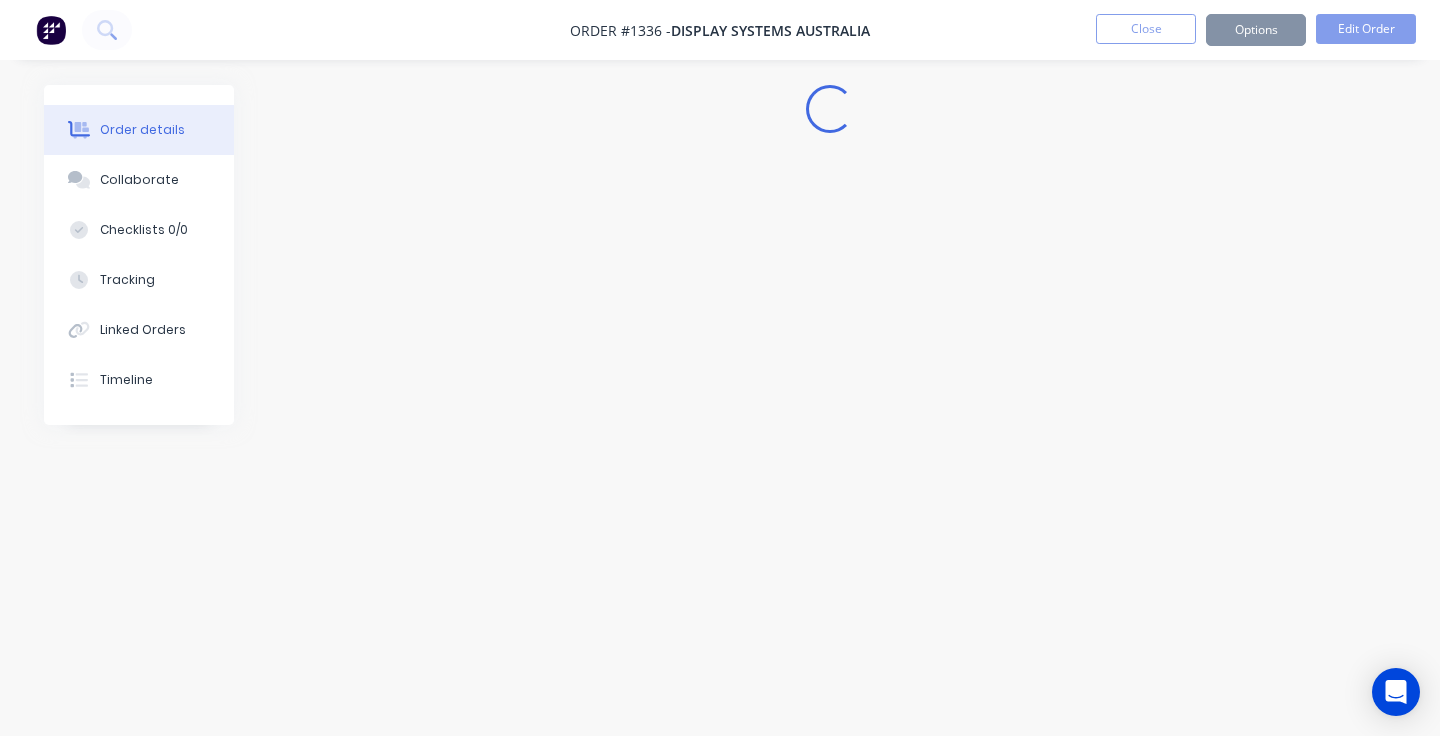 scroll, scrollTop: 0, scrollLeft: 0, axis: both 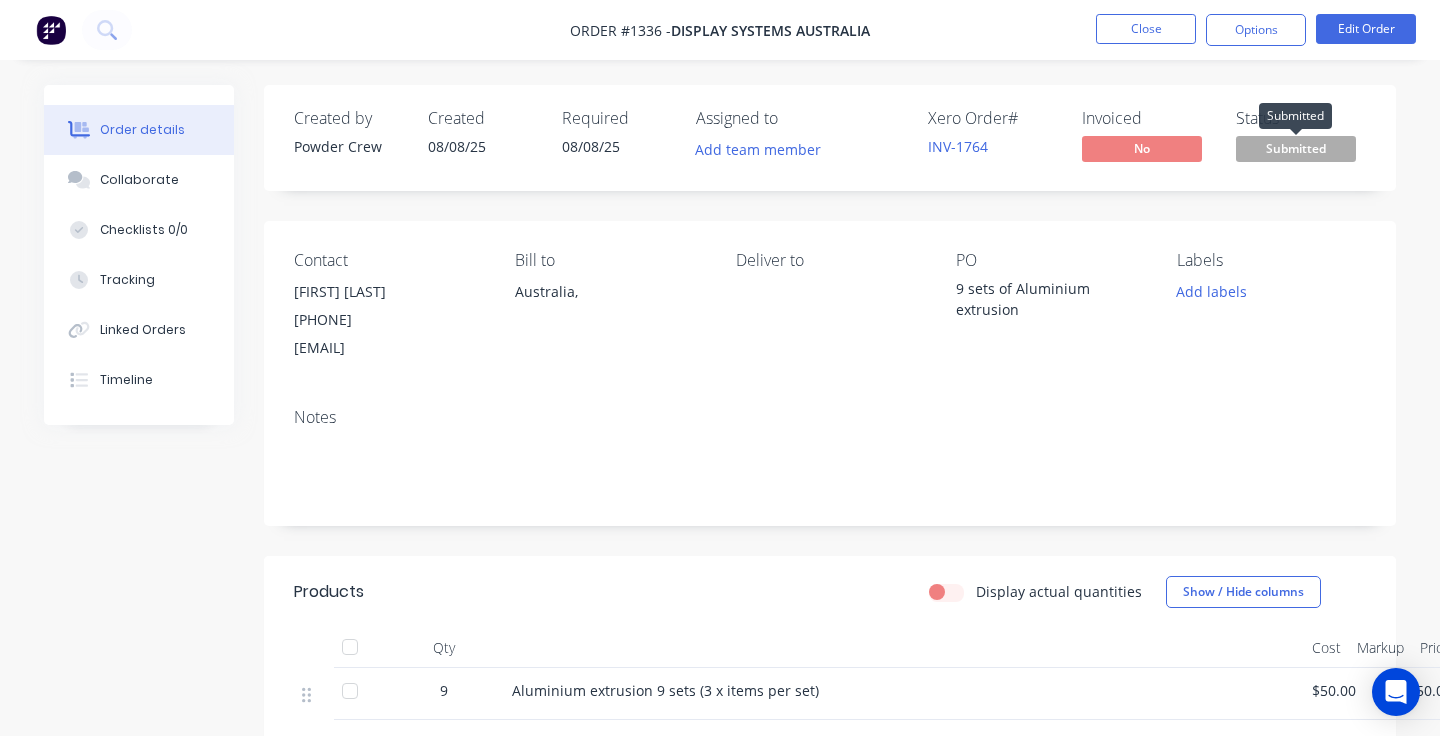 click on "Submitted" at bounding box center [1296, 148] 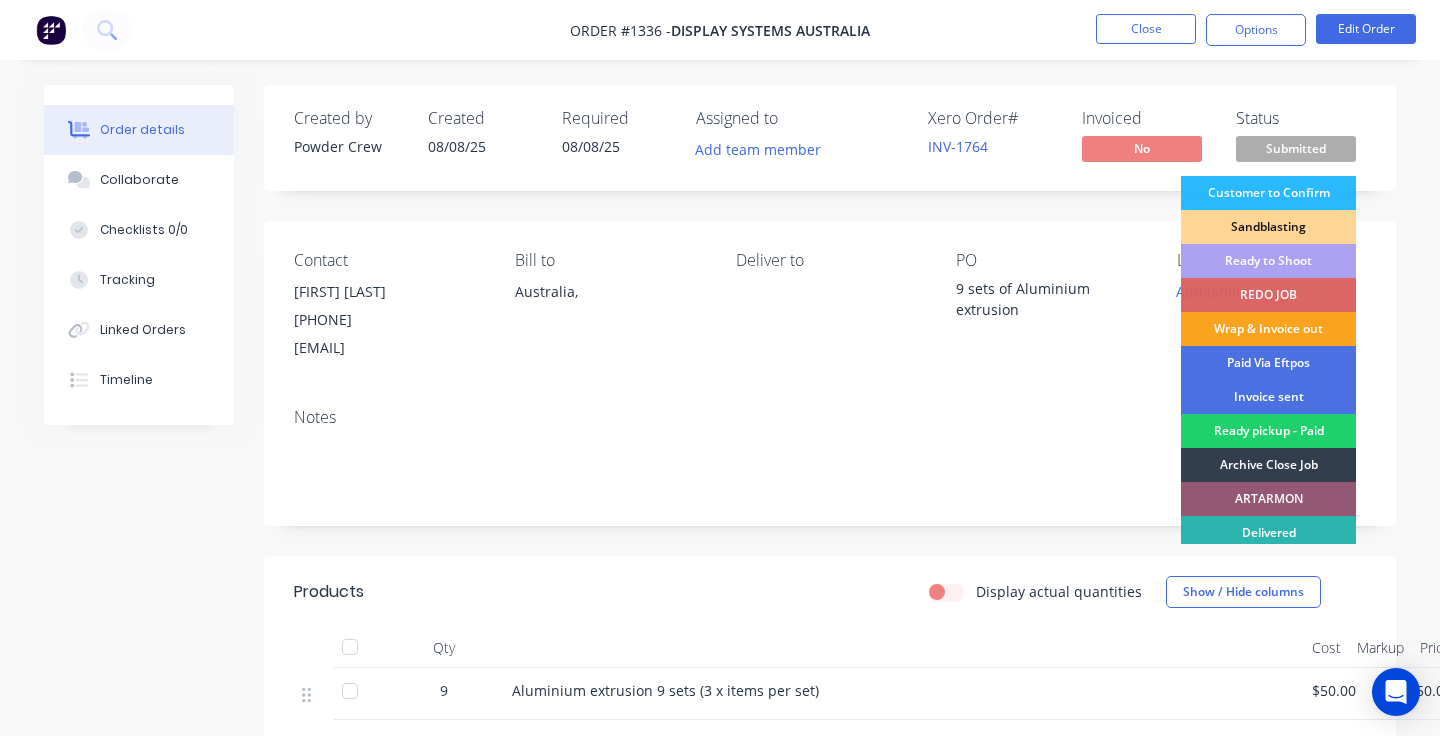 click on "Ready to Shoot" at bounding box center (1268, 261) 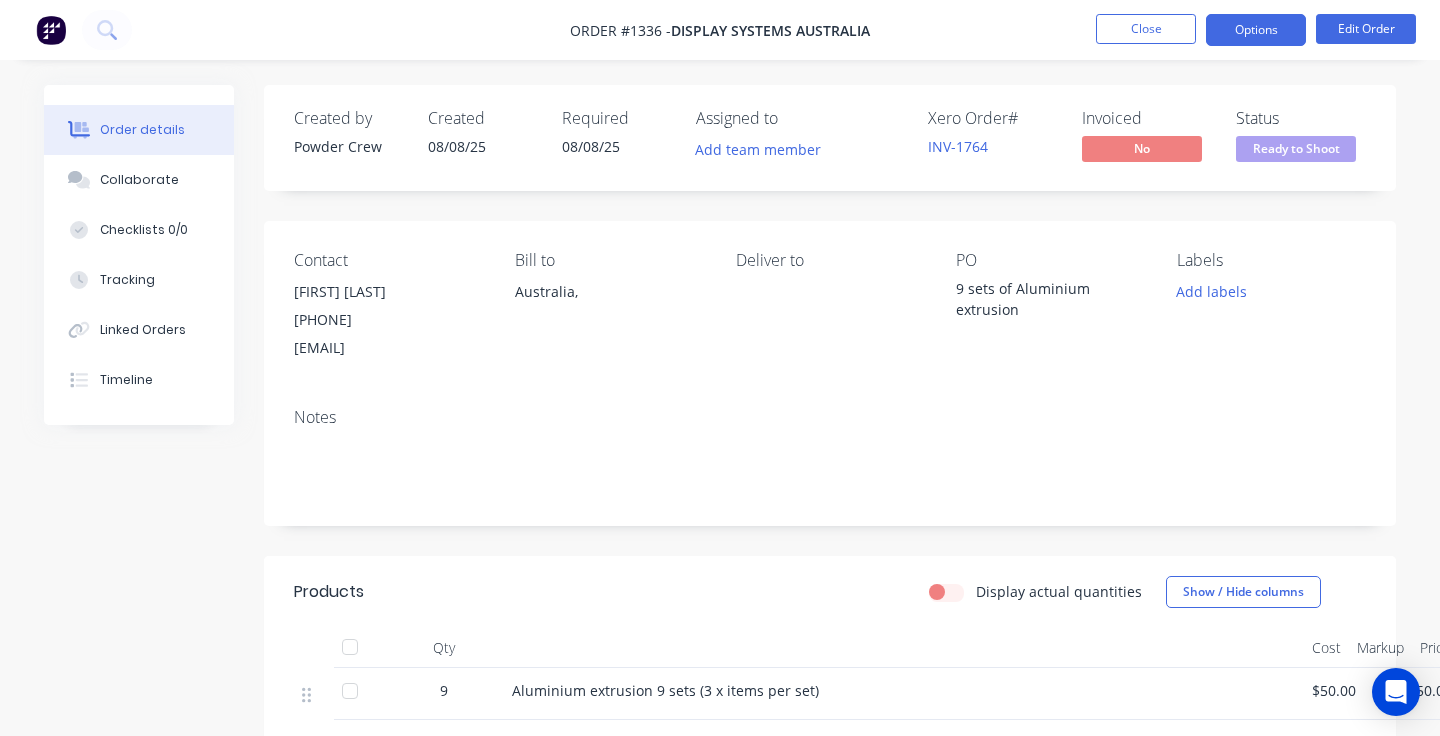 click on "Options" at bounding box center [1256, 30] 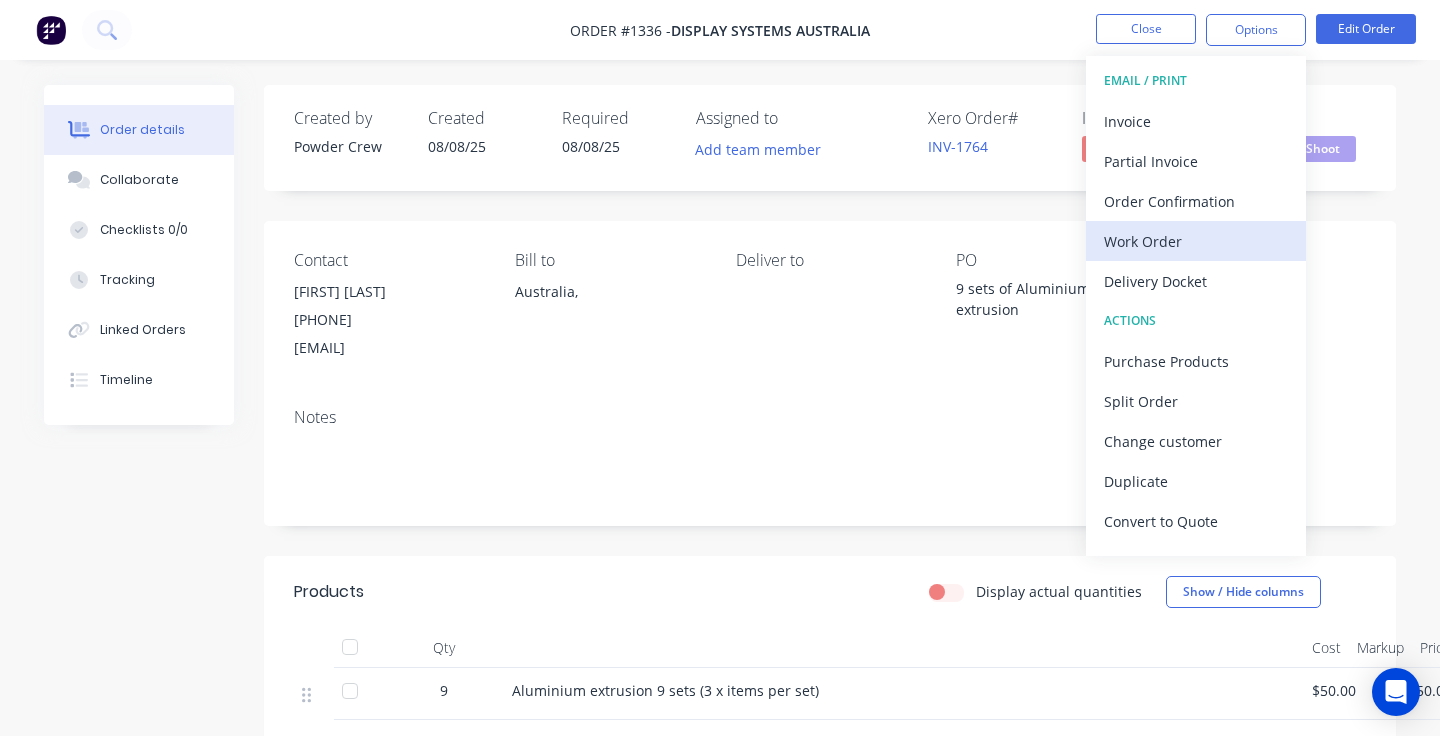 click on "Work Order" at bounding box center (1196, 241) 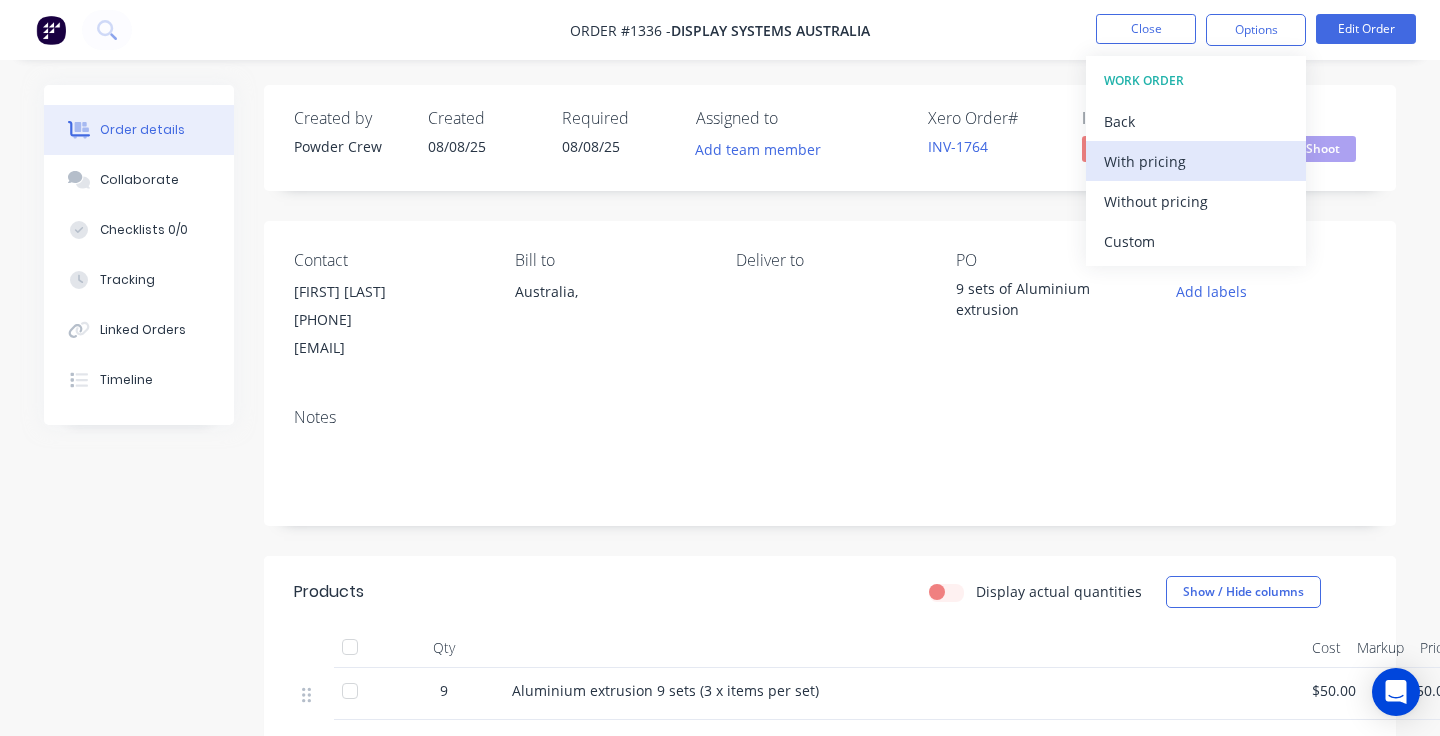 click on "With pricing" at bounding box center [1196, 161] 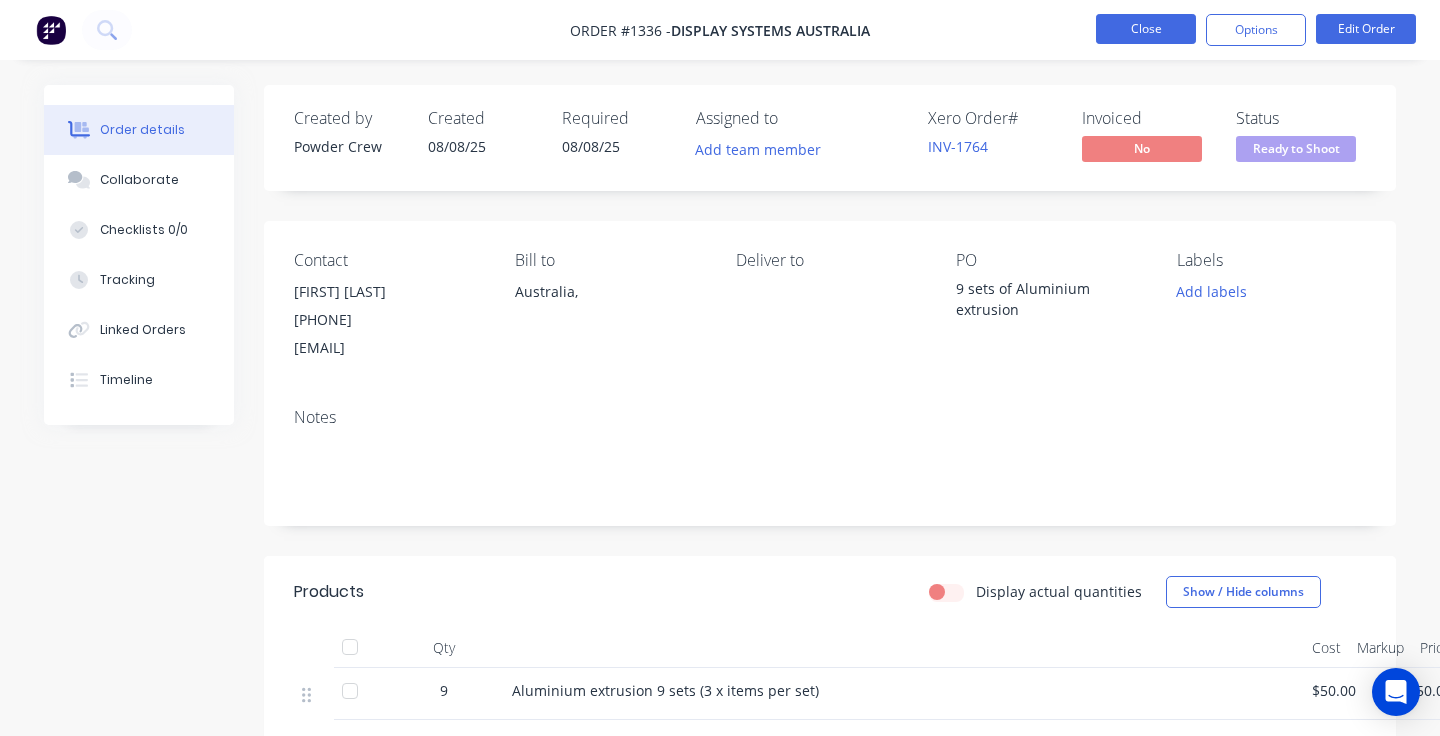 click on "Close" at bounding box center (1146, 29) 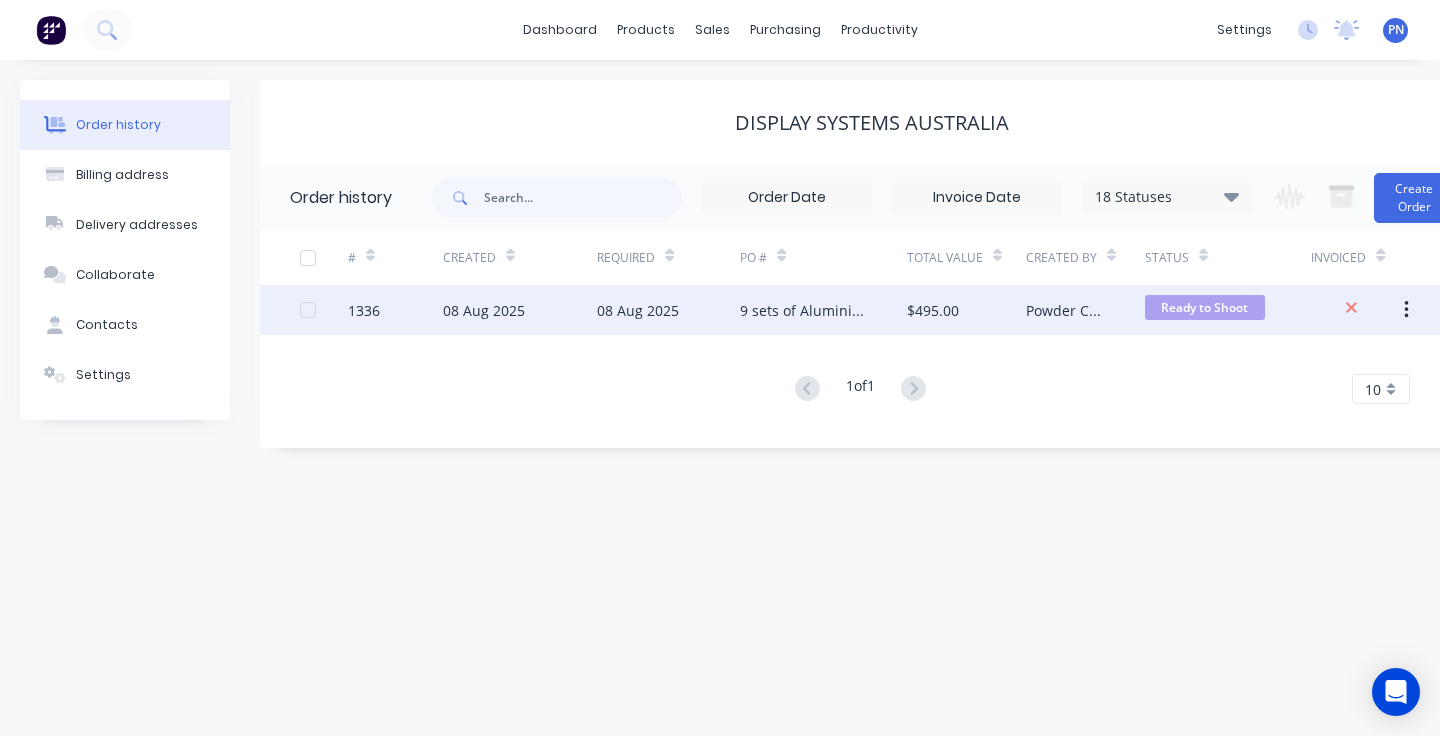 click on "$495.00" at bounding box center (966, 310) 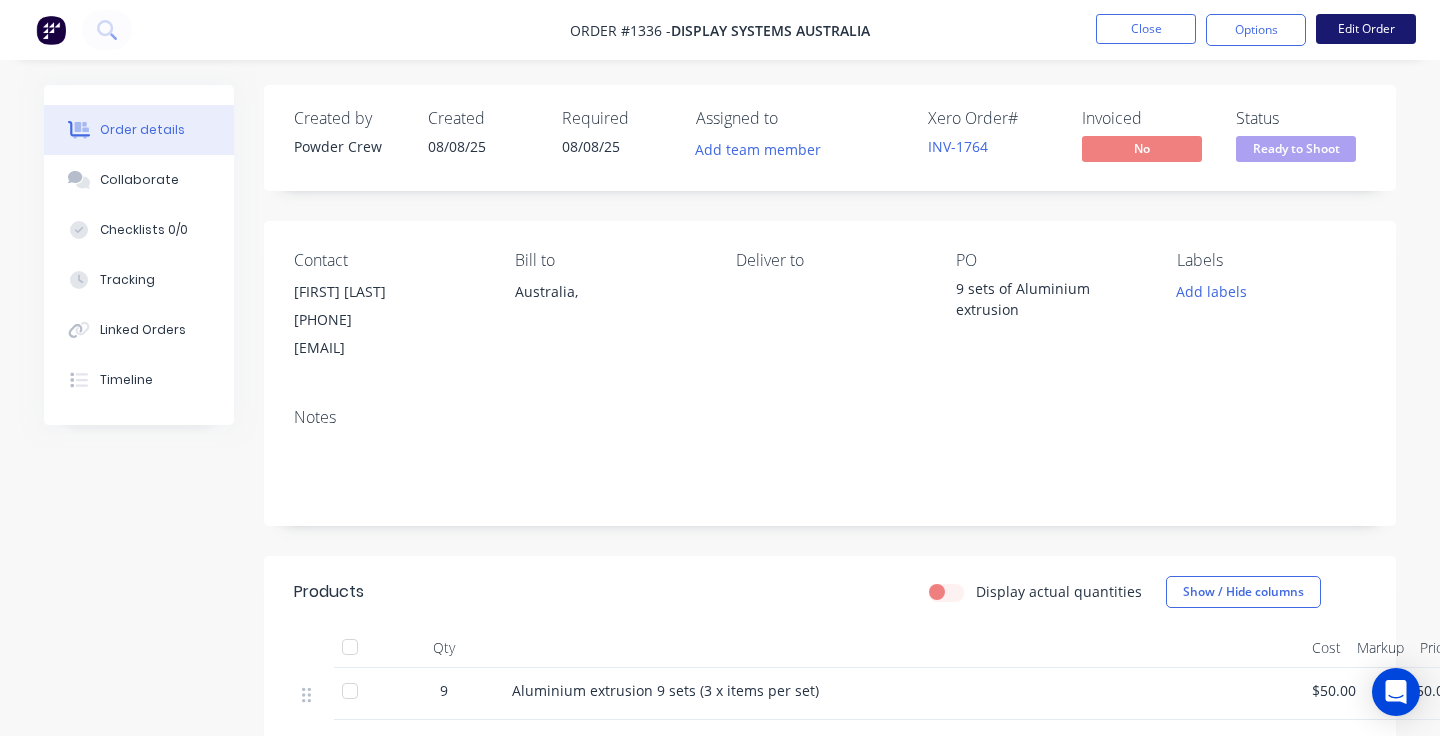 click on "Edit Order" at bounding box center [1366, 29] 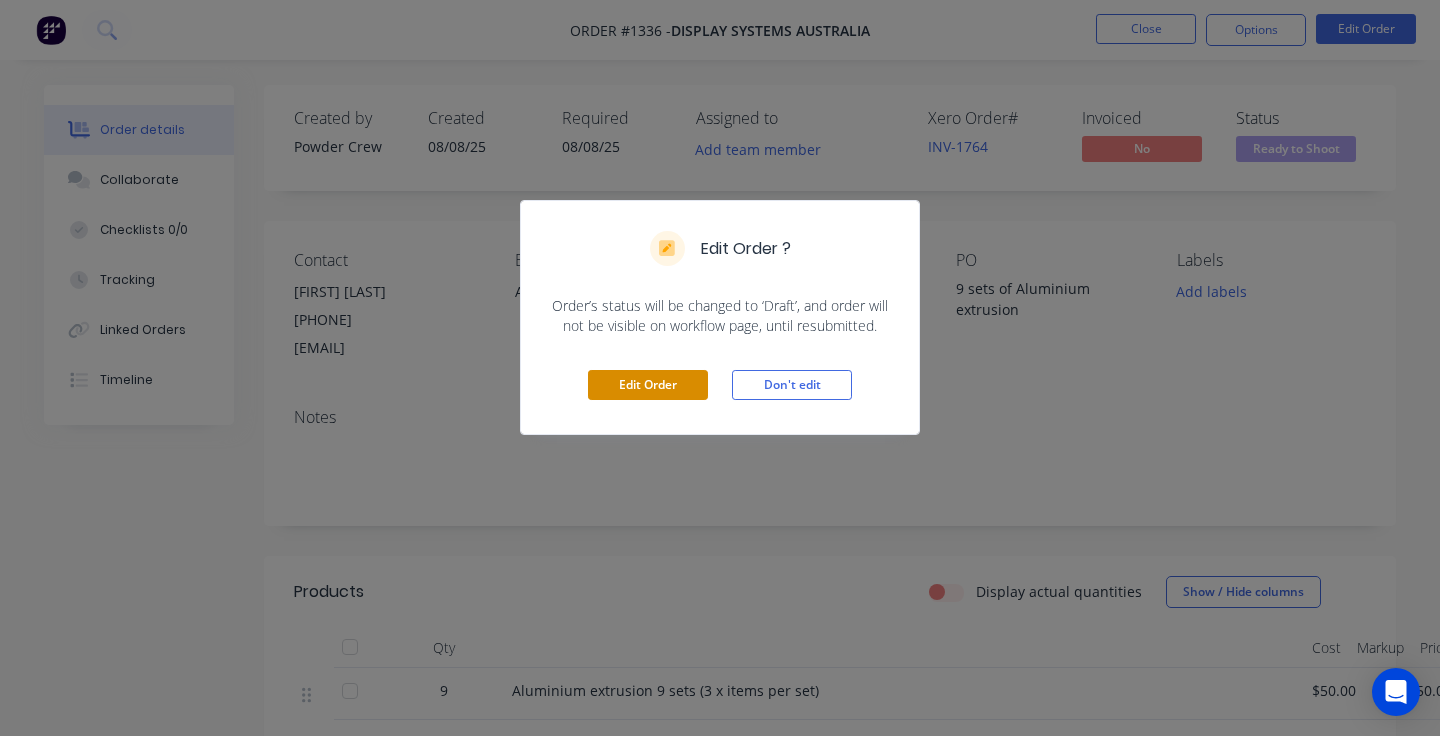 click on "Edit Order" at bounding box center [648, 385] 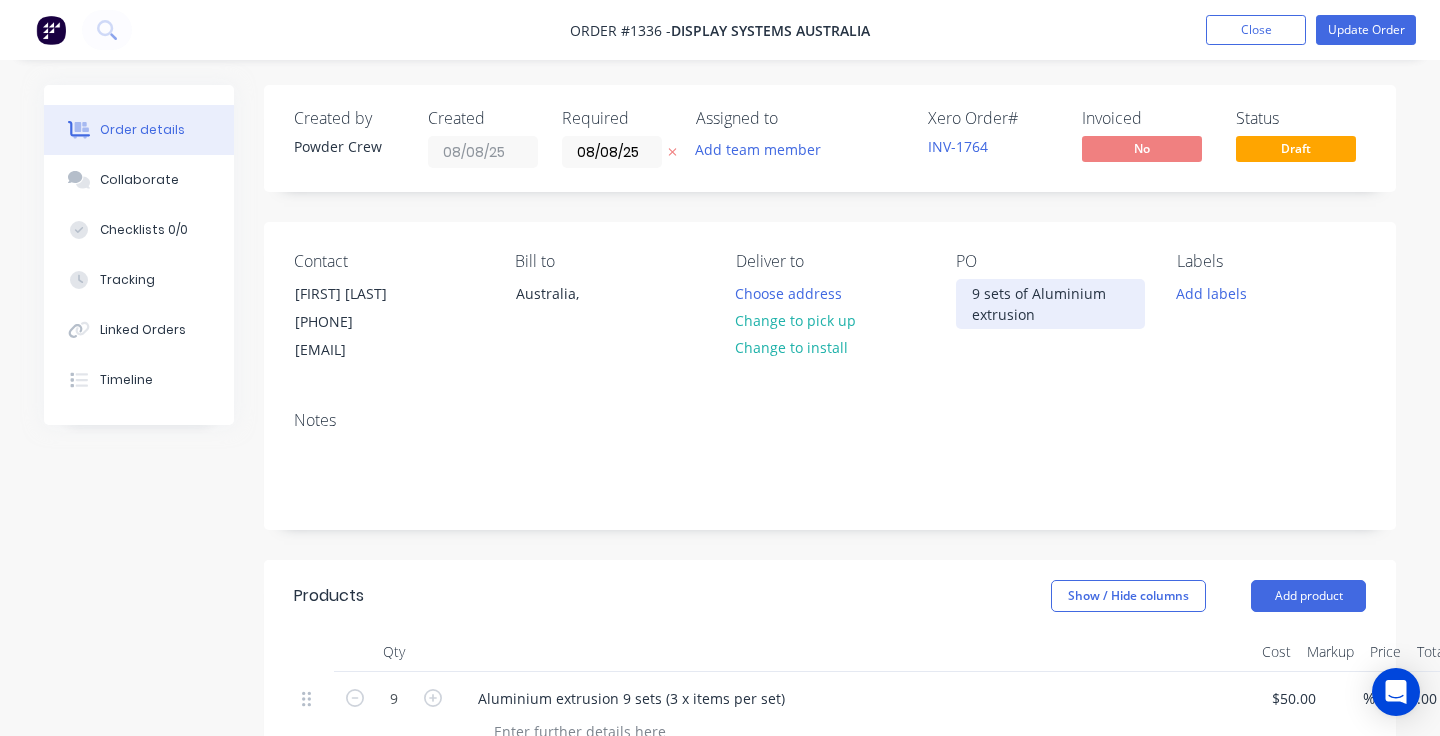 click on "9 sets of Aluminium extrusion" at bounding box center [1050, 304] 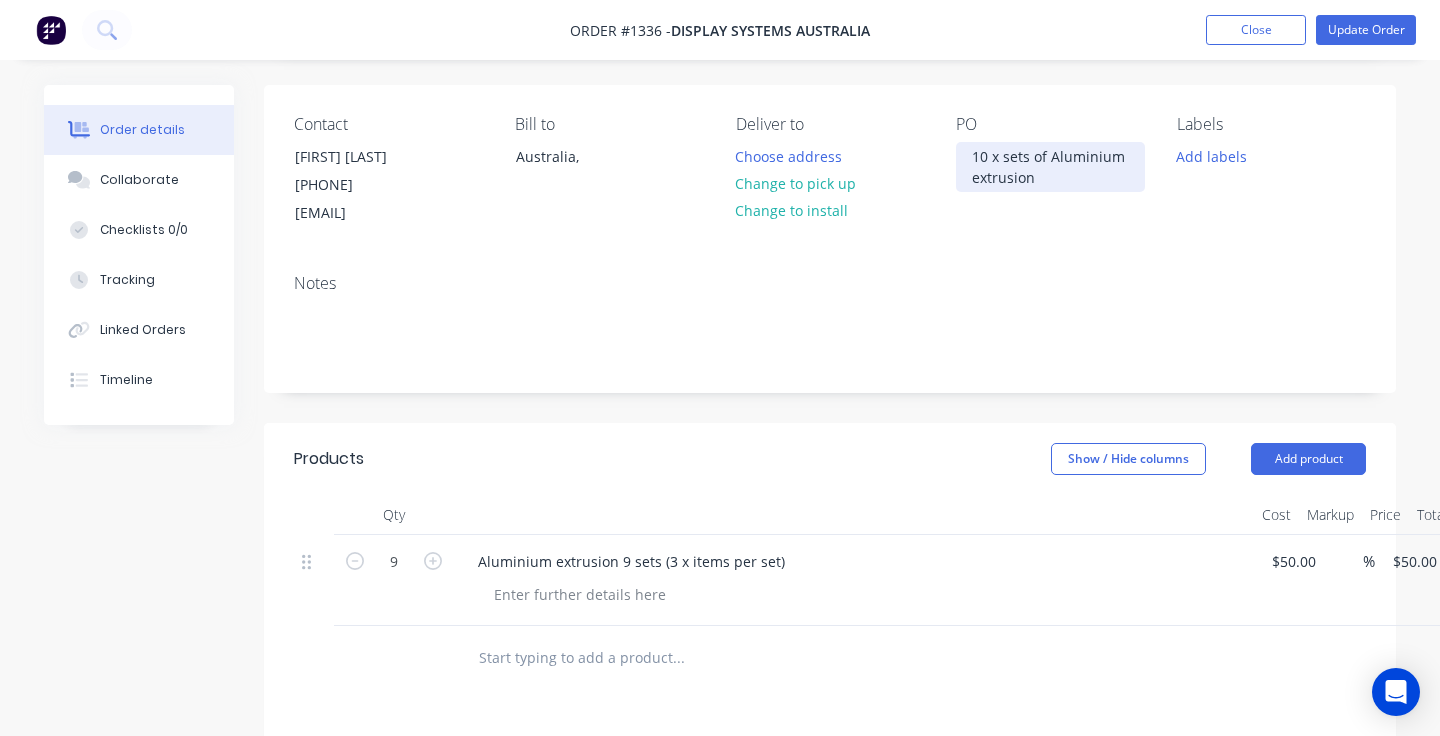 scroll, scrollTop: 149, scrollLeft: 3, axis: both 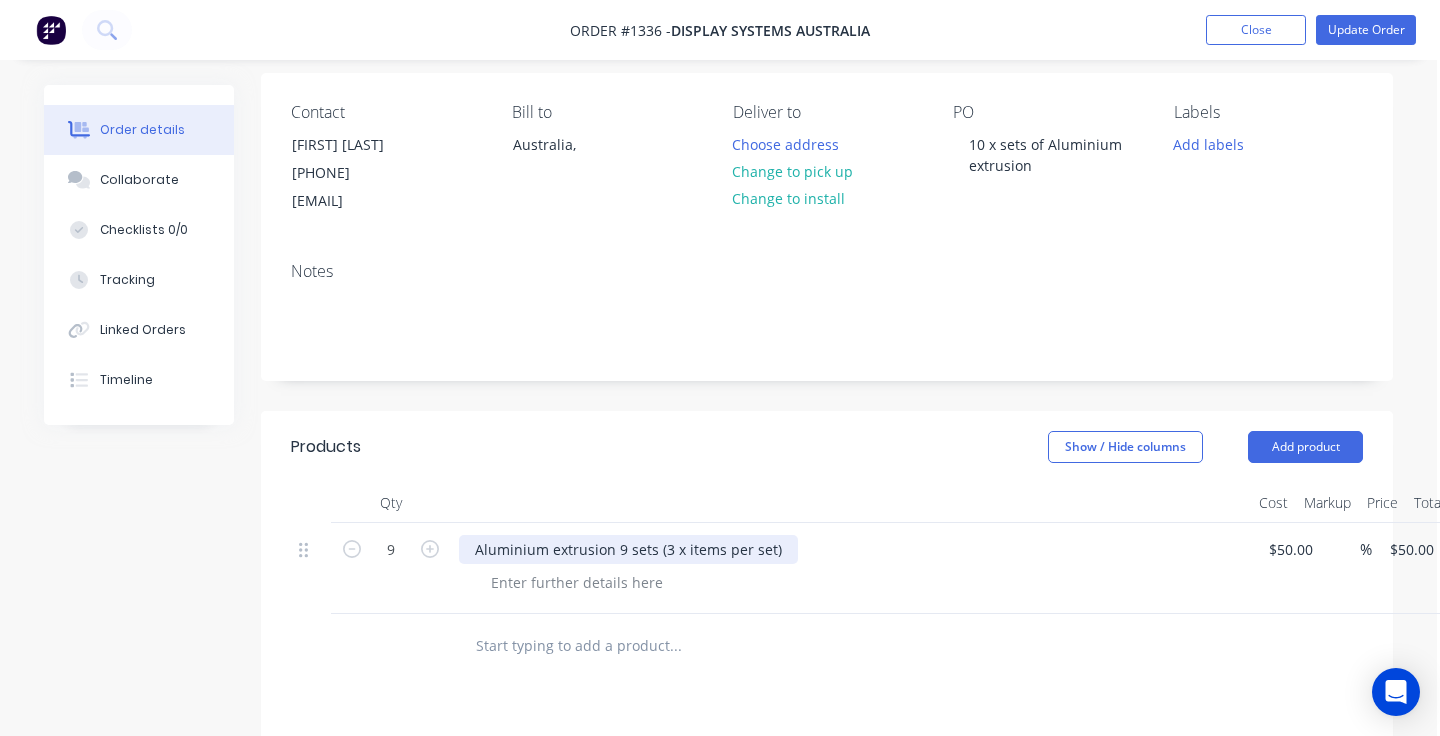 click on "Aluminium extrusion 9 sets (3 x items per set)" at bounding box center (628, 549) 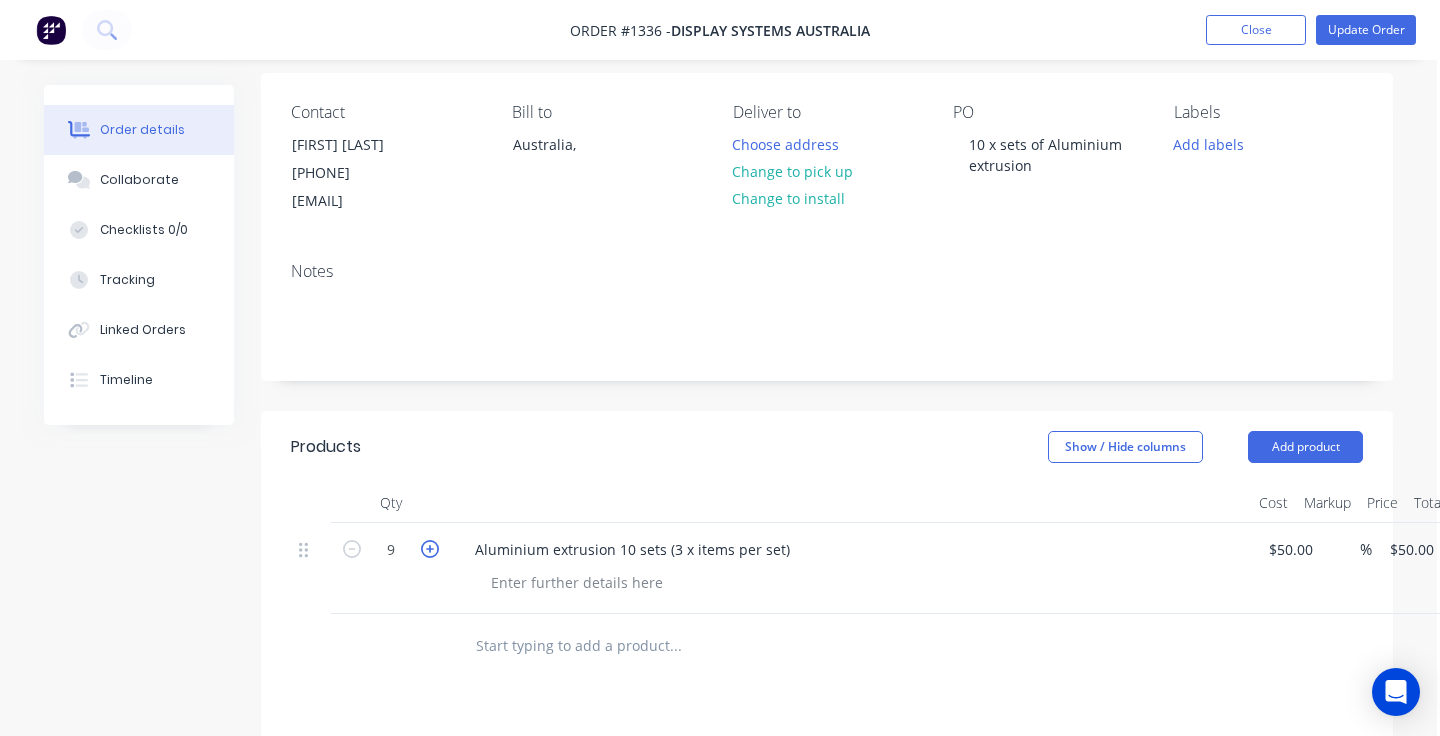 click 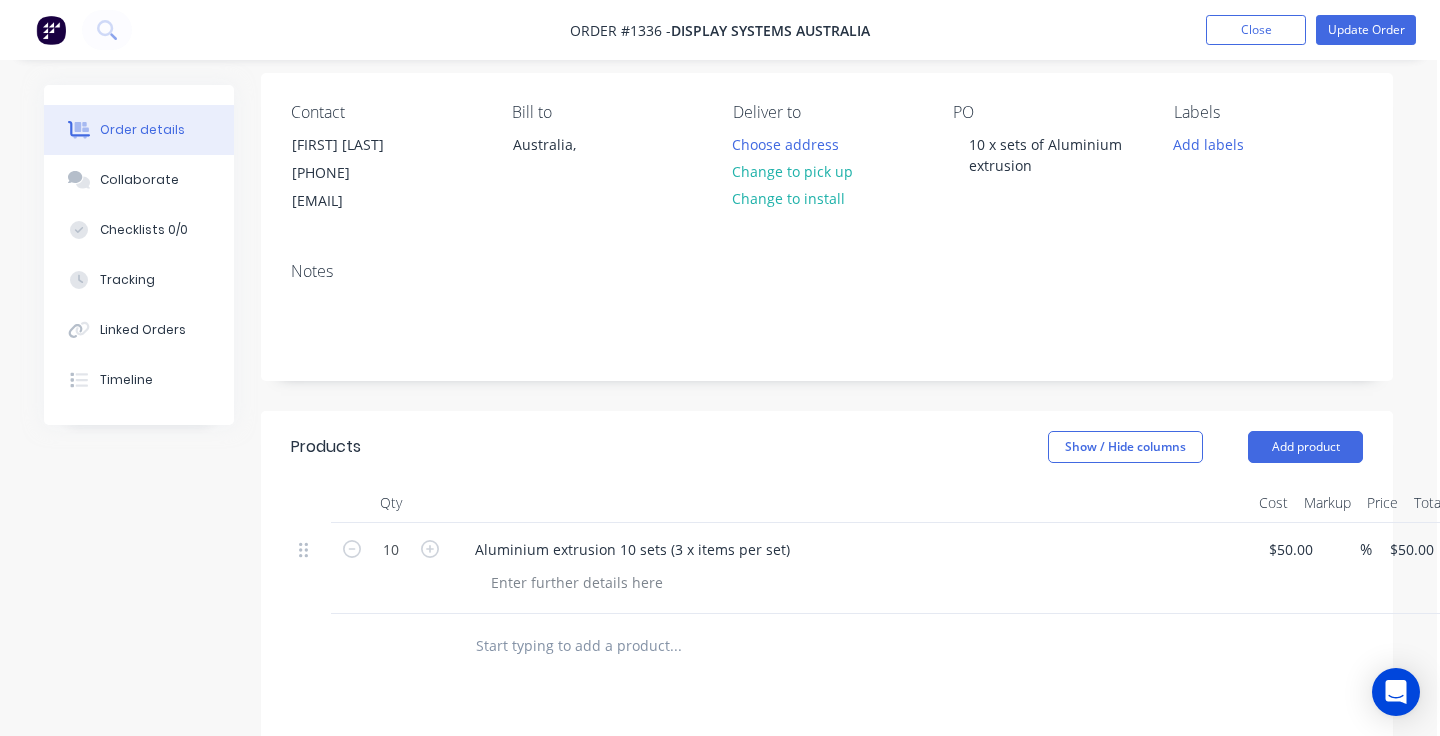 type on "$500.00" 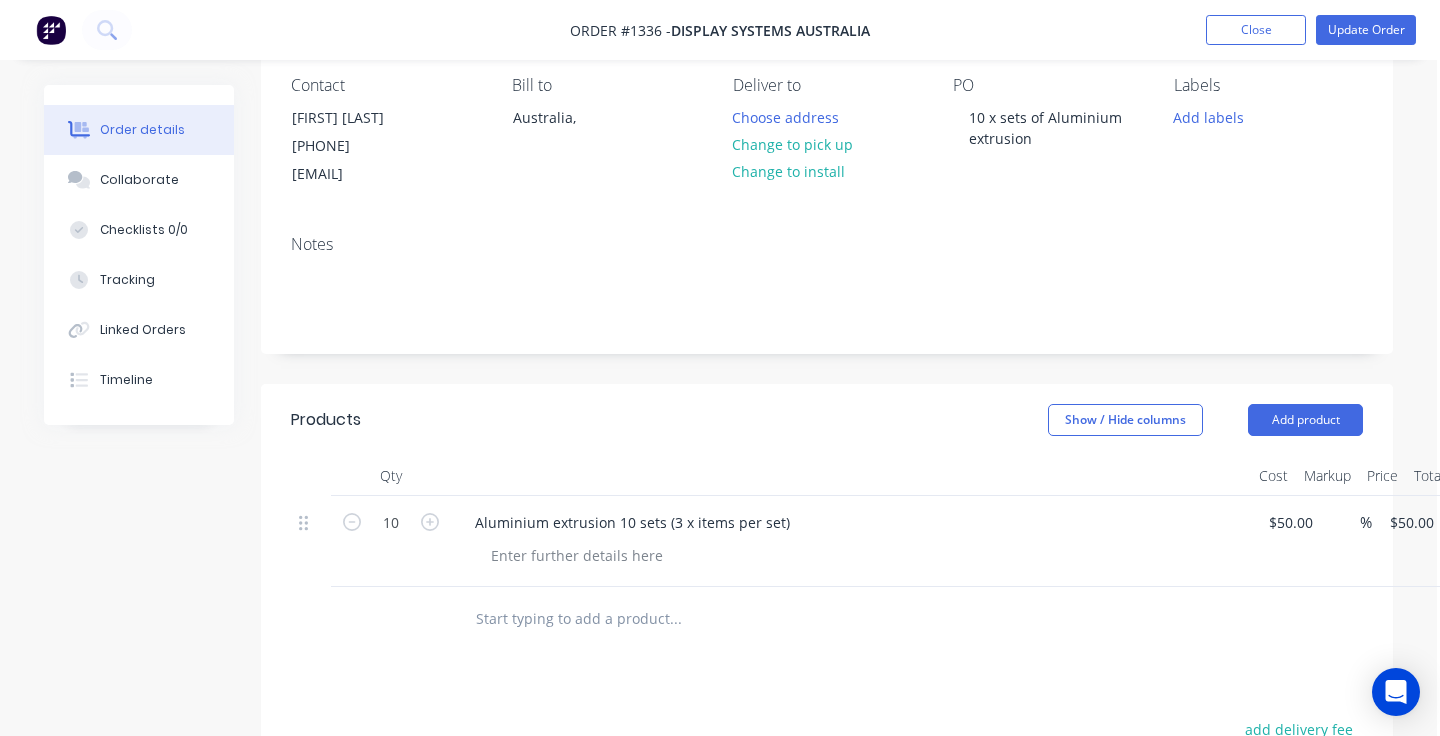 scroll, scrollTop: 139, scrollLeft: 3, axis: both 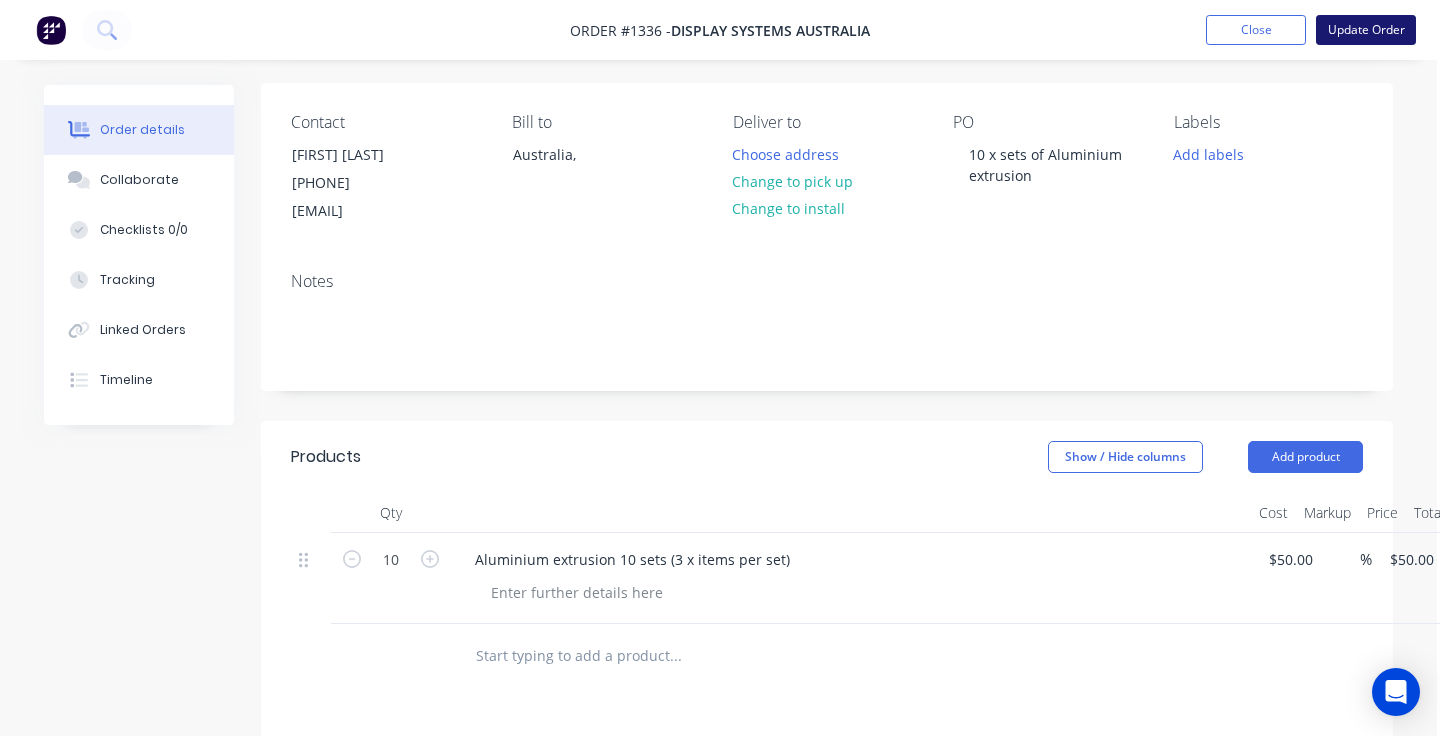click on "Update Order" at bounding box center (1366, 30) 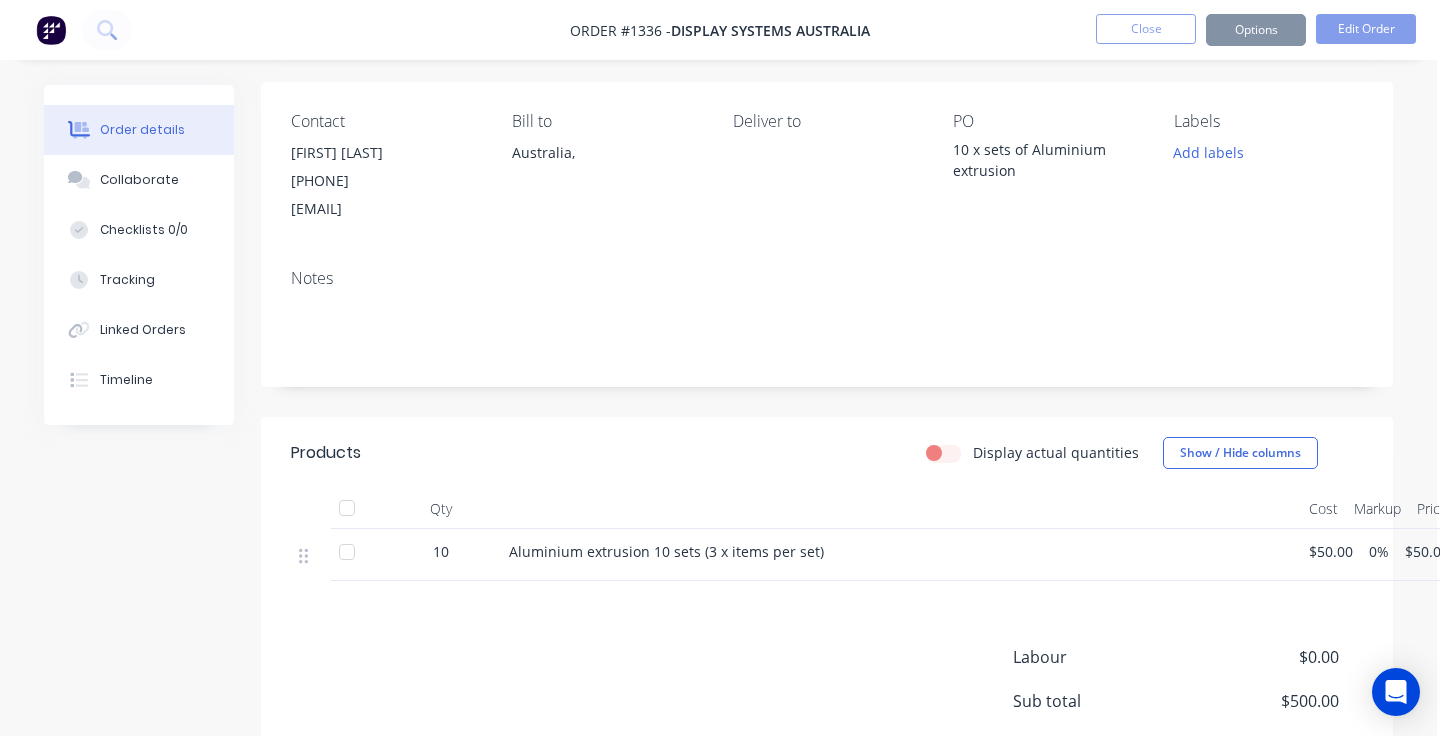 scroll, scrollTop: 0, scrollLeft: 0, axis: both 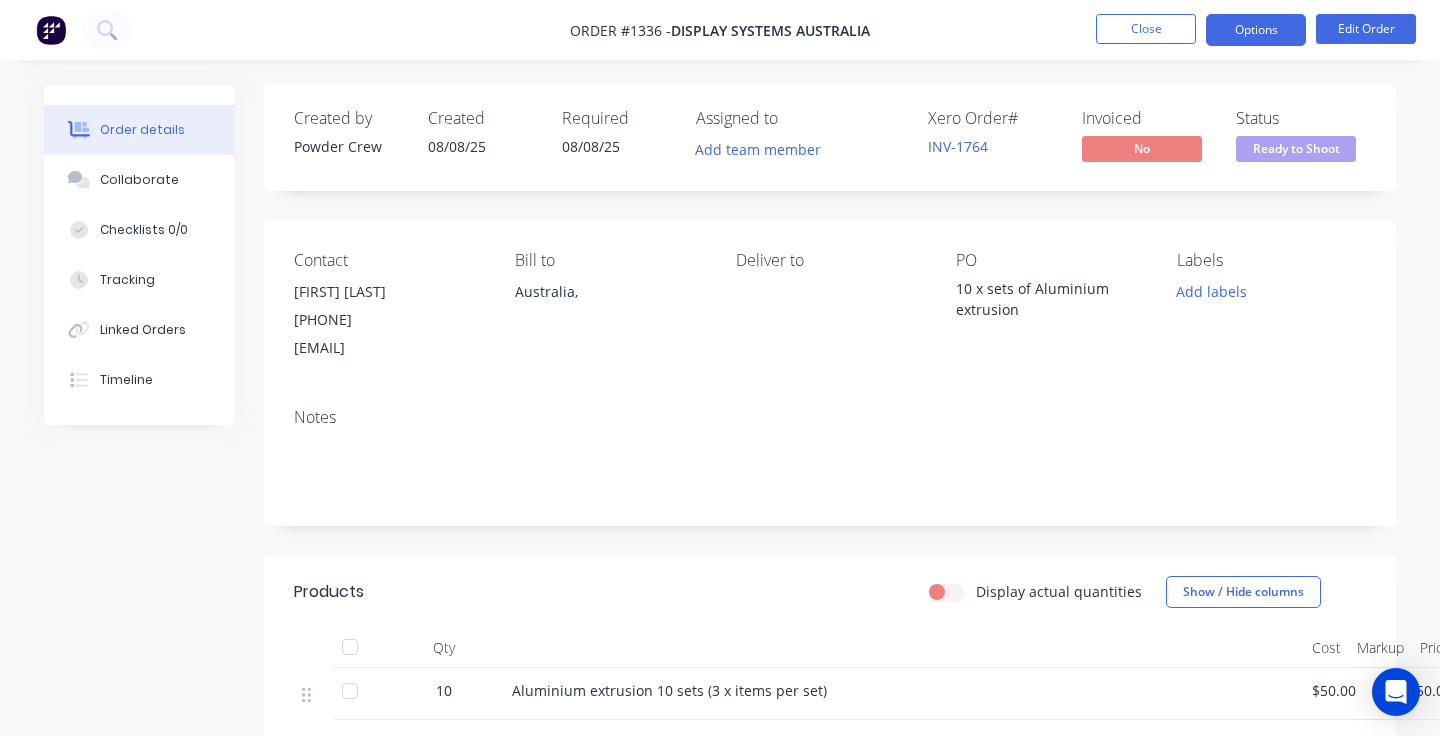 click on "Options" at bounding box center [1256, 30] 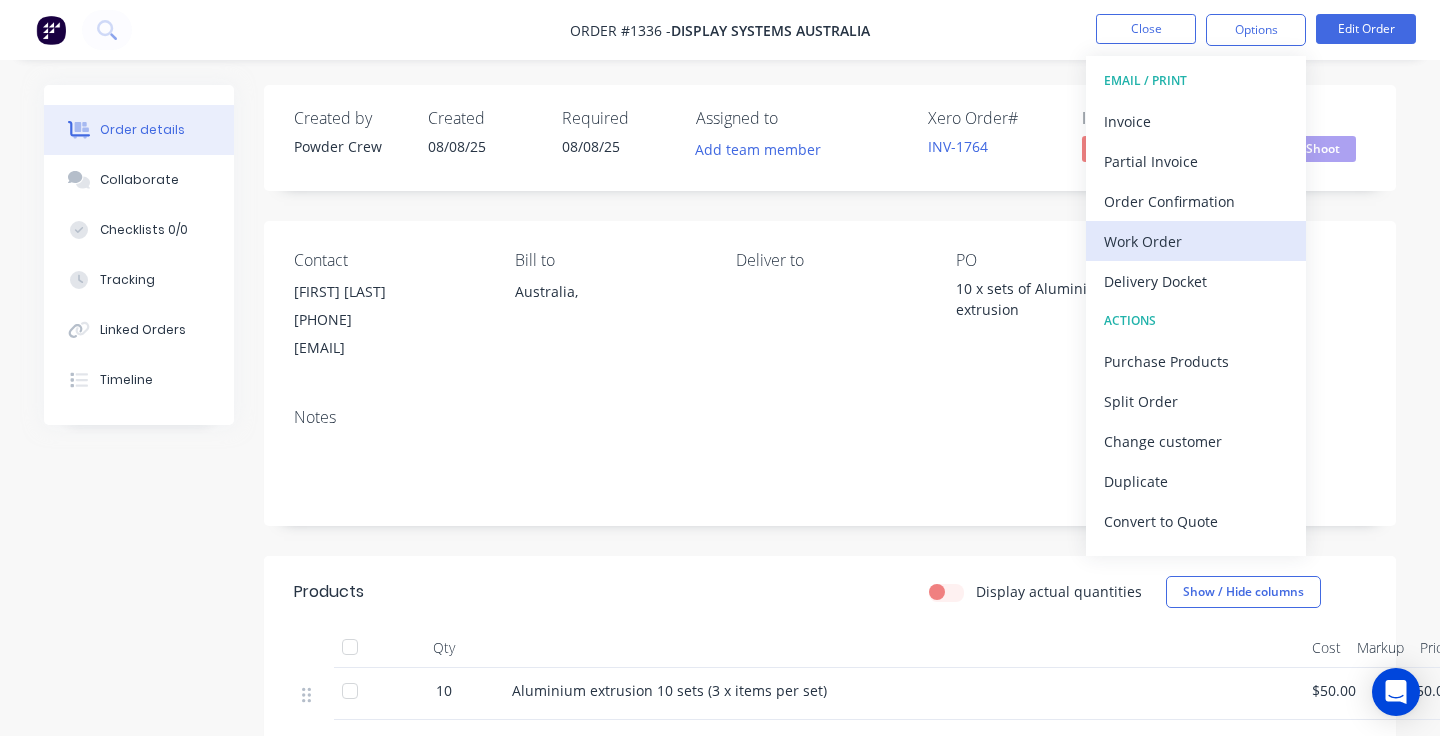 click on "Work Order" at bounding box center [1196, 241] 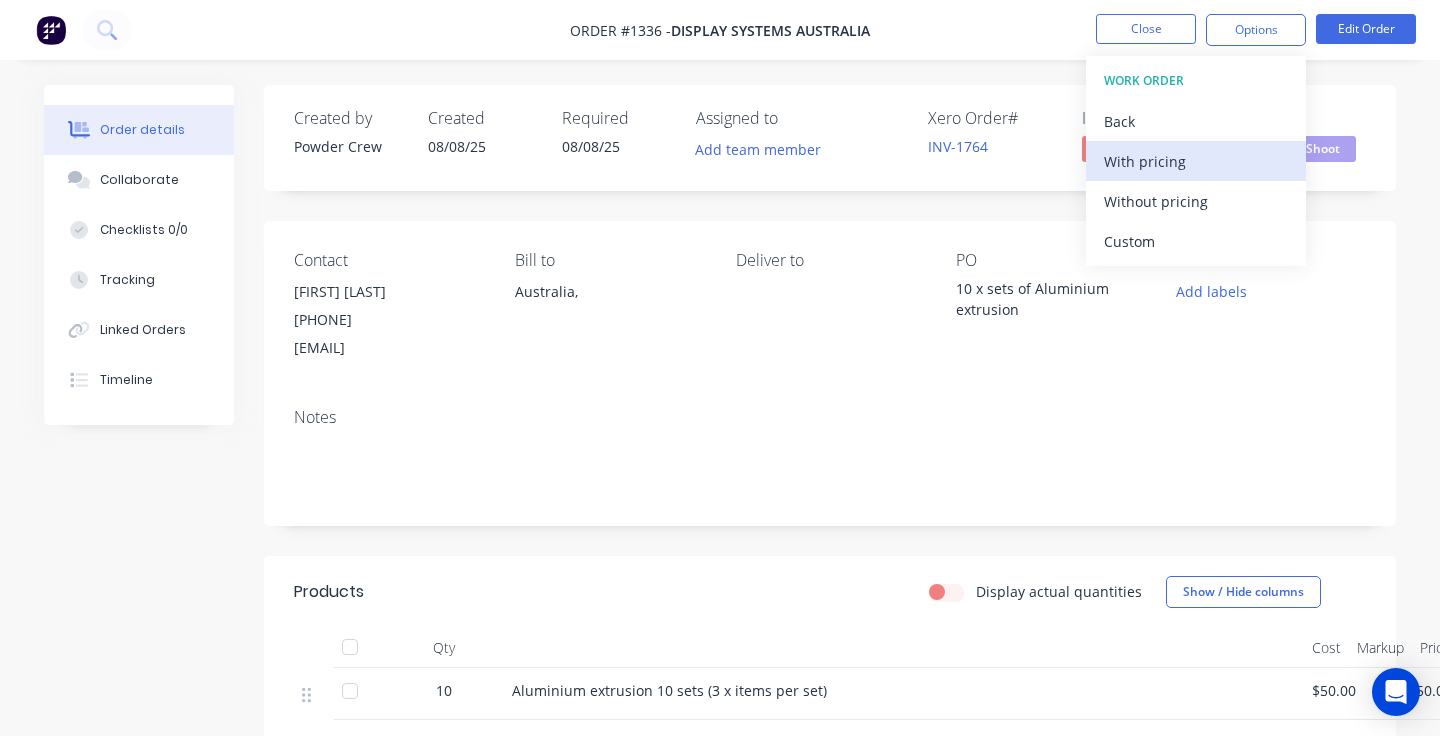 click on "With pricing" at bounding box center [1196, 161] 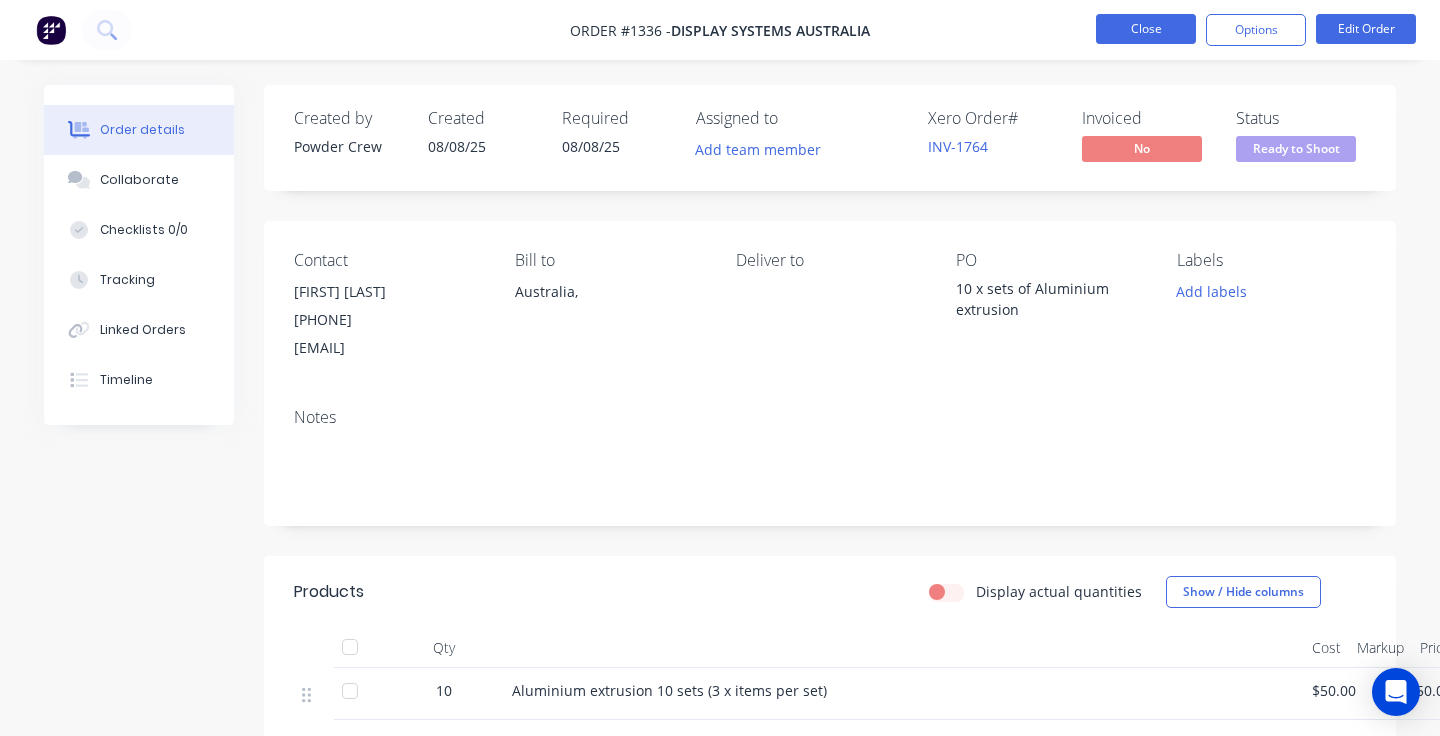 click on "Close" at bounding box center [1146, 29] 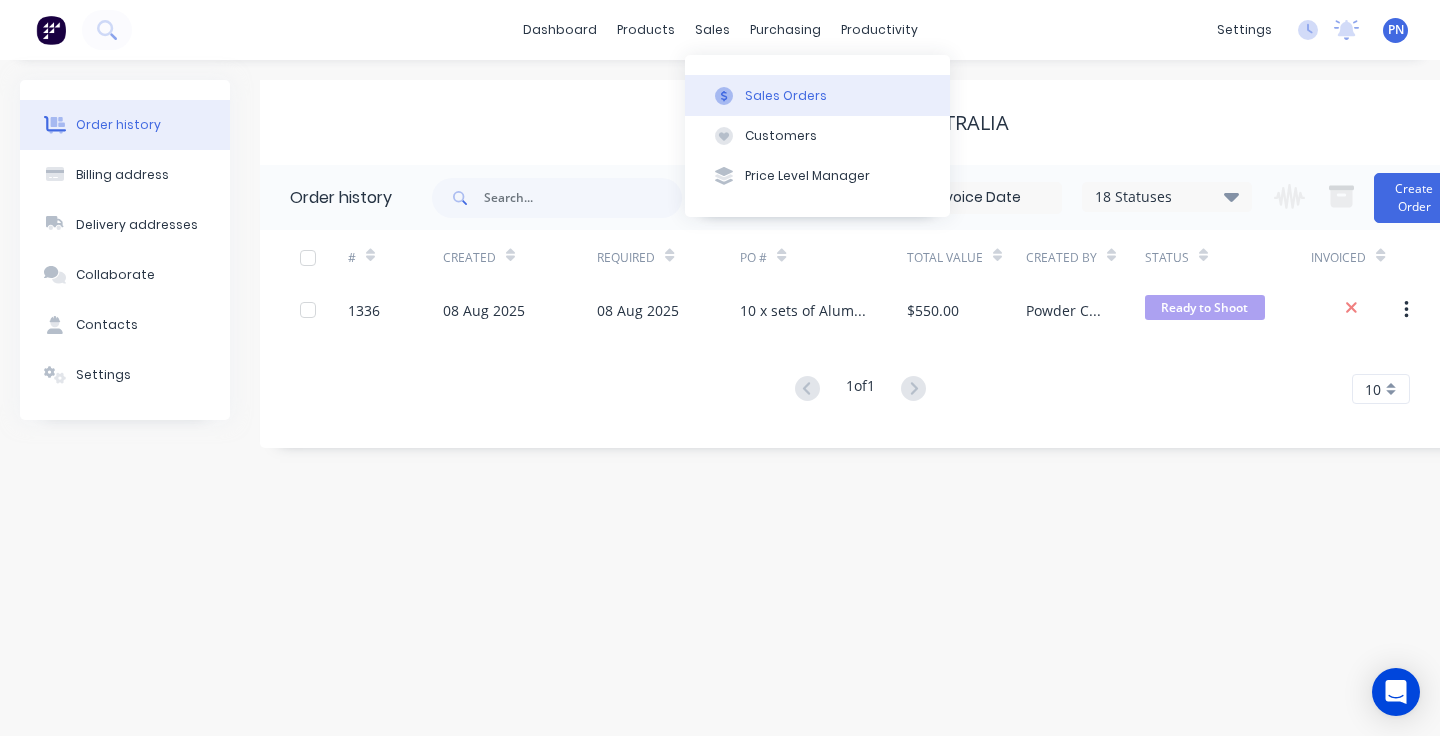 click on "Sales Orders" at bounding box center [786, 96] 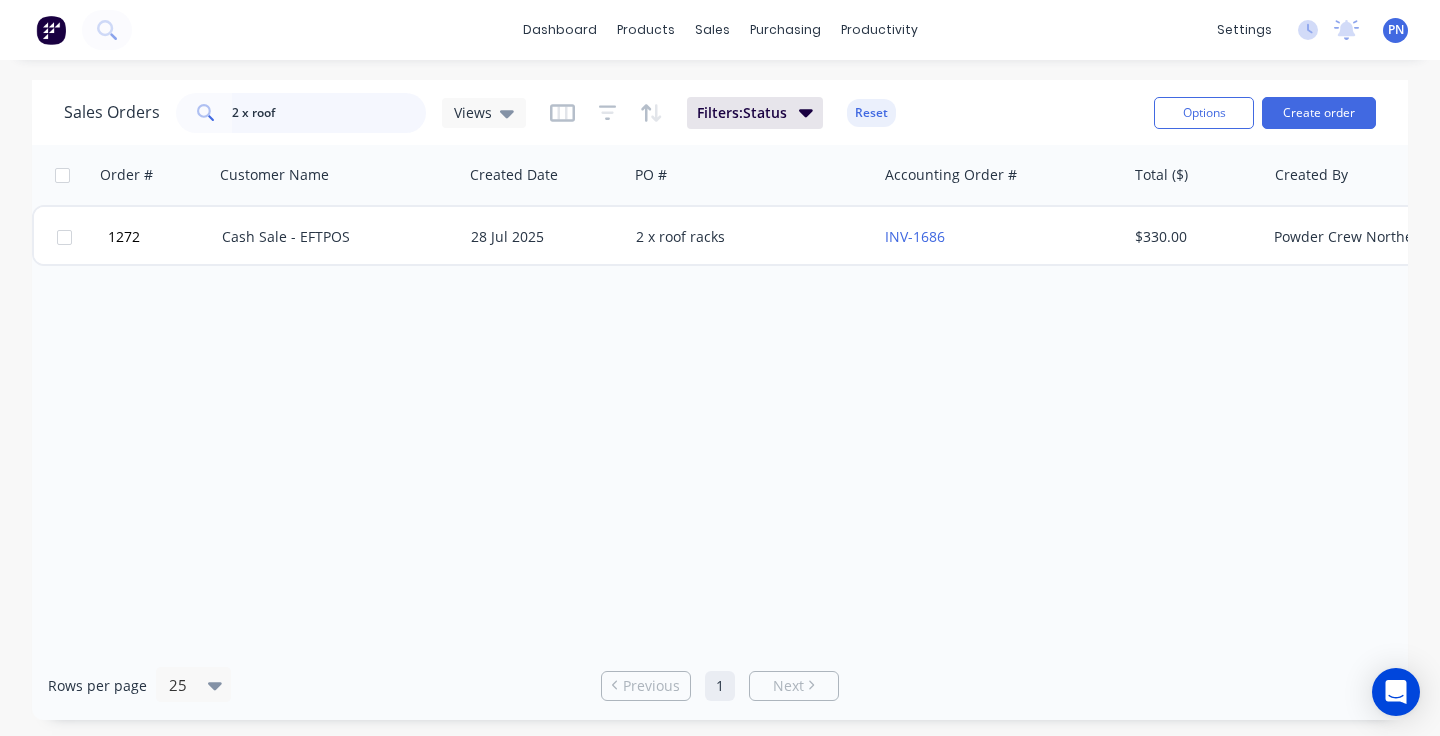 click on "2 x roof" at bounding box center [329, 113] 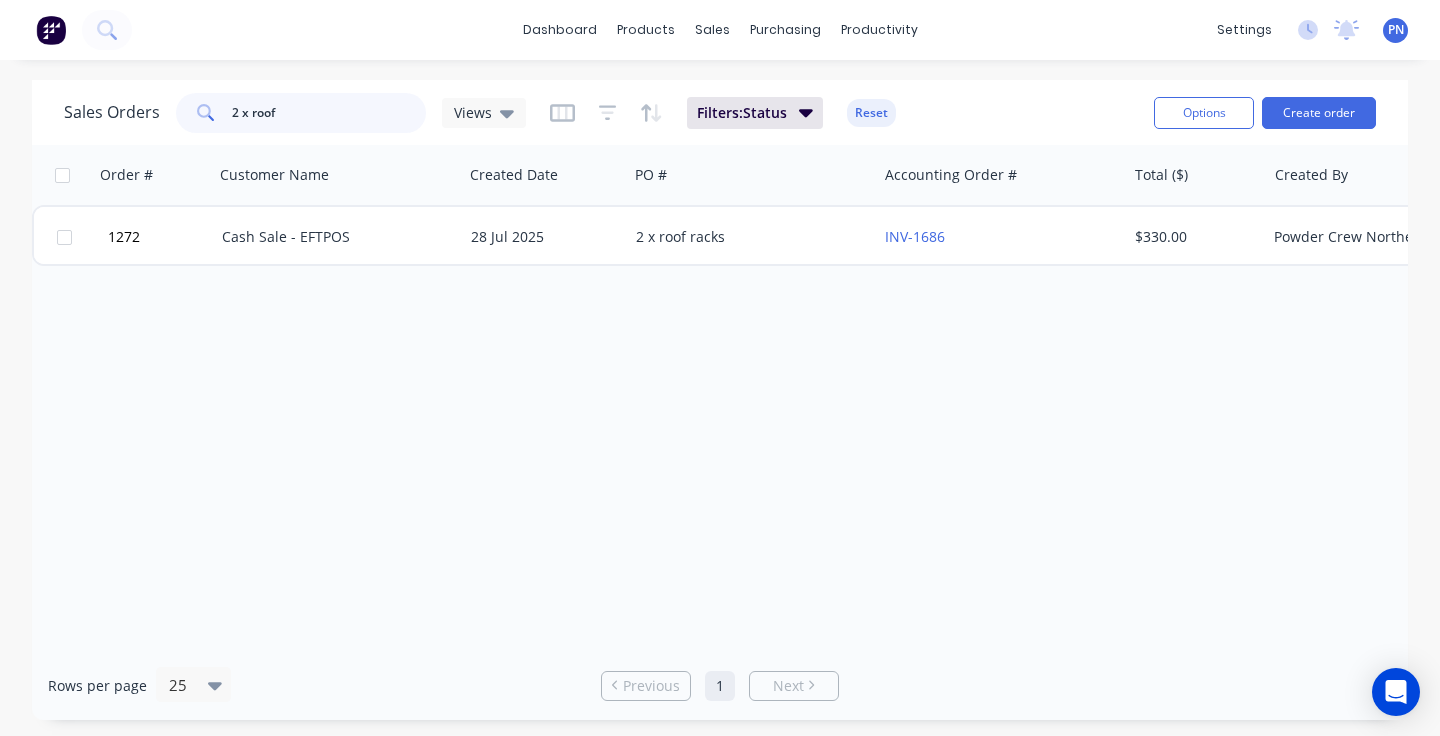 click on "2 x roof" at bounding box center [329, 113] 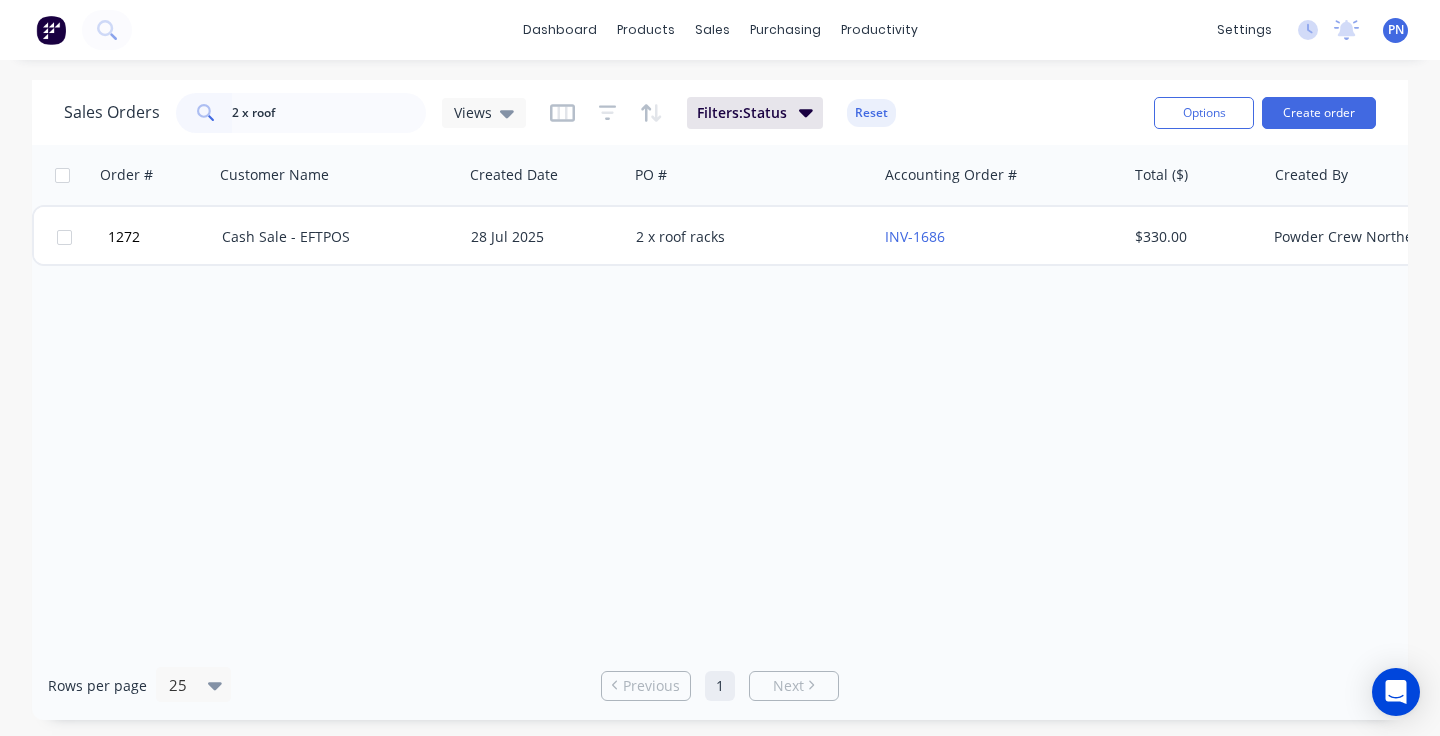 click on "Order #[NUMBER] - See [PERSON]/[PERSON] Created Date PO #[NUMBER] Accounting Order #[NUMBER] Total ($[NUMBER]) Created By Status Invoice status [NUMBER] Cash Sale - EFTPOS [DATE] [NUMBER] x roof racks INV-[NUMBER] $[NUMBER] Powder Crew Northern Beaches Invoice sent" at bounding box center (720, 398) 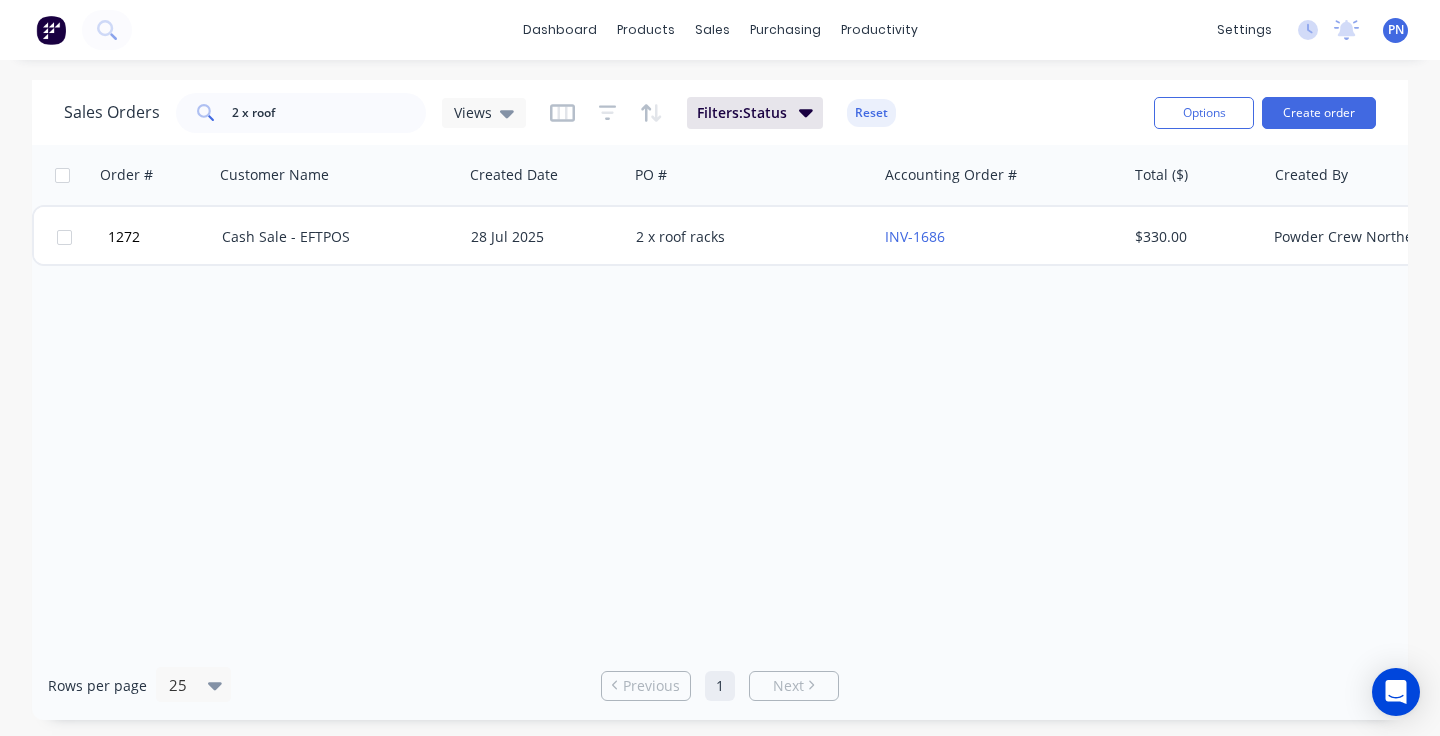 scroll, scrollTop: 0, scrollLeft: -1, axis: horizontal 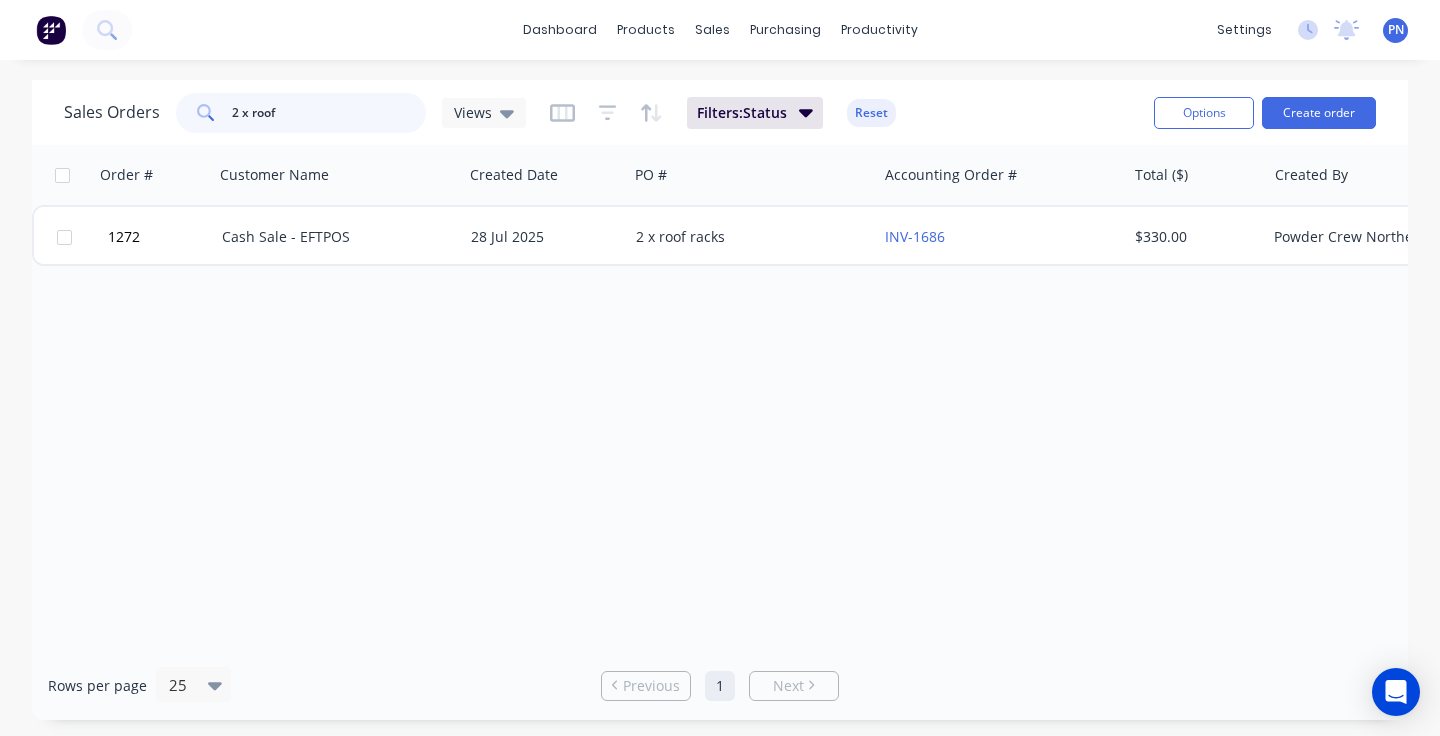 click on "2 x roof" at bounding box center (329, 113) 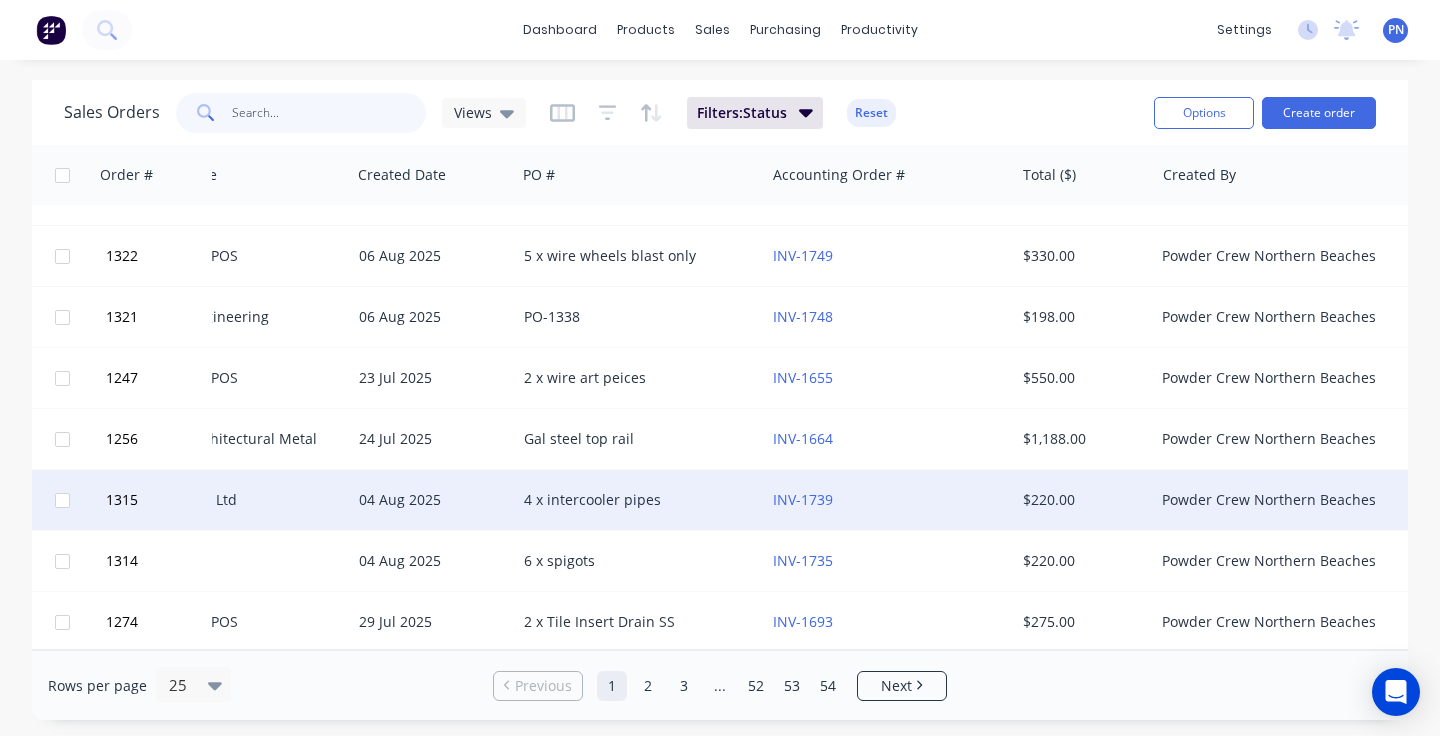 scroll, scrollTop: 1089, scrollLeft: 112, axis: both 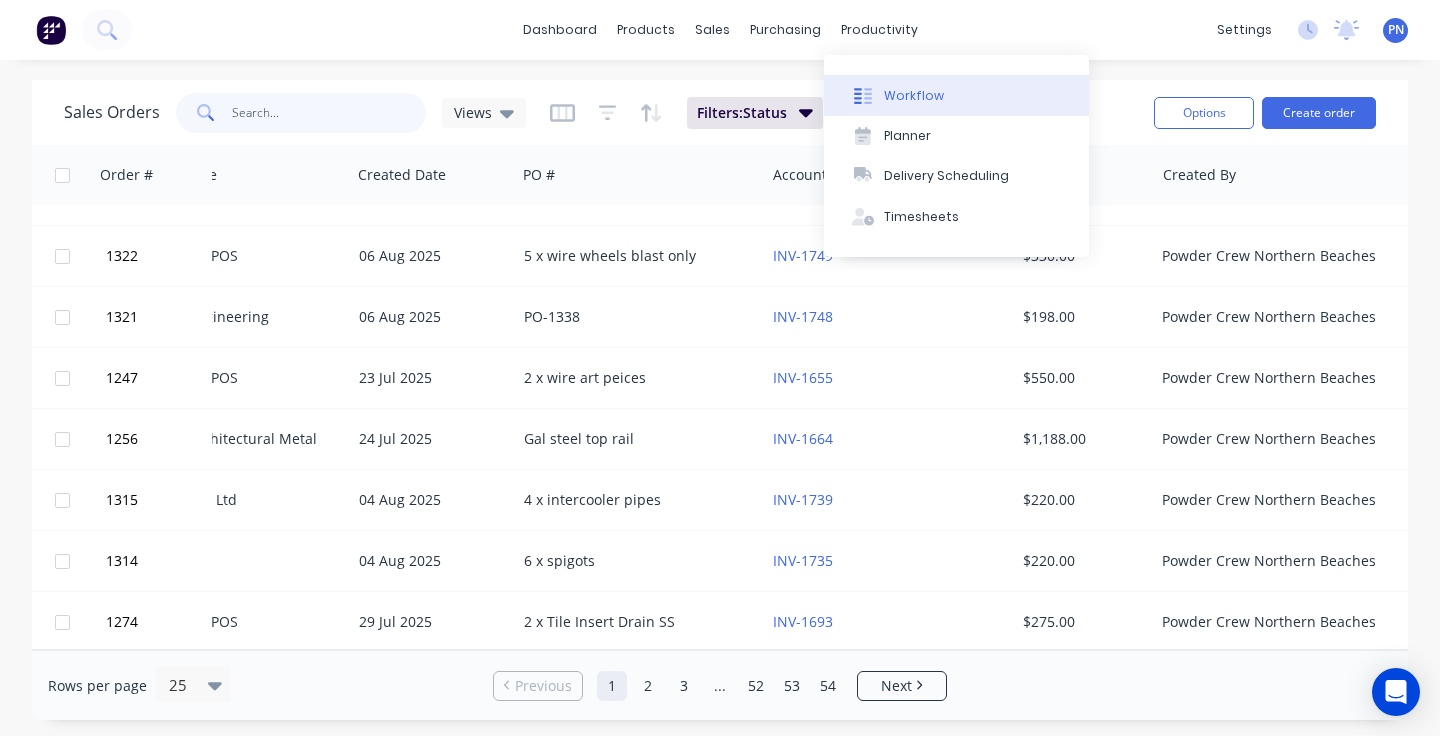 type 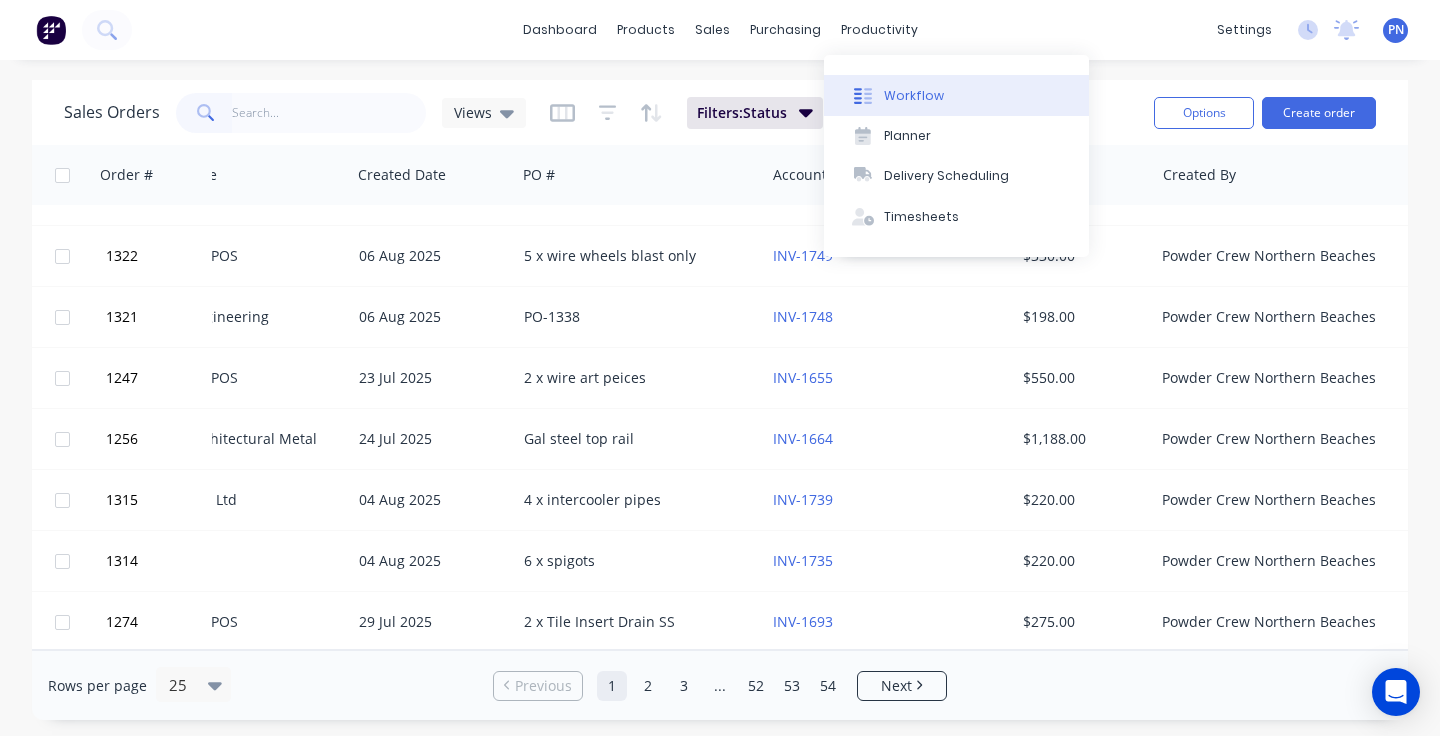 click on "Workflow" at bounding box center (914, 96) 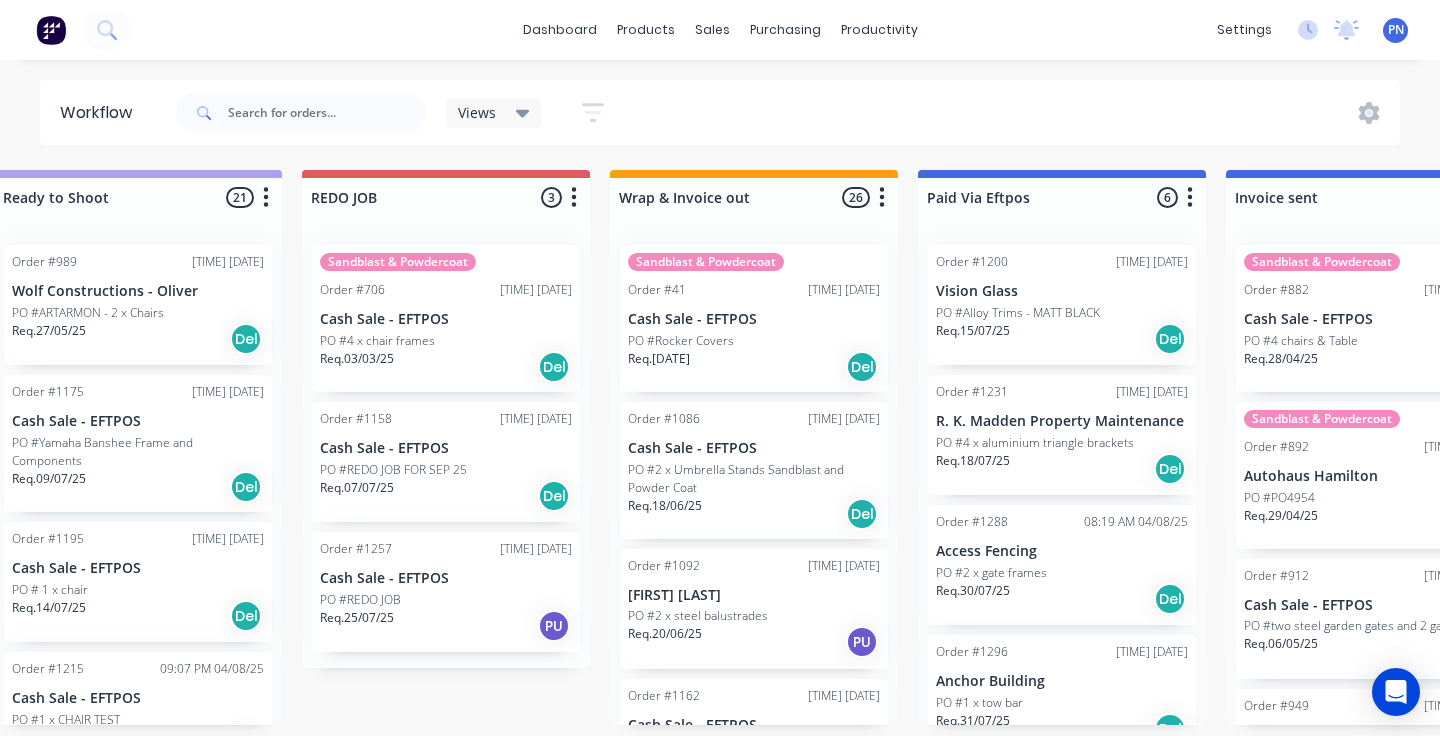 scroll, scrollTop: 0, scrollLeft: 965, axis: horizontal 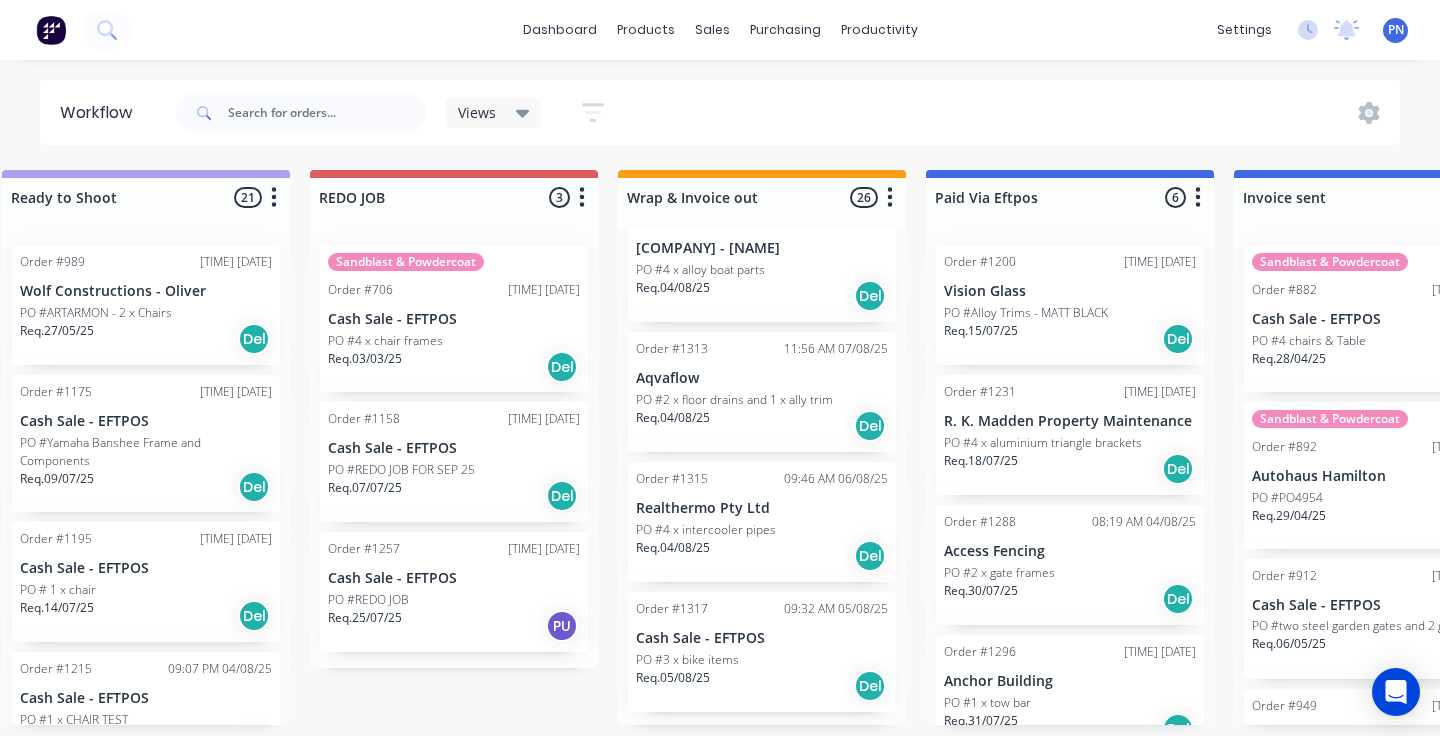 click on "Req. [DATE] Del" at bounding box center [762, 556] 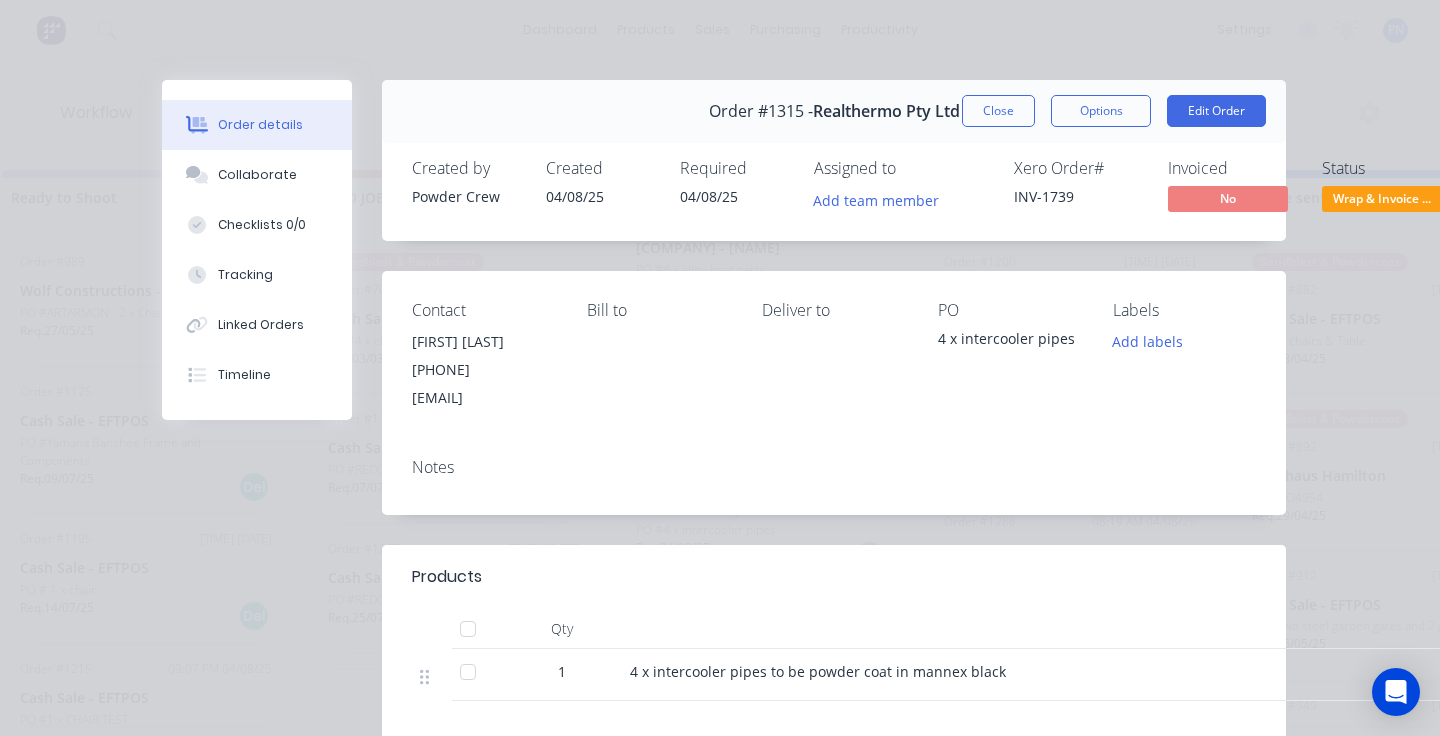 click on "Wrap & Invoice ..." at bounding box center [1382, 198] 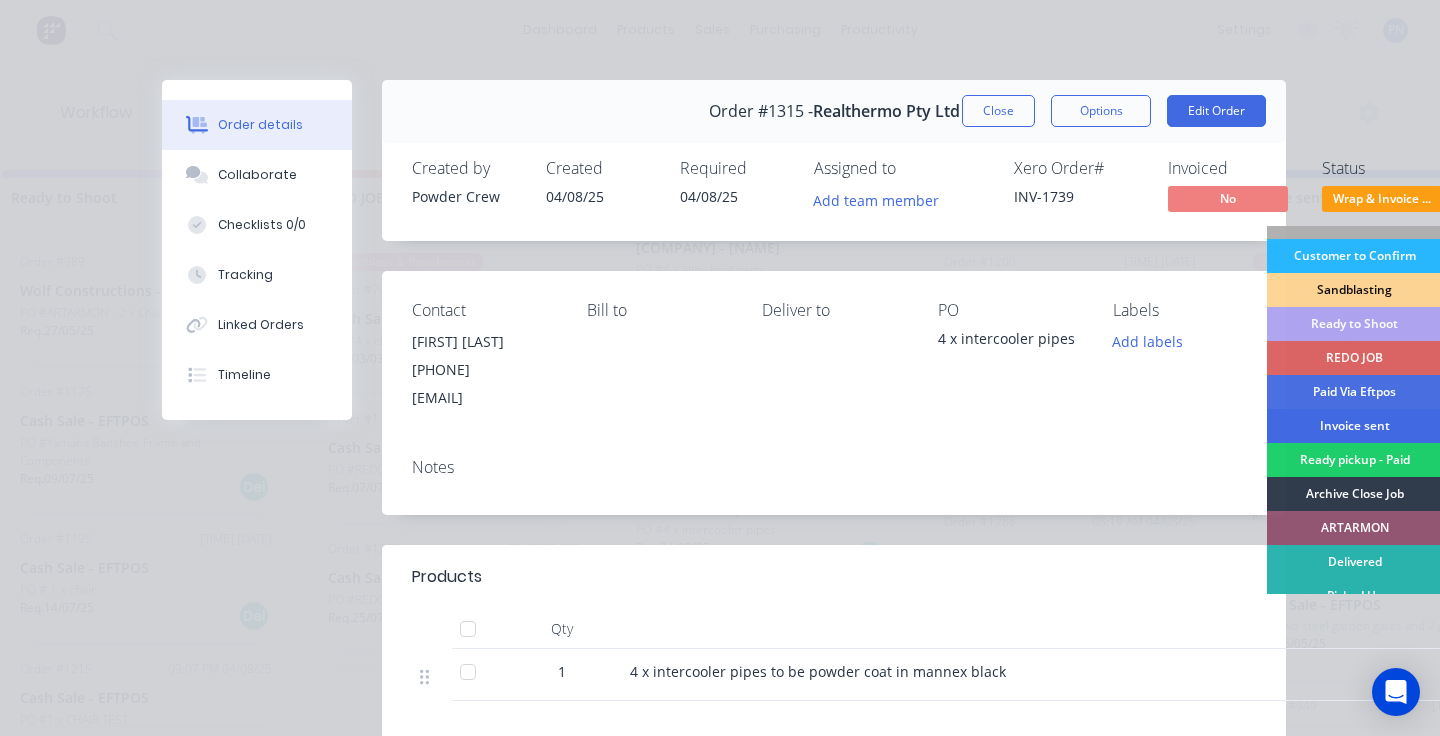 scroll, scrollTop: 26, scrollLeft: 0, axis: vertical 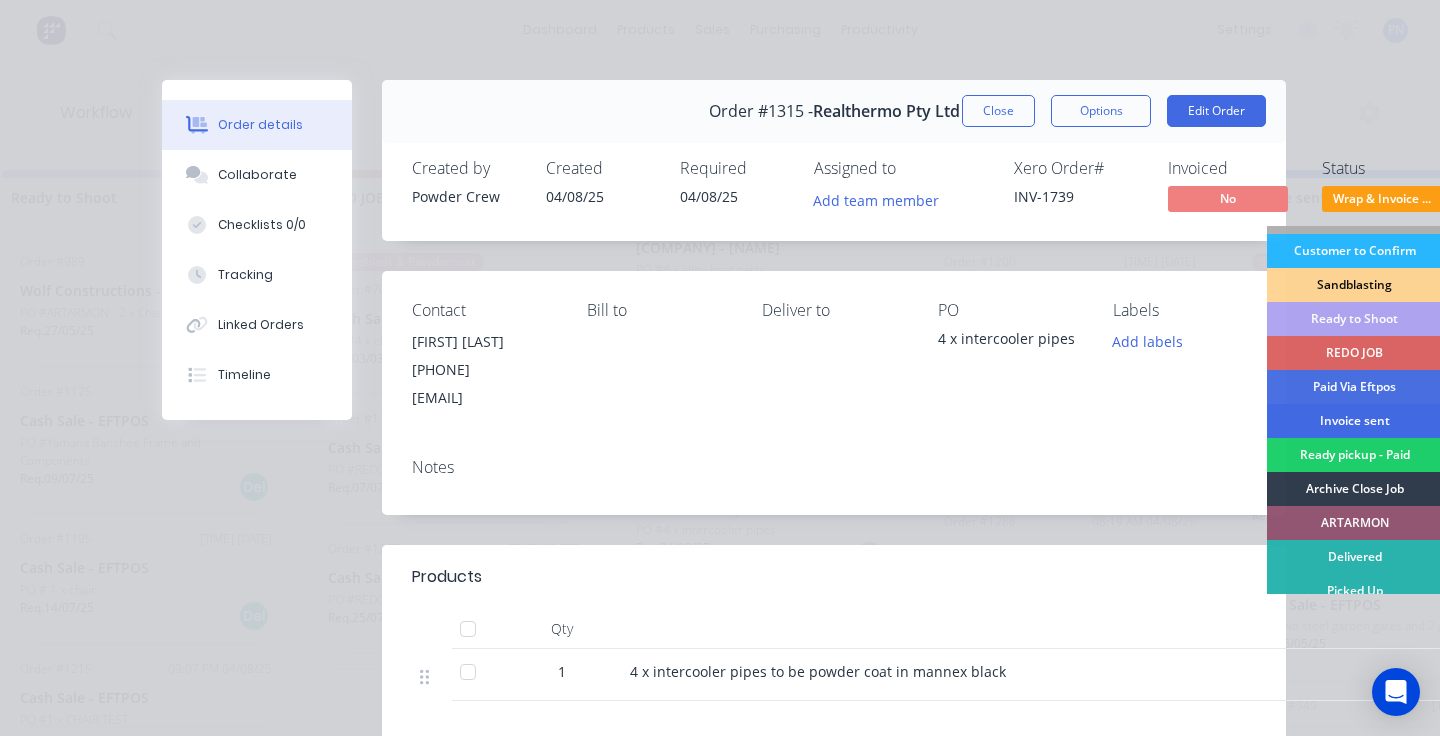click on "Invoice sent" at bounding box center [1354, 421] 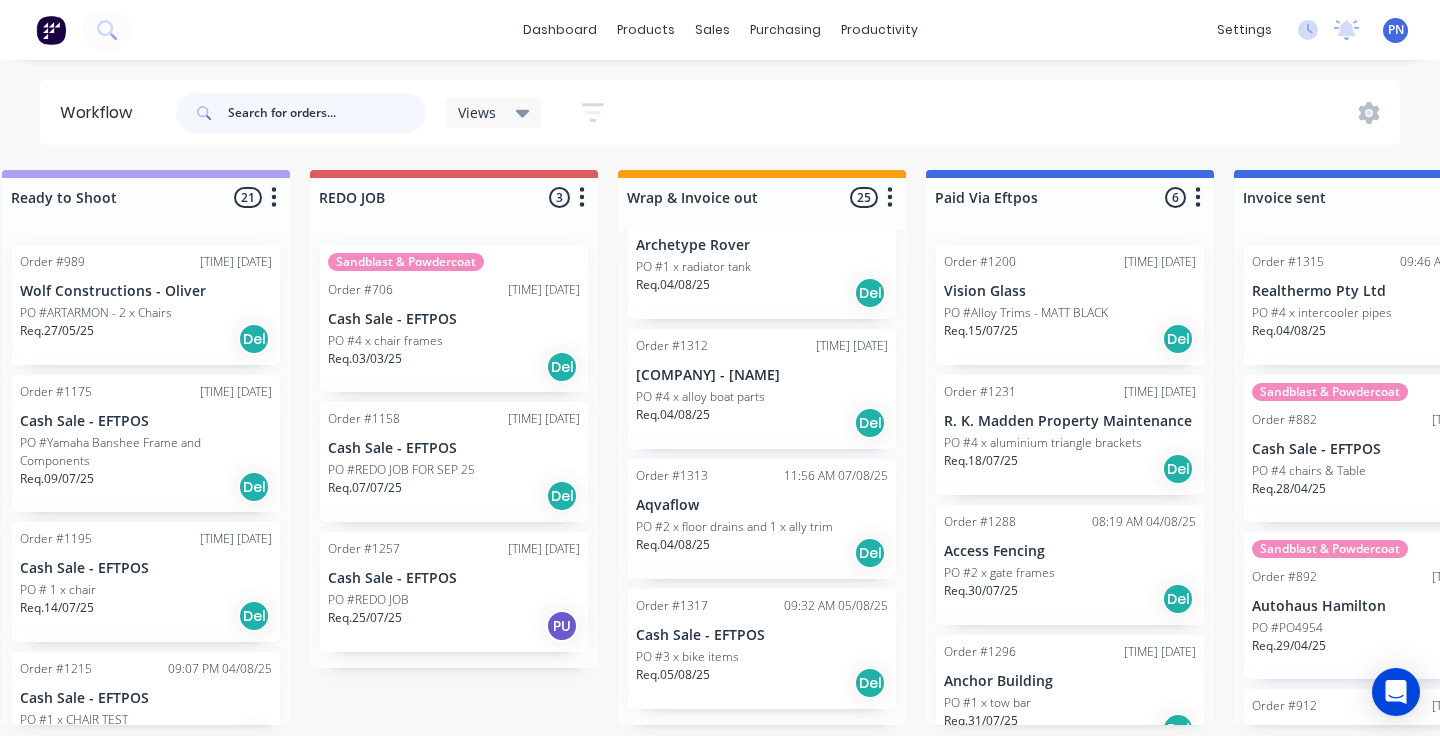 click at bounding box center (327, 113) 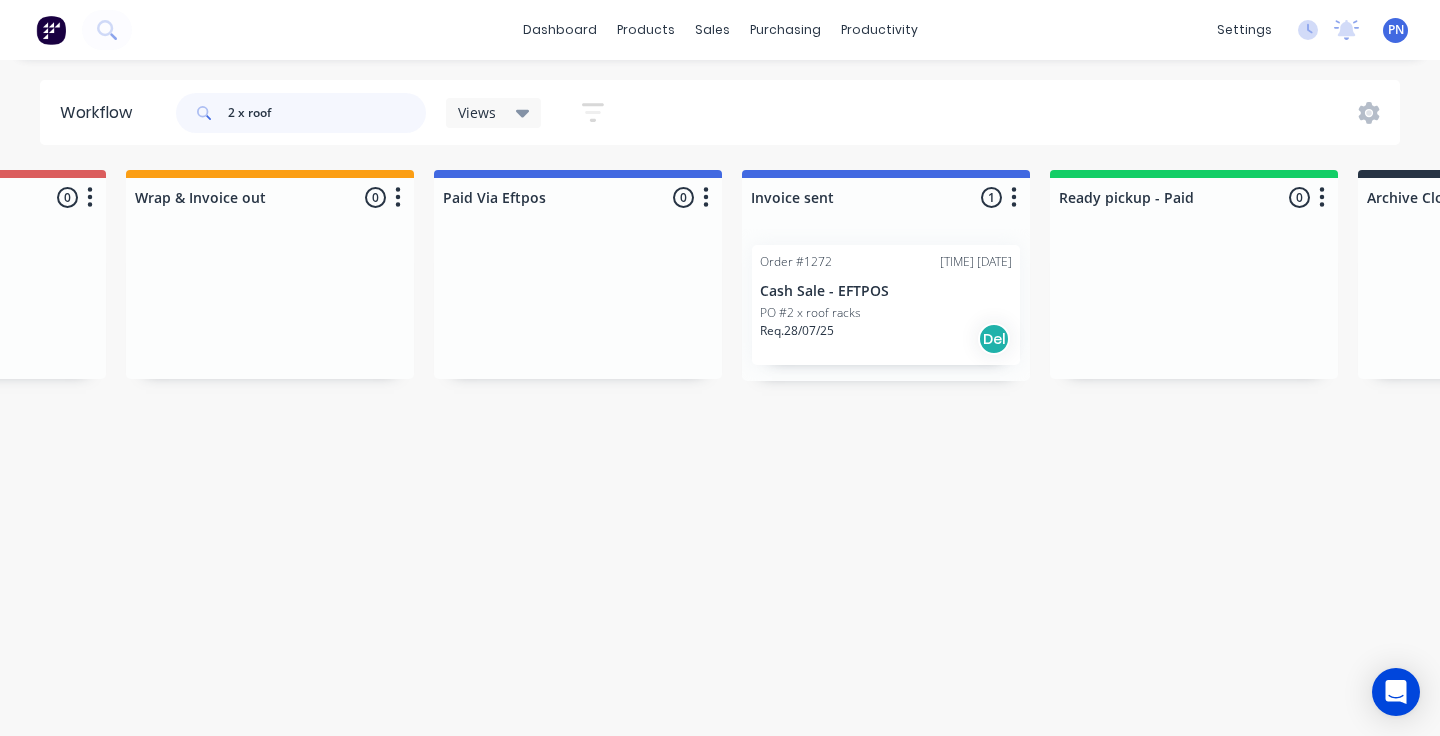 scroll, scrollTop: 0, scrollLeft: 1473, axis: horizontal 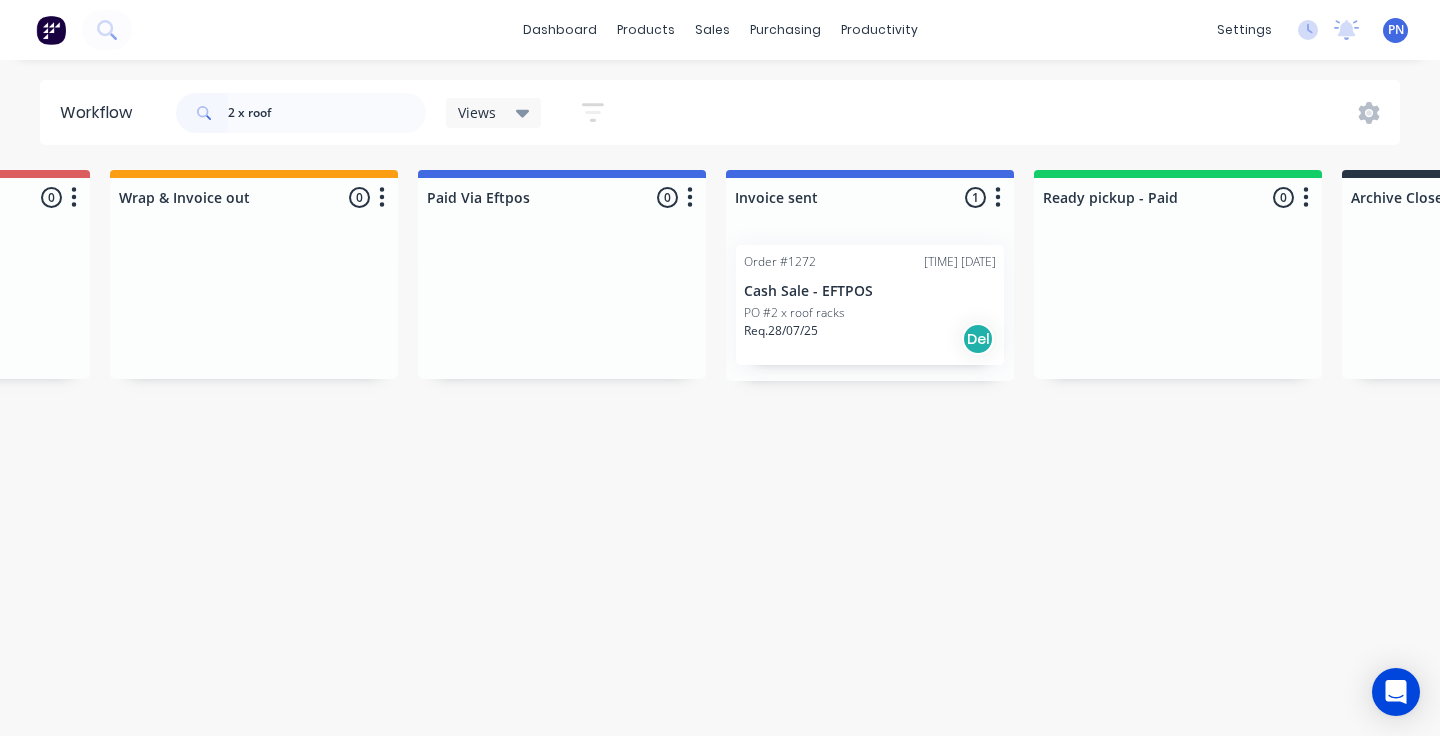 click on "Req. 28/07/25 Del" at bounding box center [870, 339] 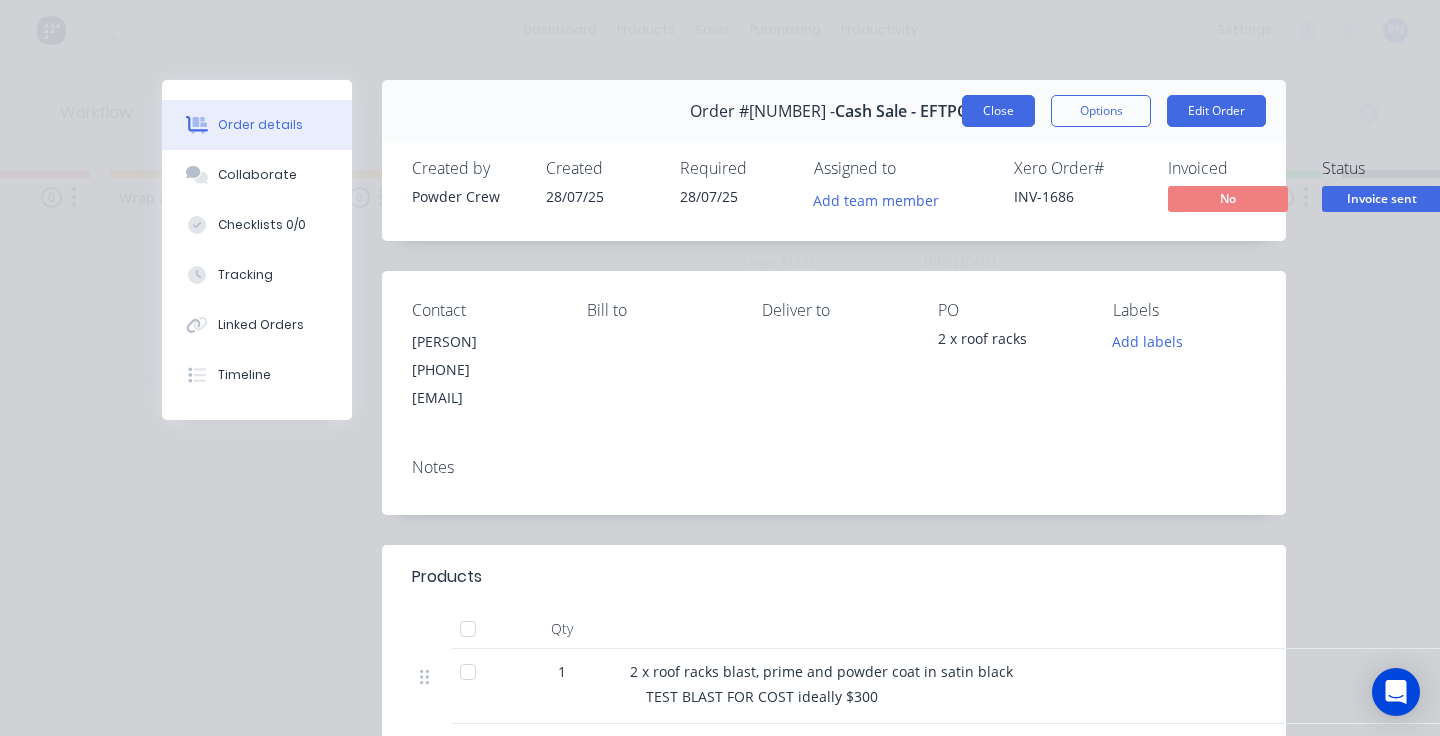 click on "Close" at bounding box center (998, 111) 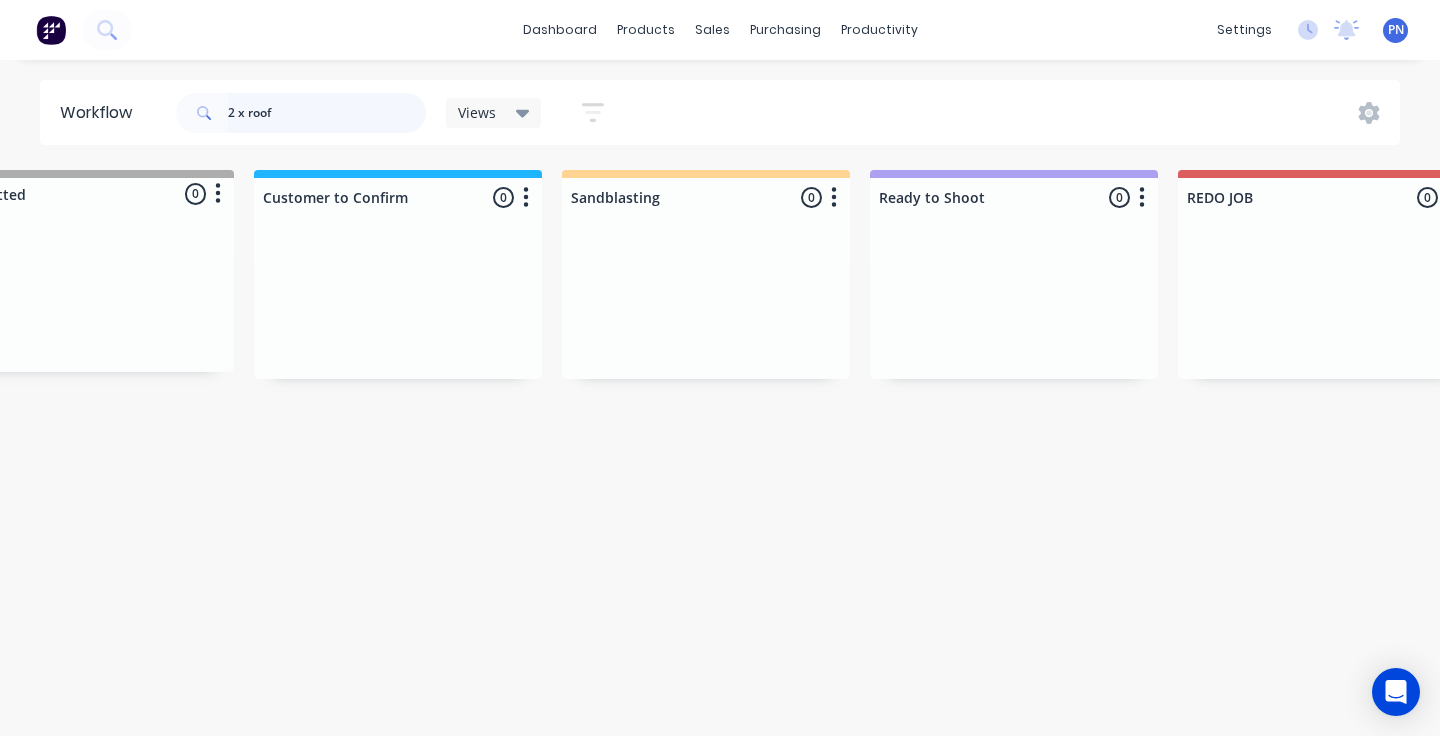 scroll, scrollTop: 0, scrollLeft: 0, axis: both 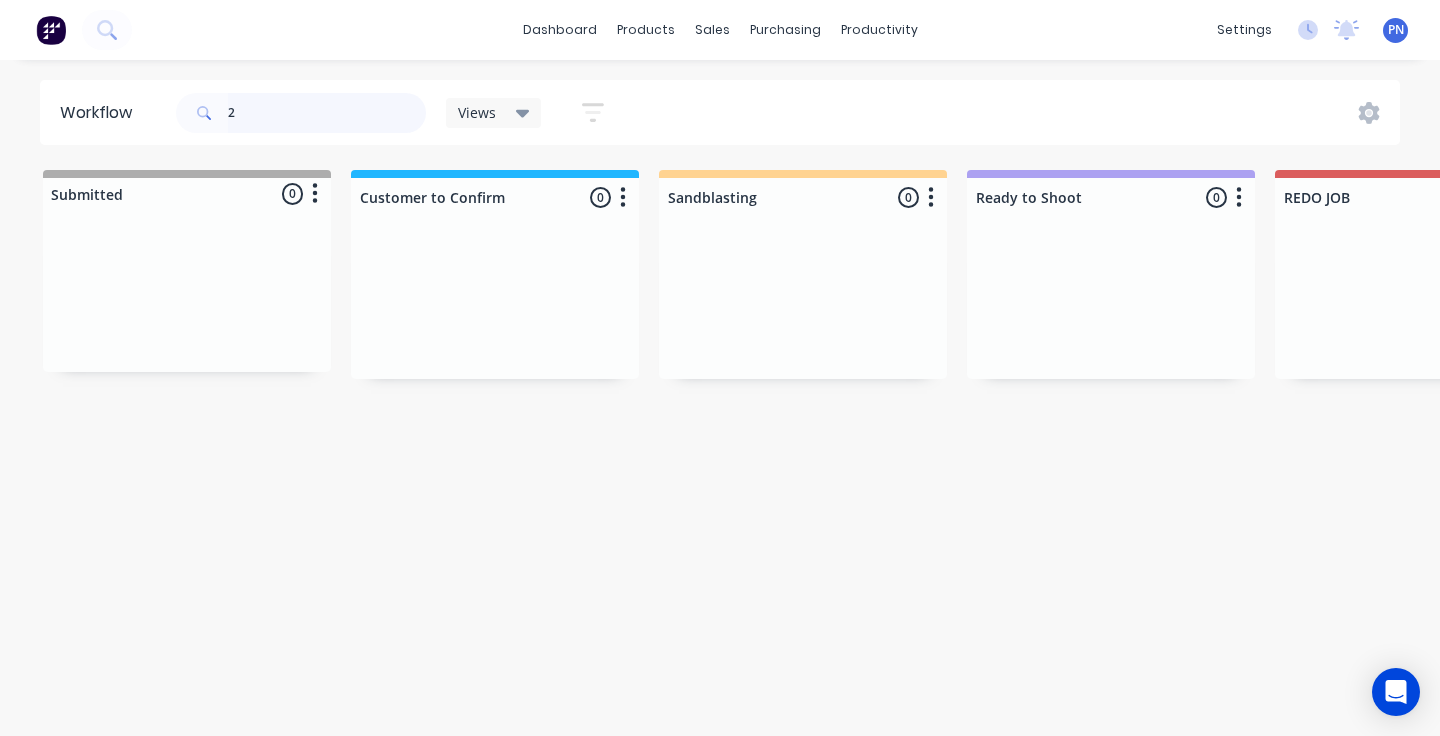 type on "2" 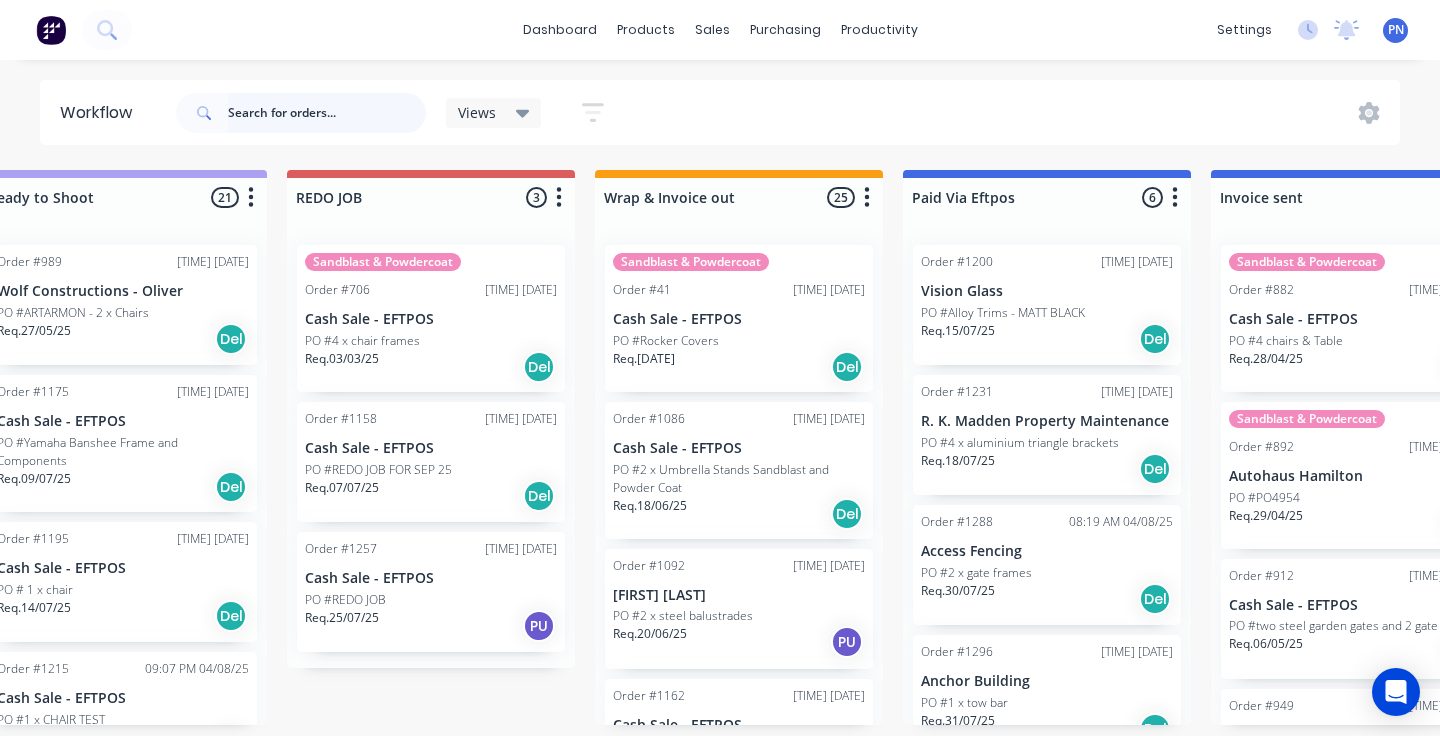 scroll, scrollTop: 0, scrollLeft: 1095, axis: horizontal 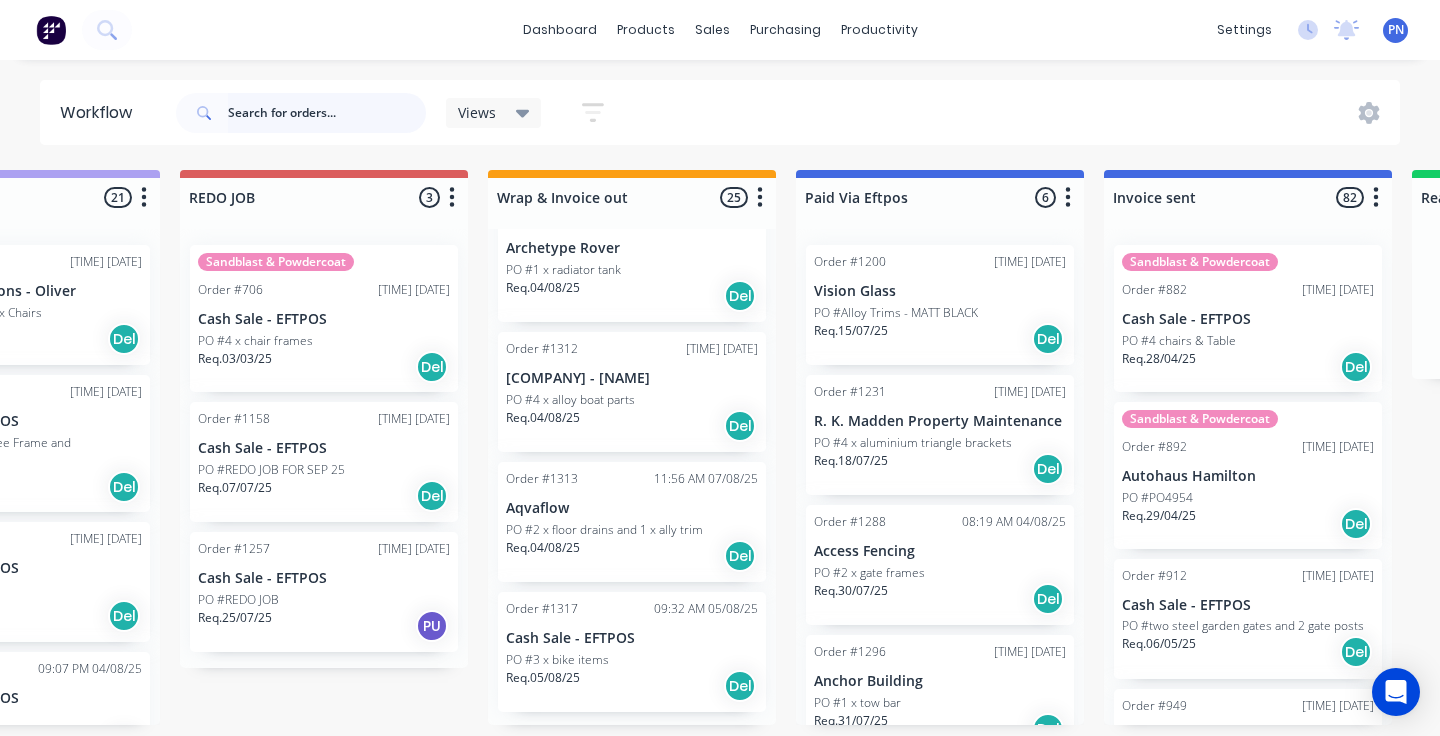 type 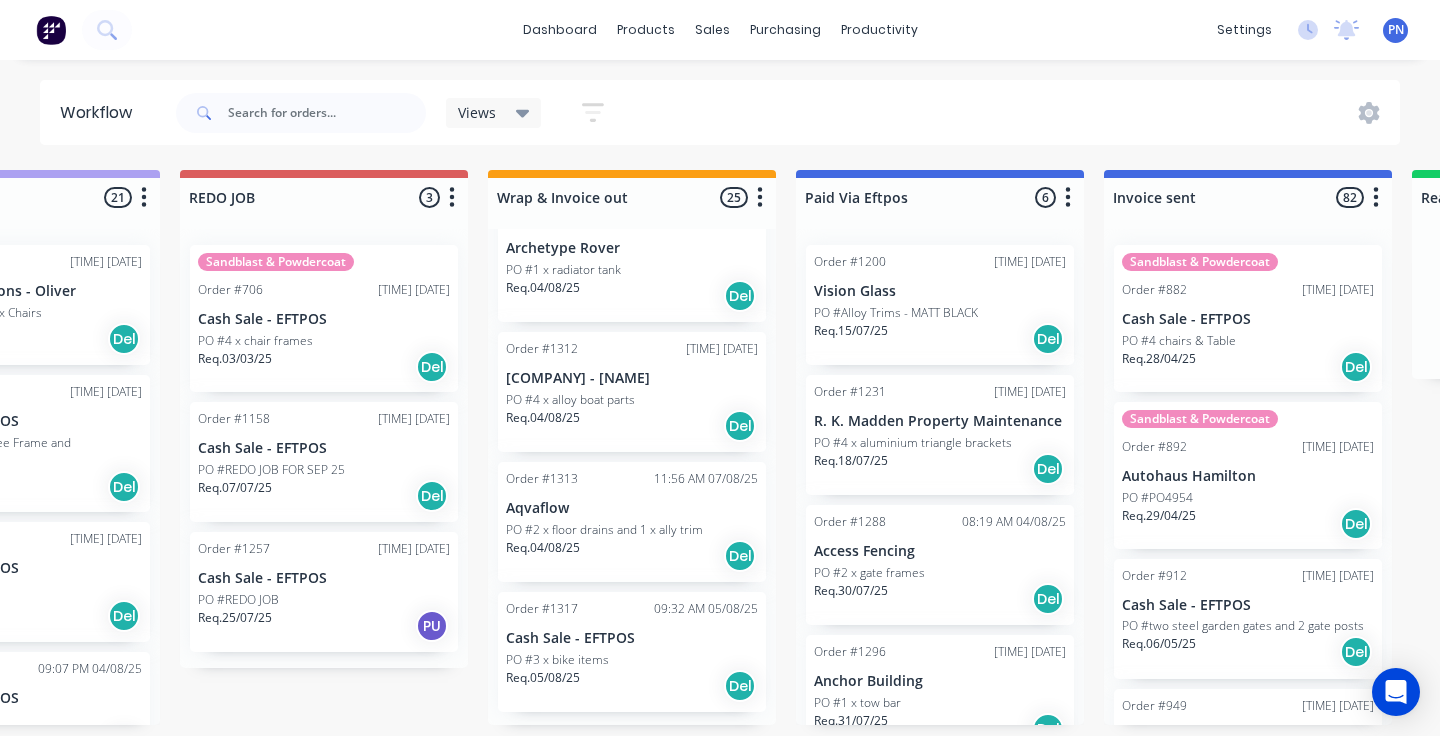 click on "Req. [DATE] Del" at bounding box center (632, 556) 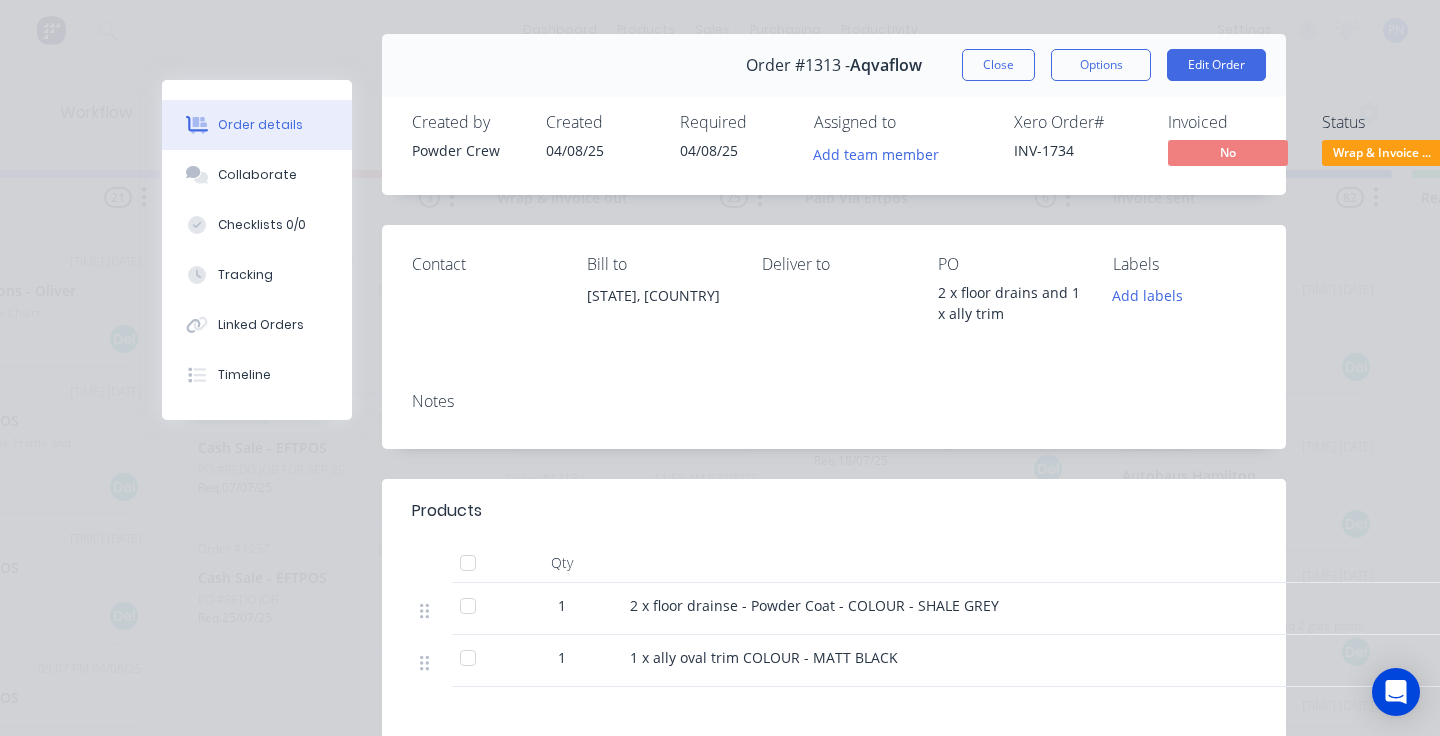 scroll, scrollTop: 60, scrollLeft: 0, axis: vertical 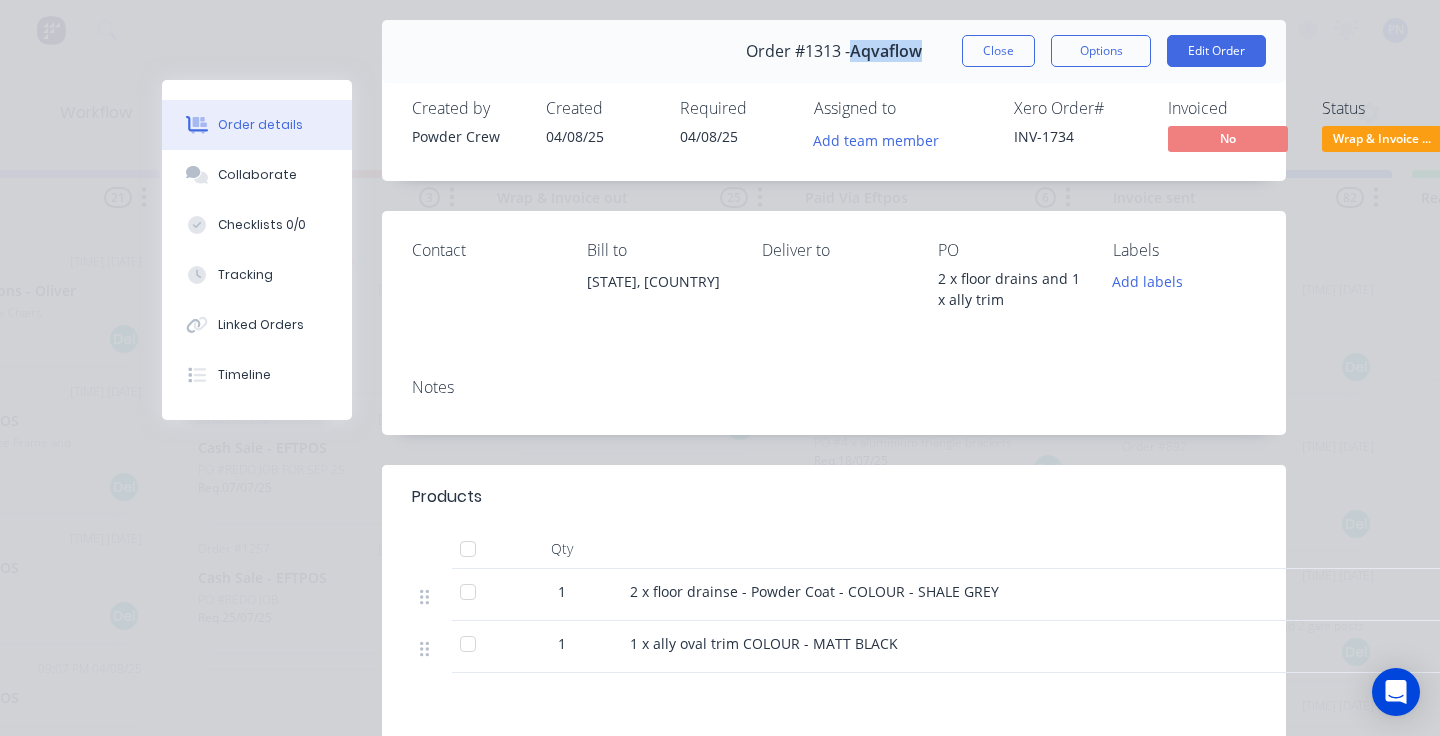 drag, startPoint x: 926, startPoint y: 54, endPoint x: 854, endPoint y: 57, distance: 72.06247 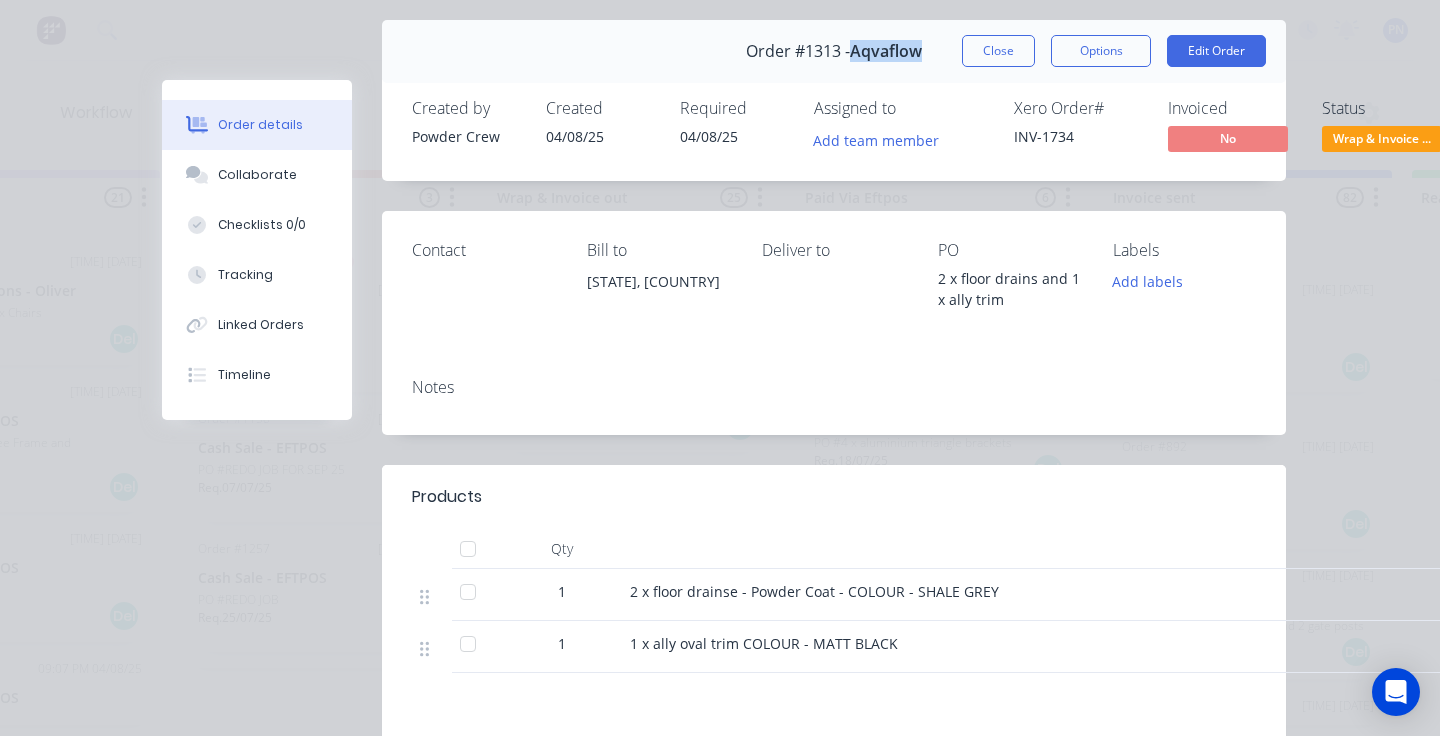 click on "Order #[NUMBER] - Aqvaflow Close Options Edit Order" at bounding box center (834, 51) 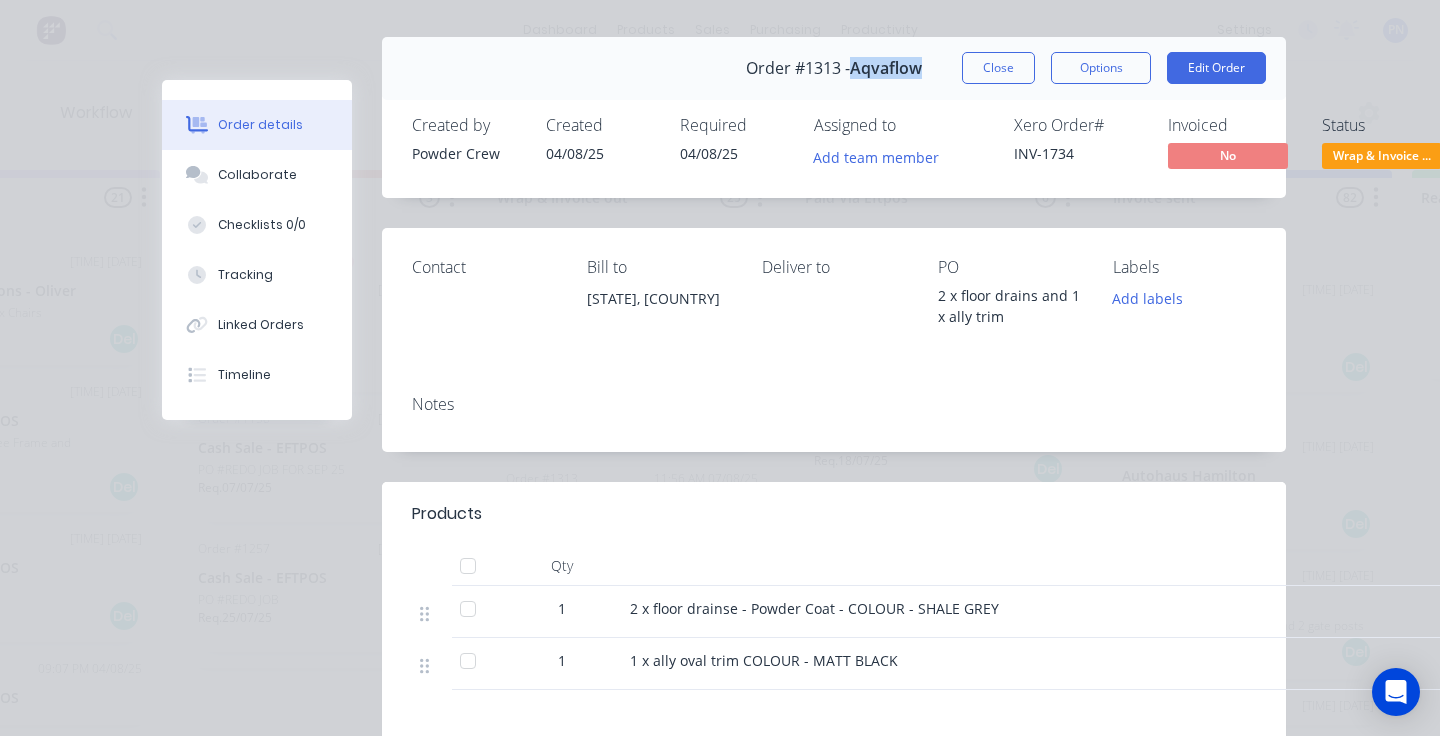 scroll, scrollTop: 40, scrollLeft: 0, axis: vertical 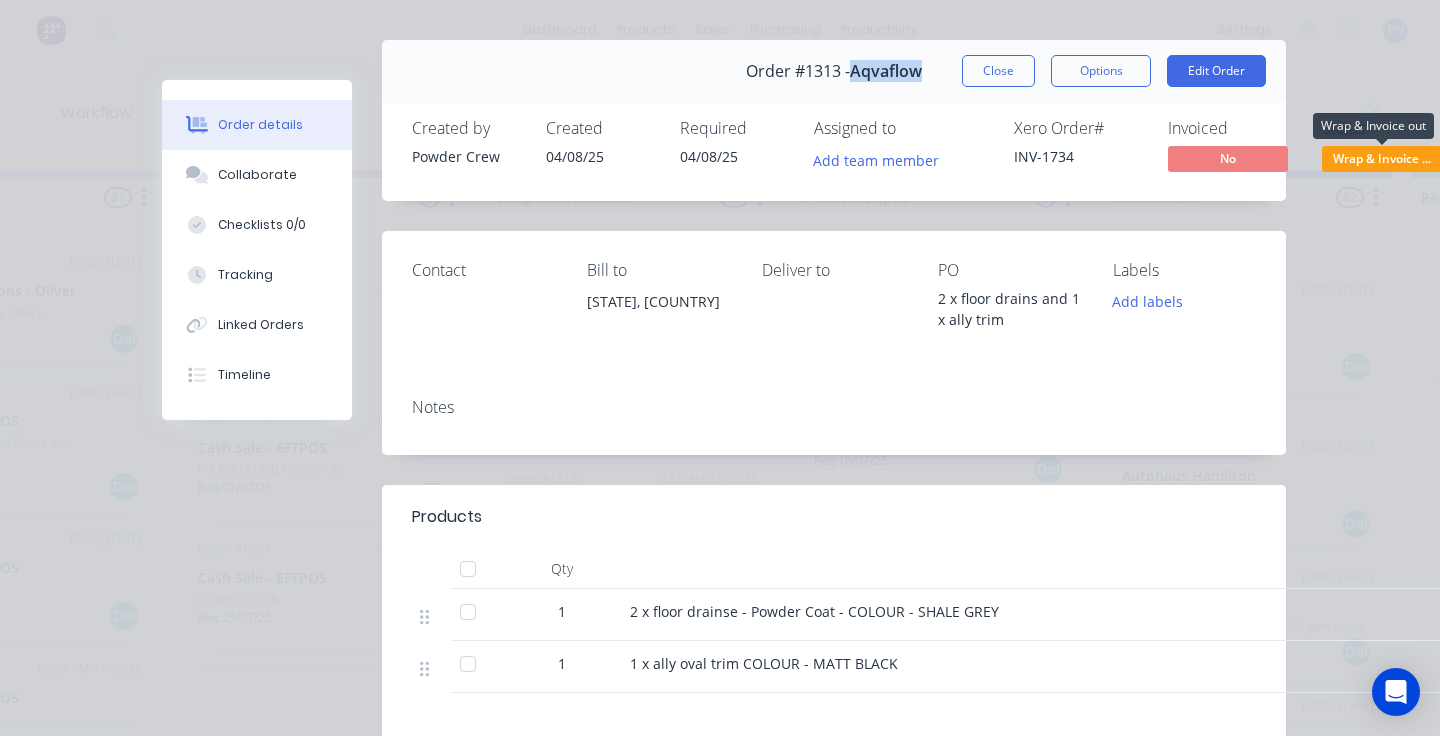click on "Wrap & Invoice ..." at bounding box center (1382, 158) 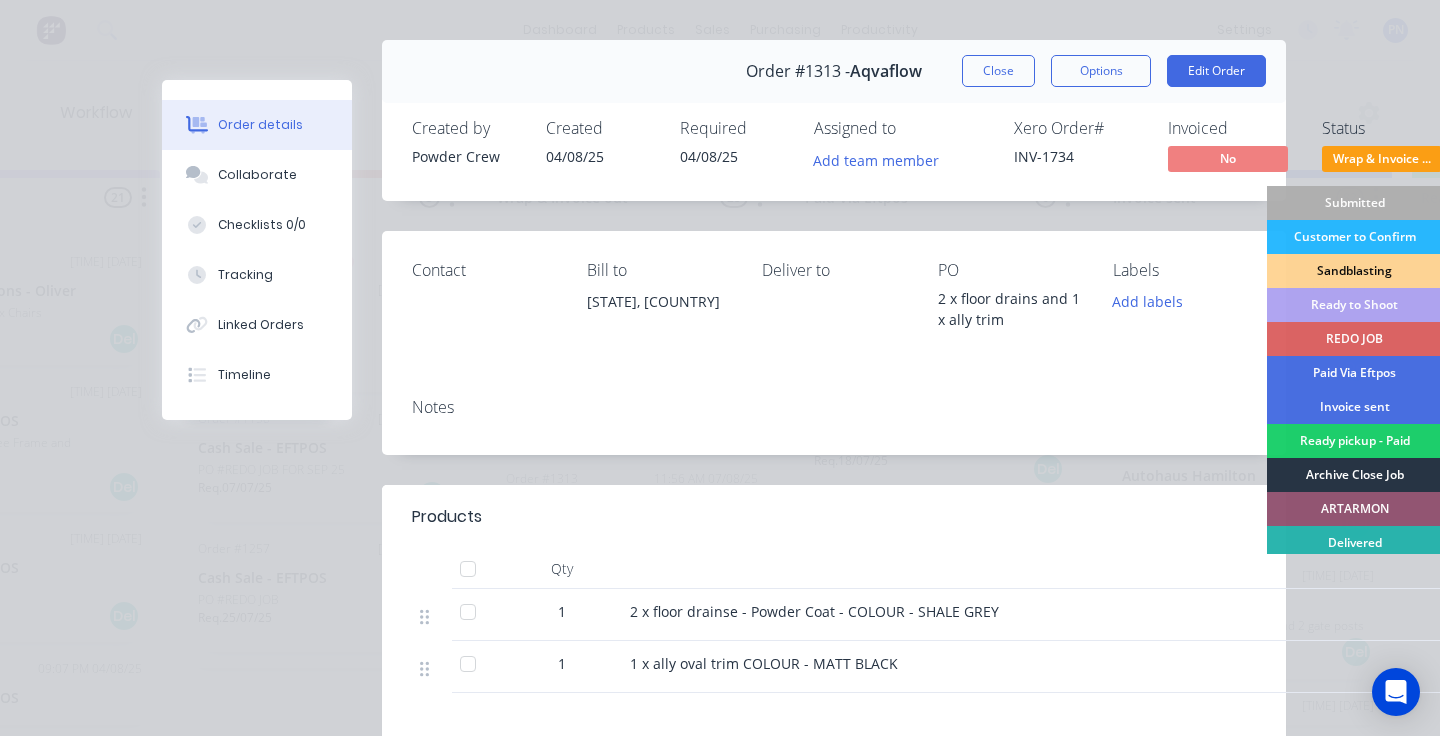 click on "Archive Close Job" at bounding box center [1354, 475] 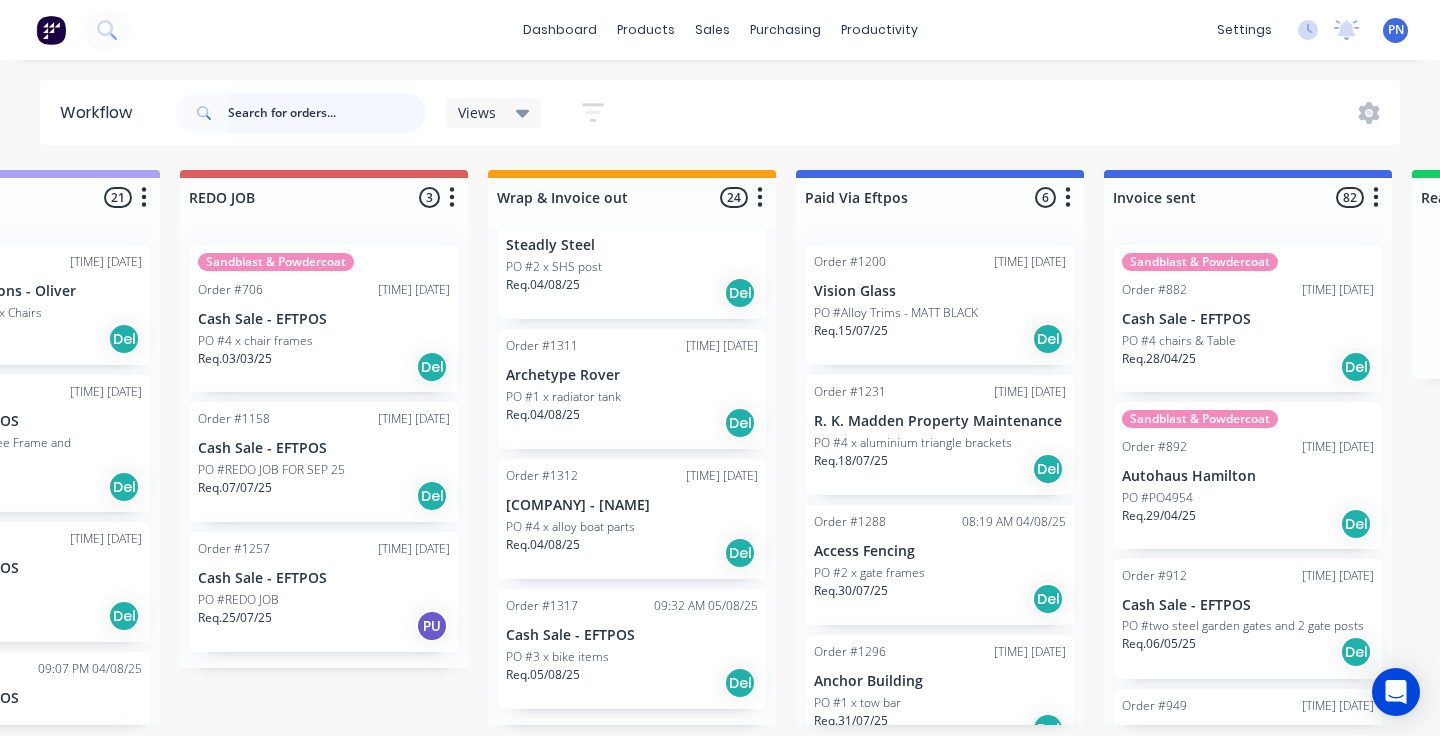 scroll, scrollTop: 2740, scrollLeft: 0, axis: vertical 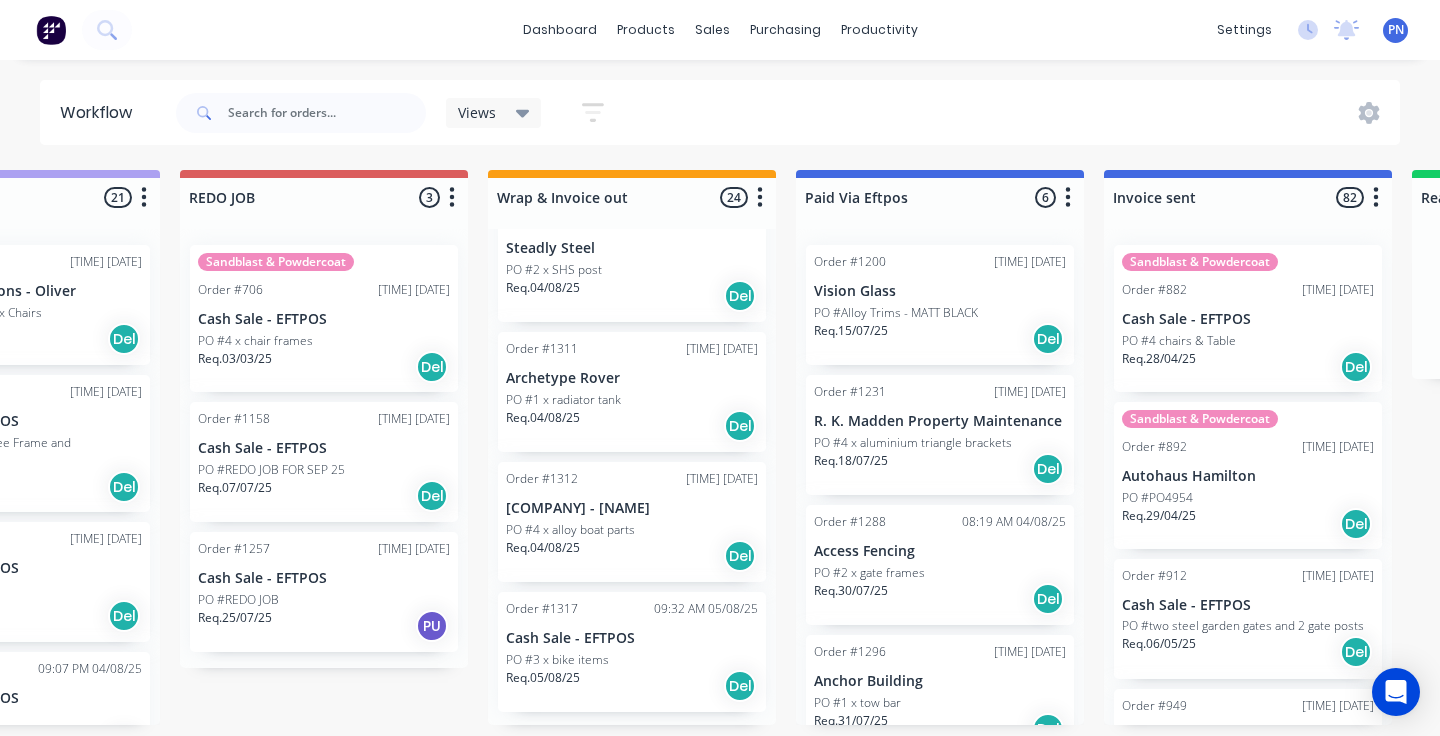 click on "Req. [DATE] Del" at bounding box center [632, 556] 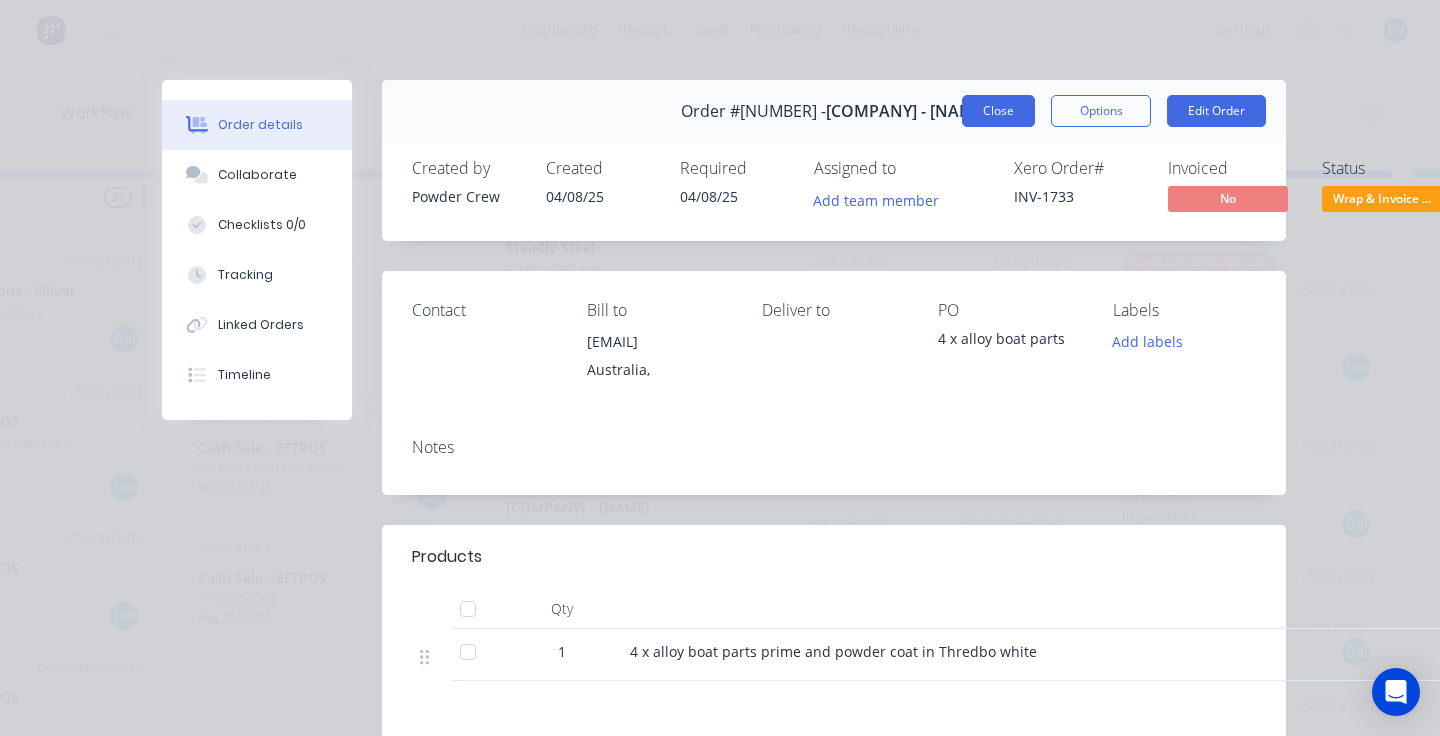 click on "Close" at bounding box center [998, 111] 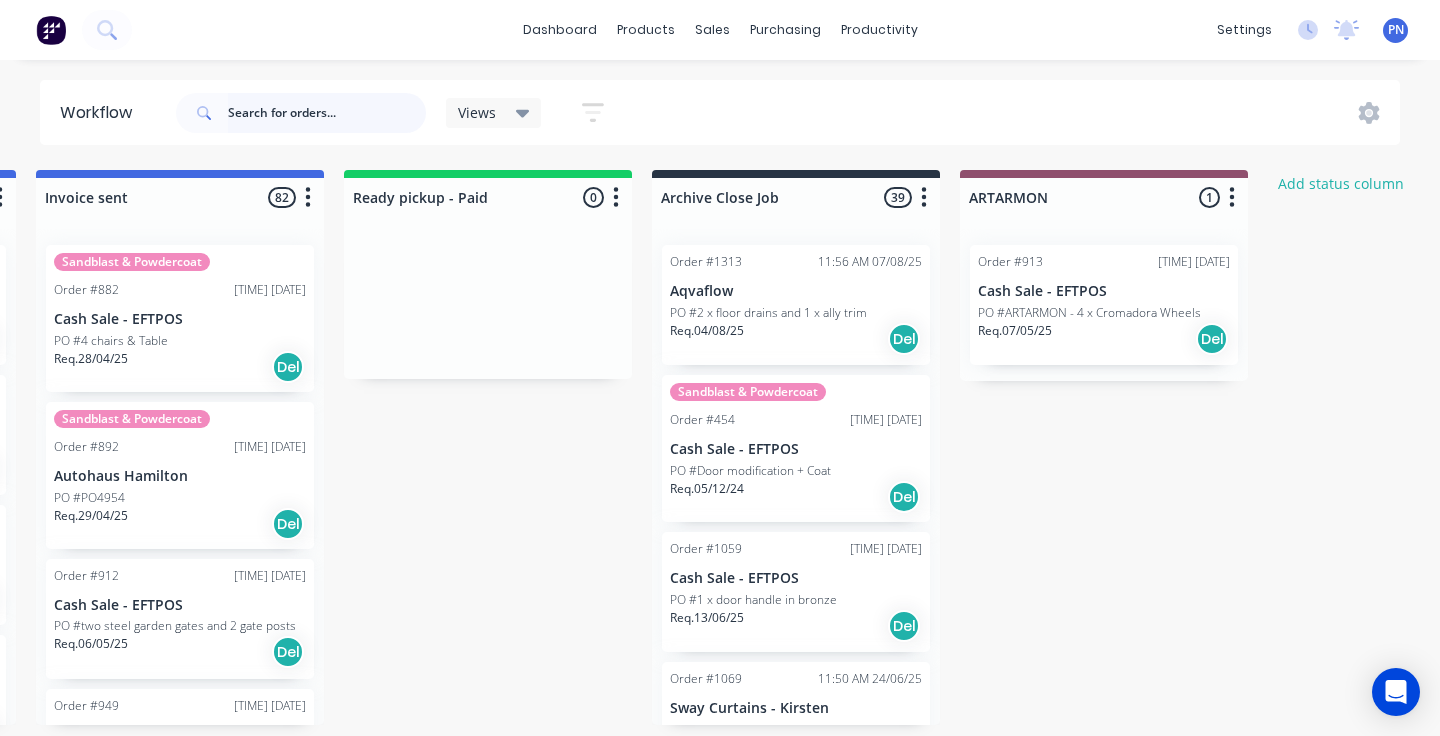 scroll, scrollTop: 0, scrollLeft: 2170, axis: horizontal 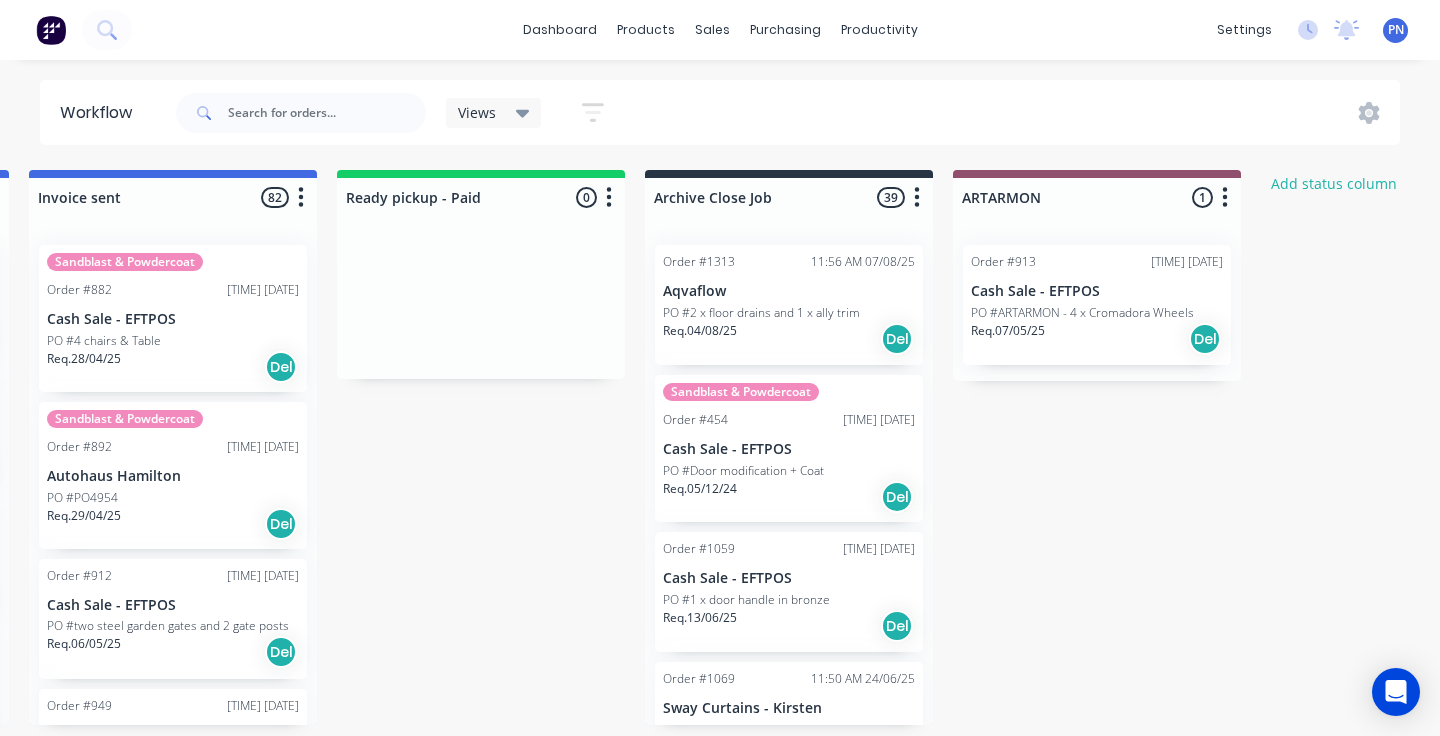 click on "Req. [DATE] Del" at bounding box center (789, 339) 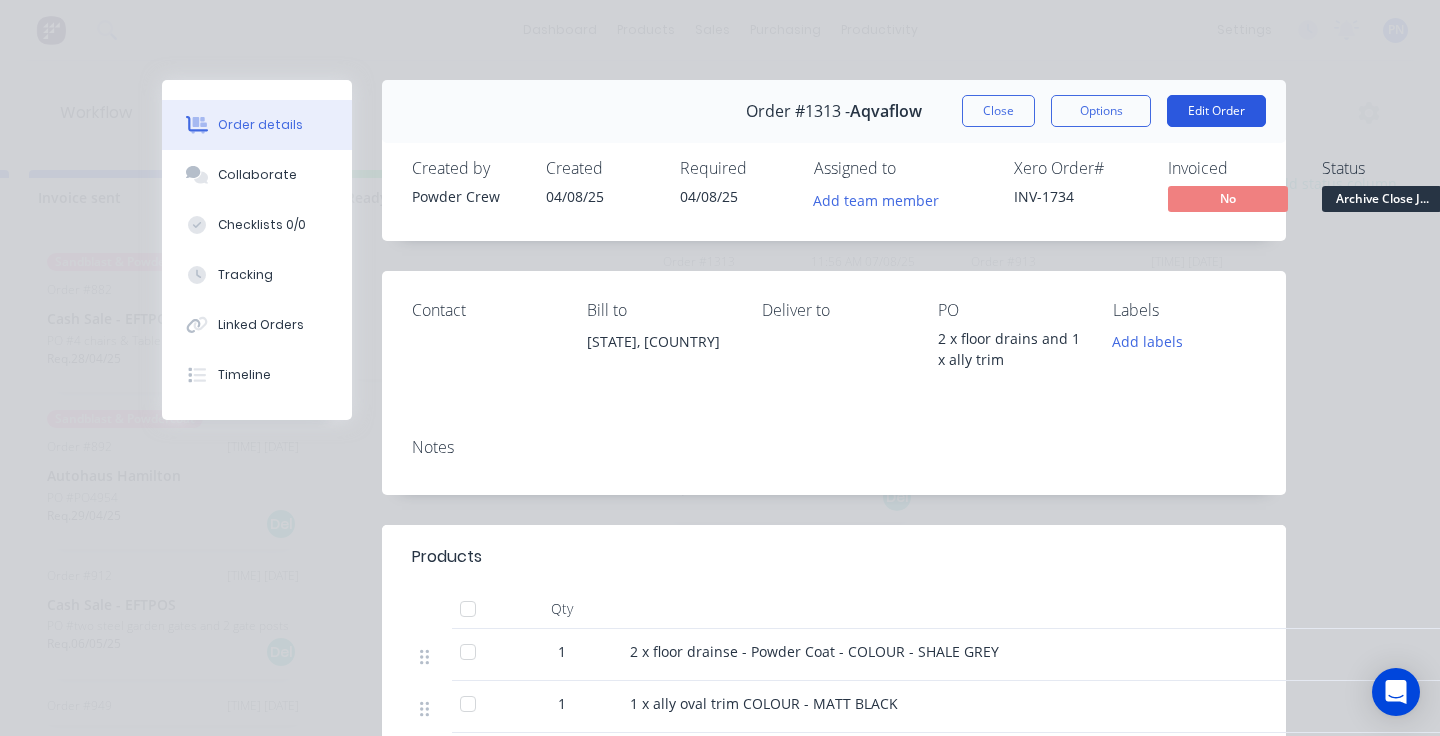 click on "Edit Order" at bounding box center (1216, 111) 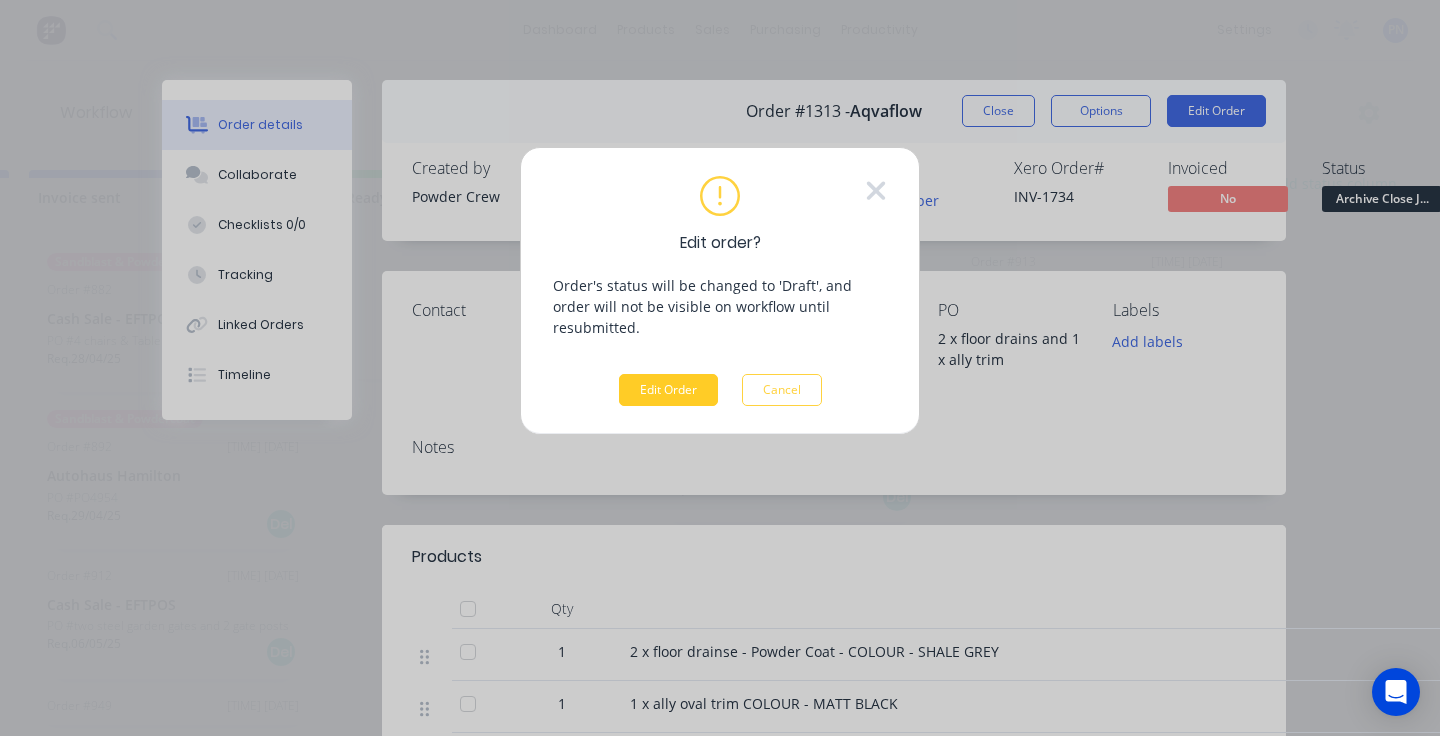 click on "Edit Order" at bounding box center [668, 390] 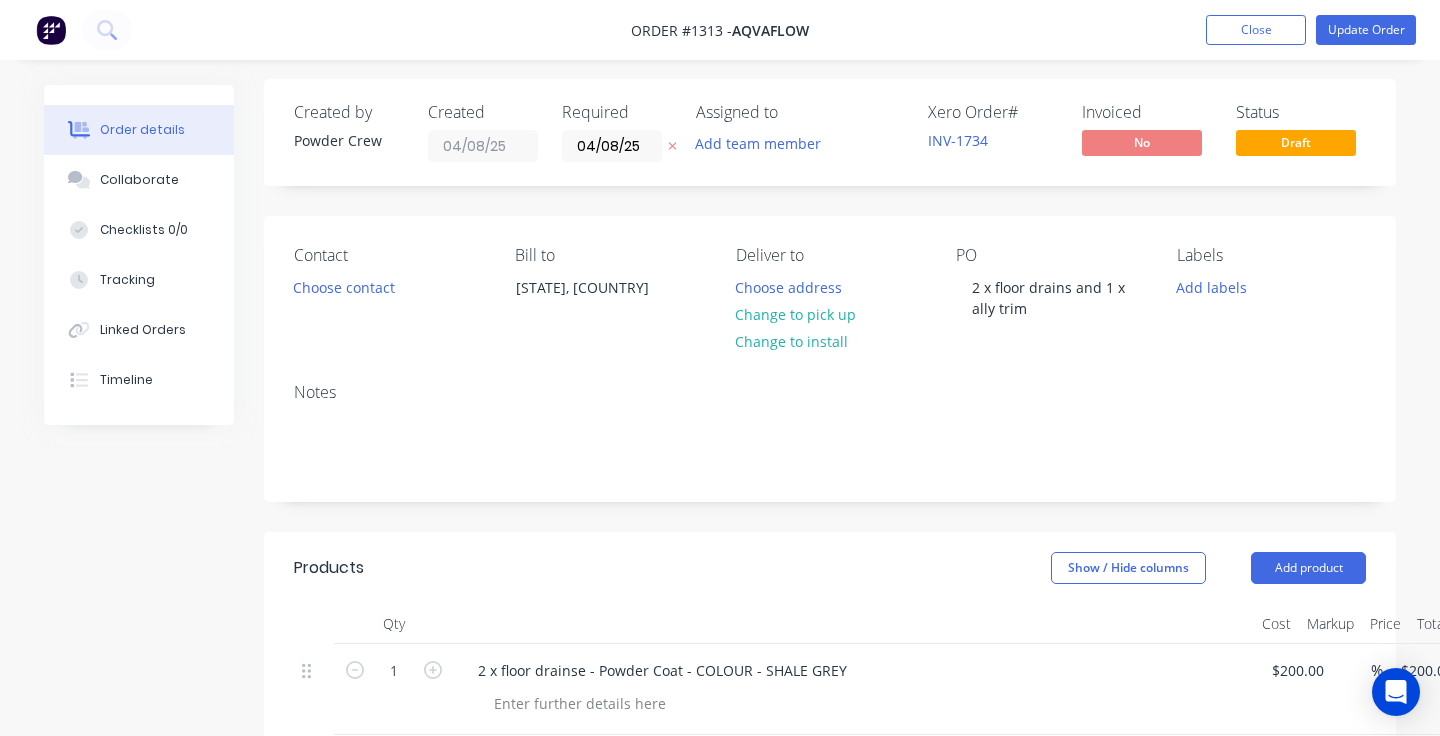scroll, scrollTop: 143, scrollLeft: 0, axis: vertical 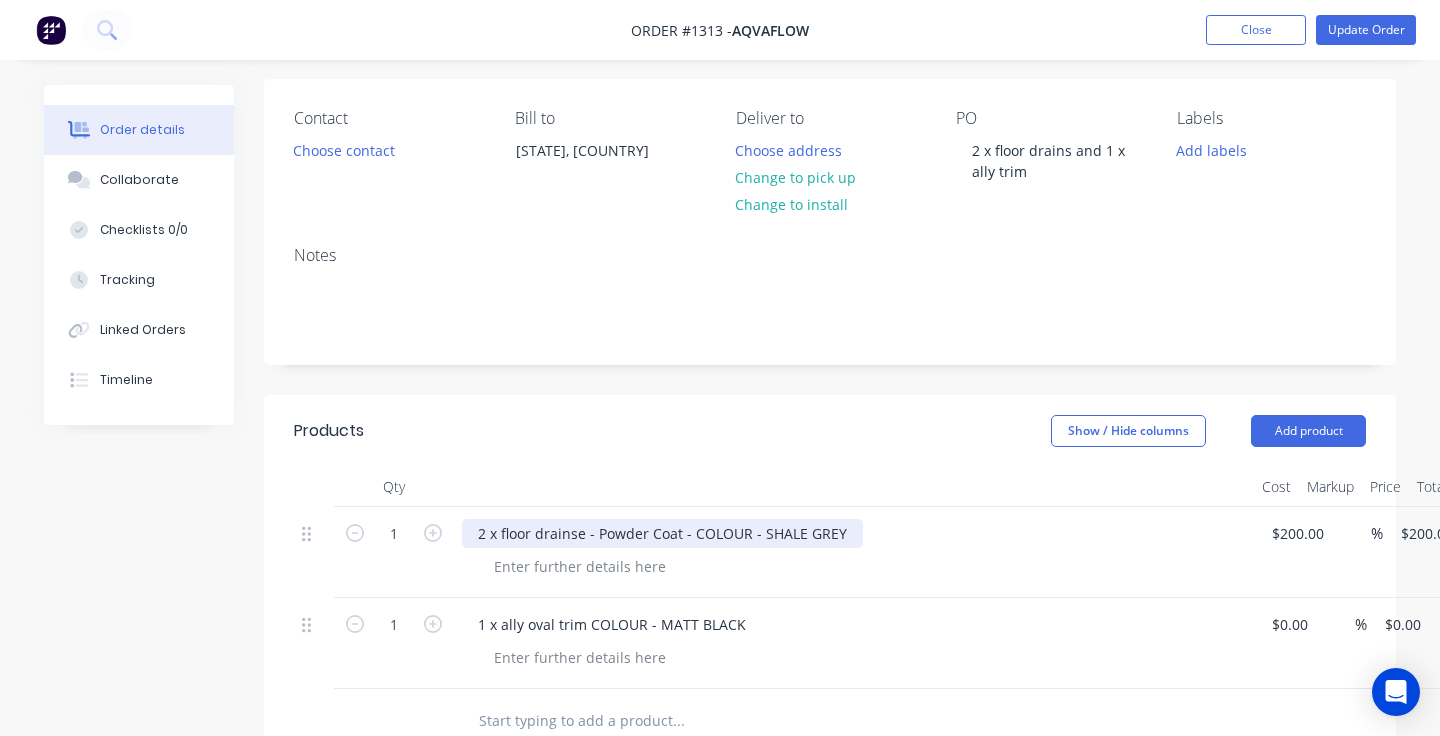 click on "2 x floor drainse - Powder Coat - COLOUR - SHALE GREY" at bounding box center [662, 533] 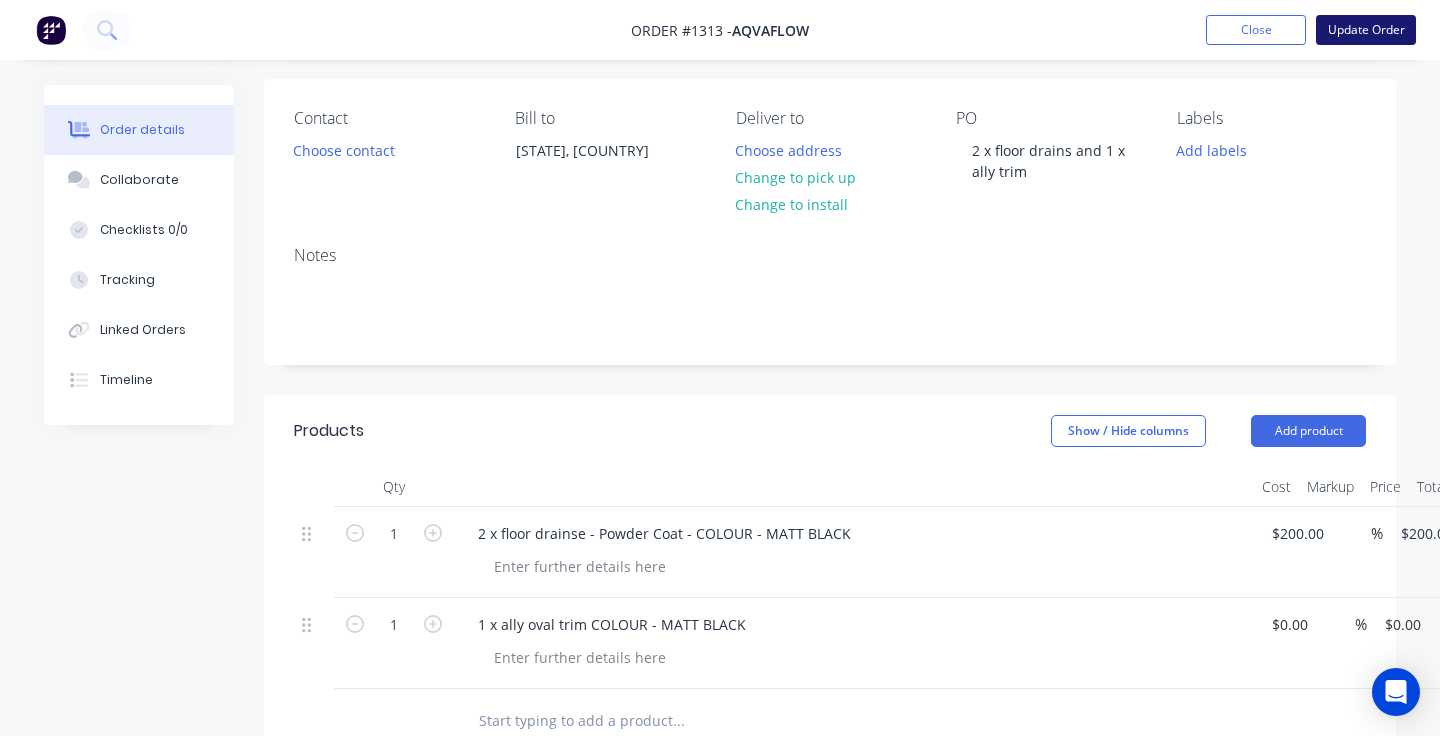 click on "Update Order" at bounding box center [1366, 30] 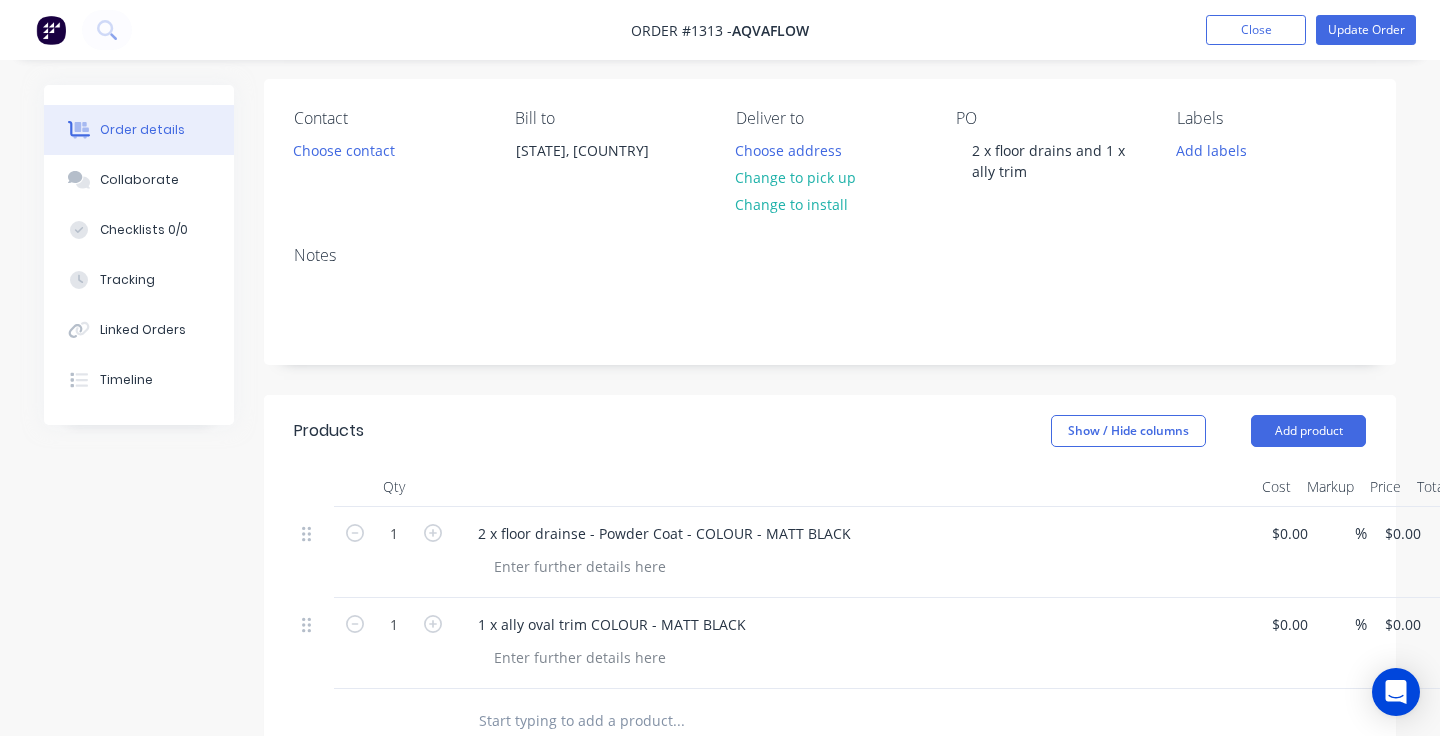type on "$200.00" 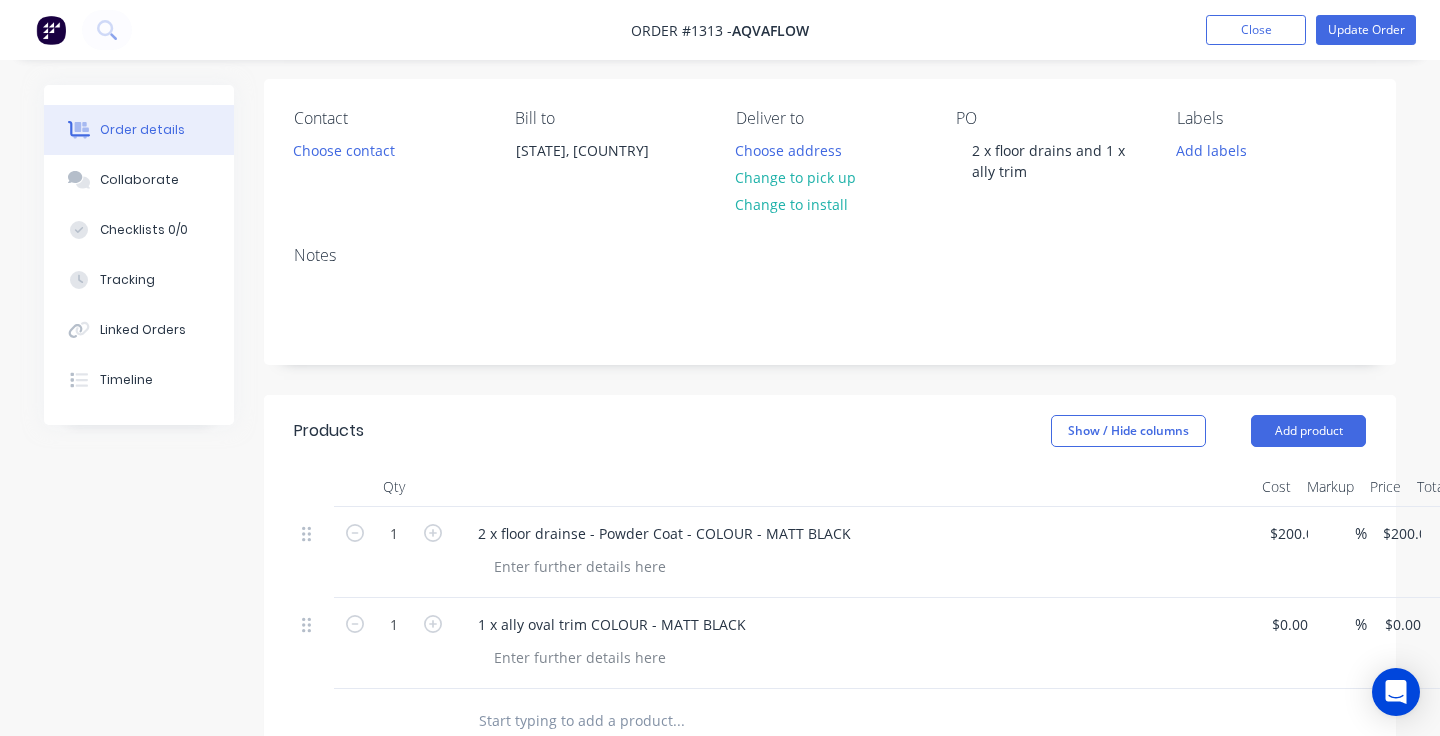 scroll, scrollTop: 0, scrollLeft: 0, axis: both 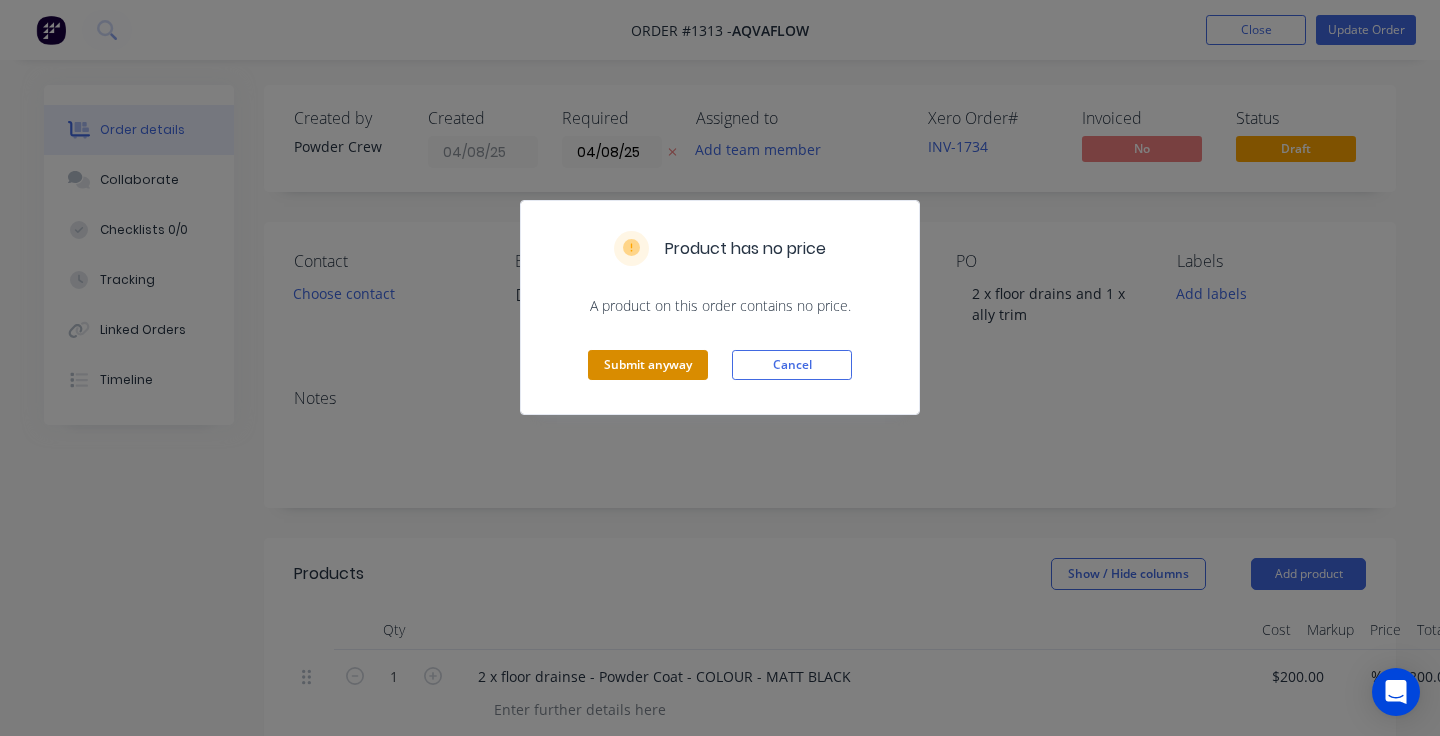 click on "Submit anyway" at bounding box center [648, 365] 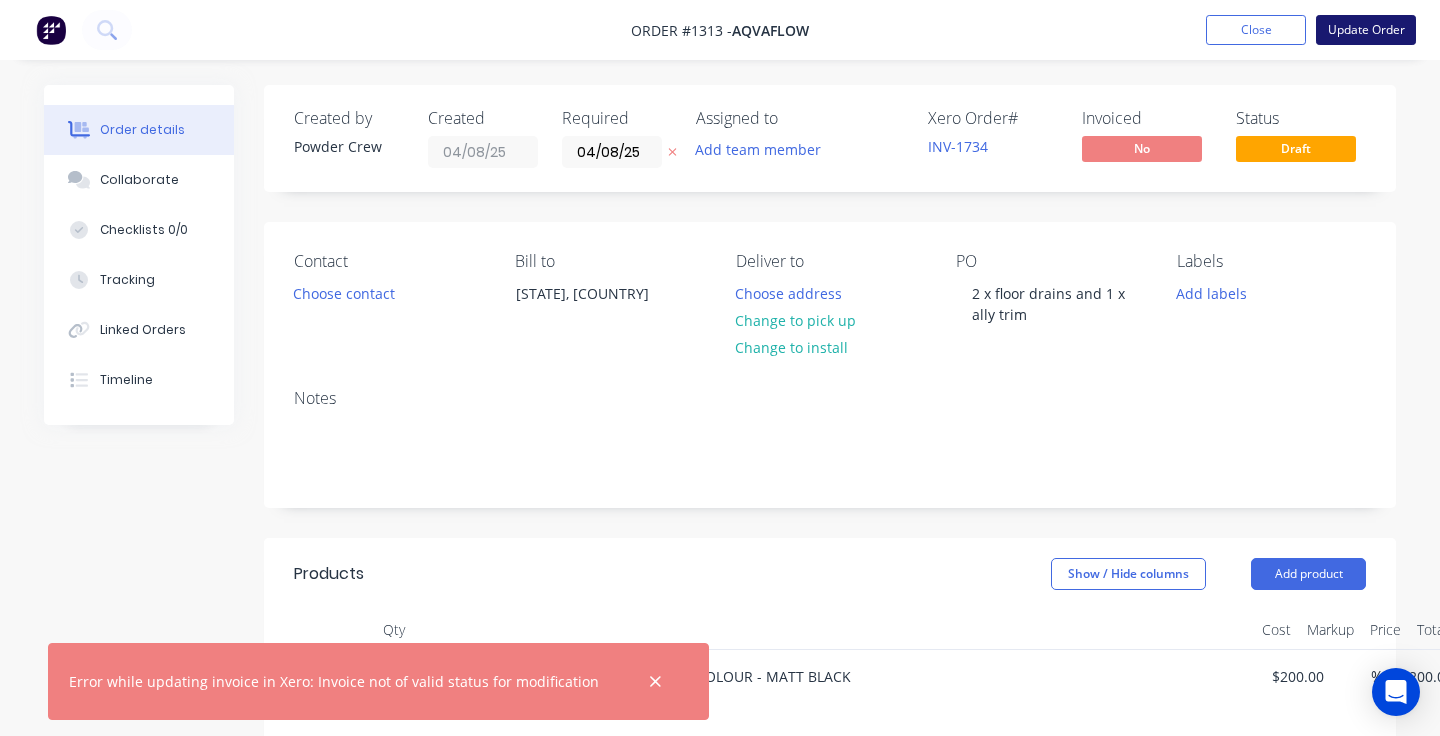click on "Update Order" at bounding box center (1366, 30) 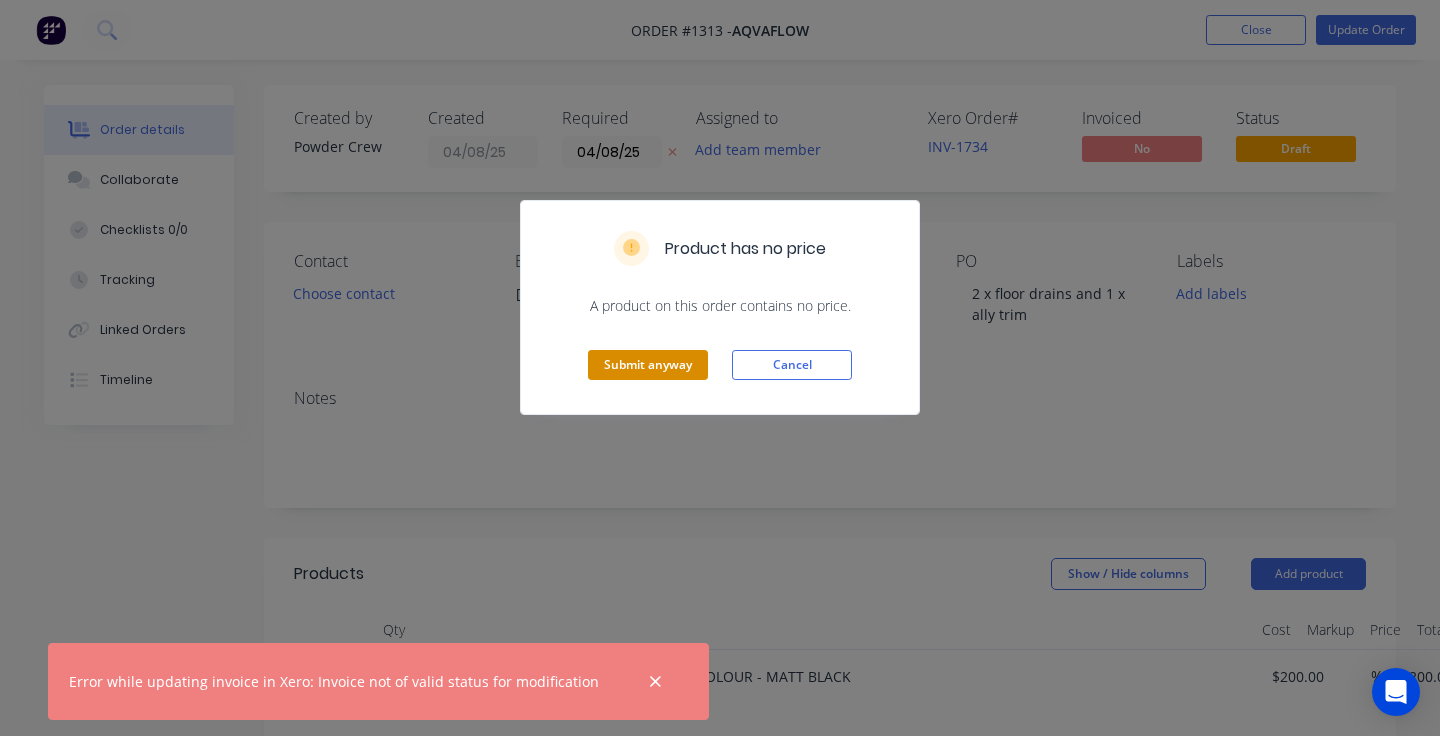click on "Submit anyway" at bounding box center (648, 365) 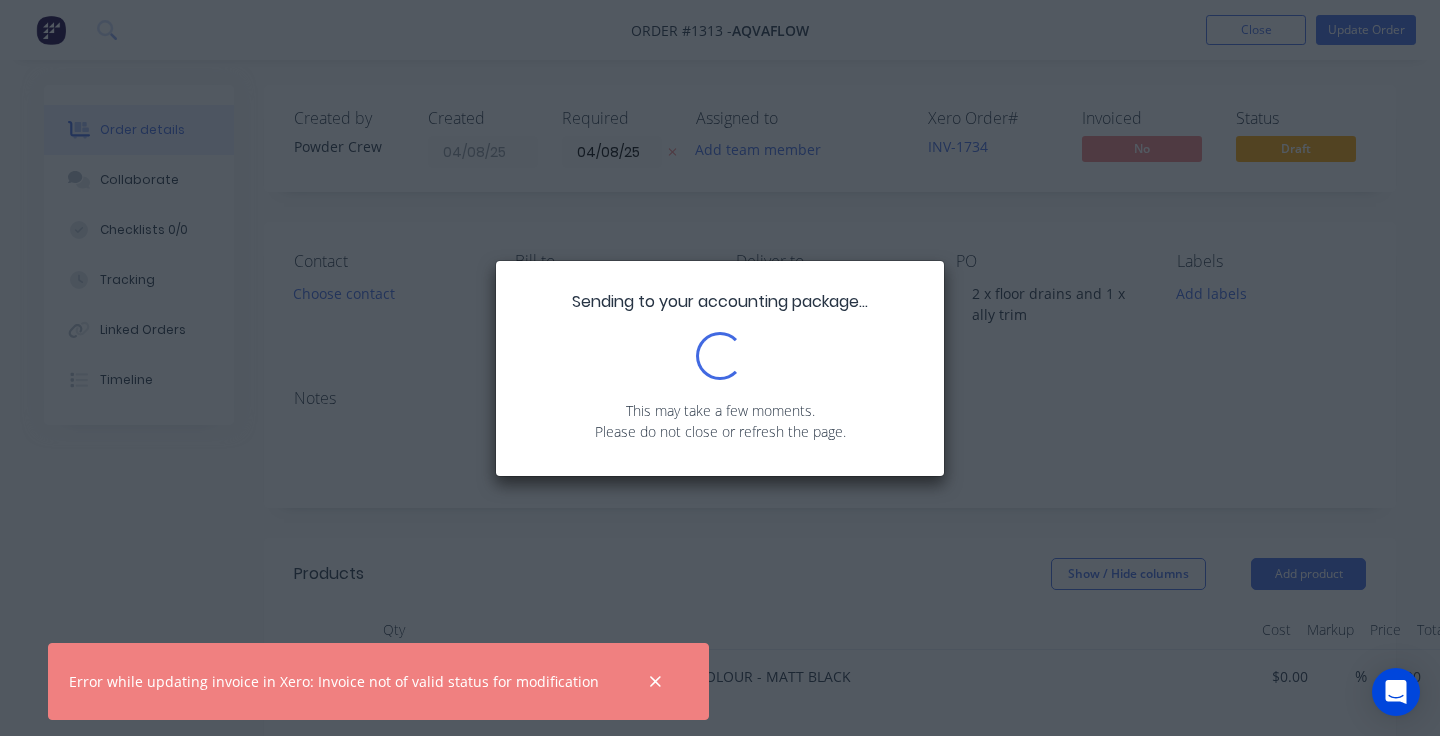 type on "$200.00" 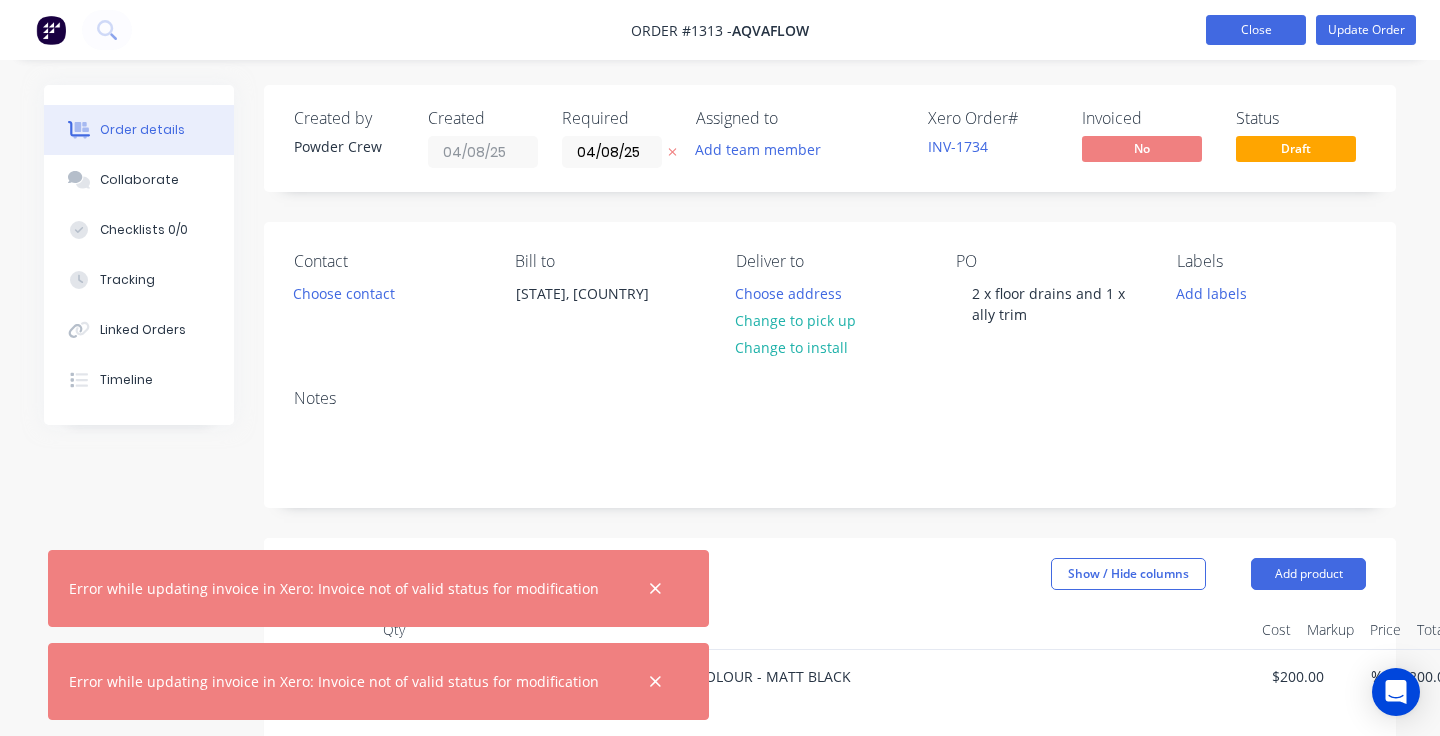 click on "Close" at bounding box center (1256, 30) 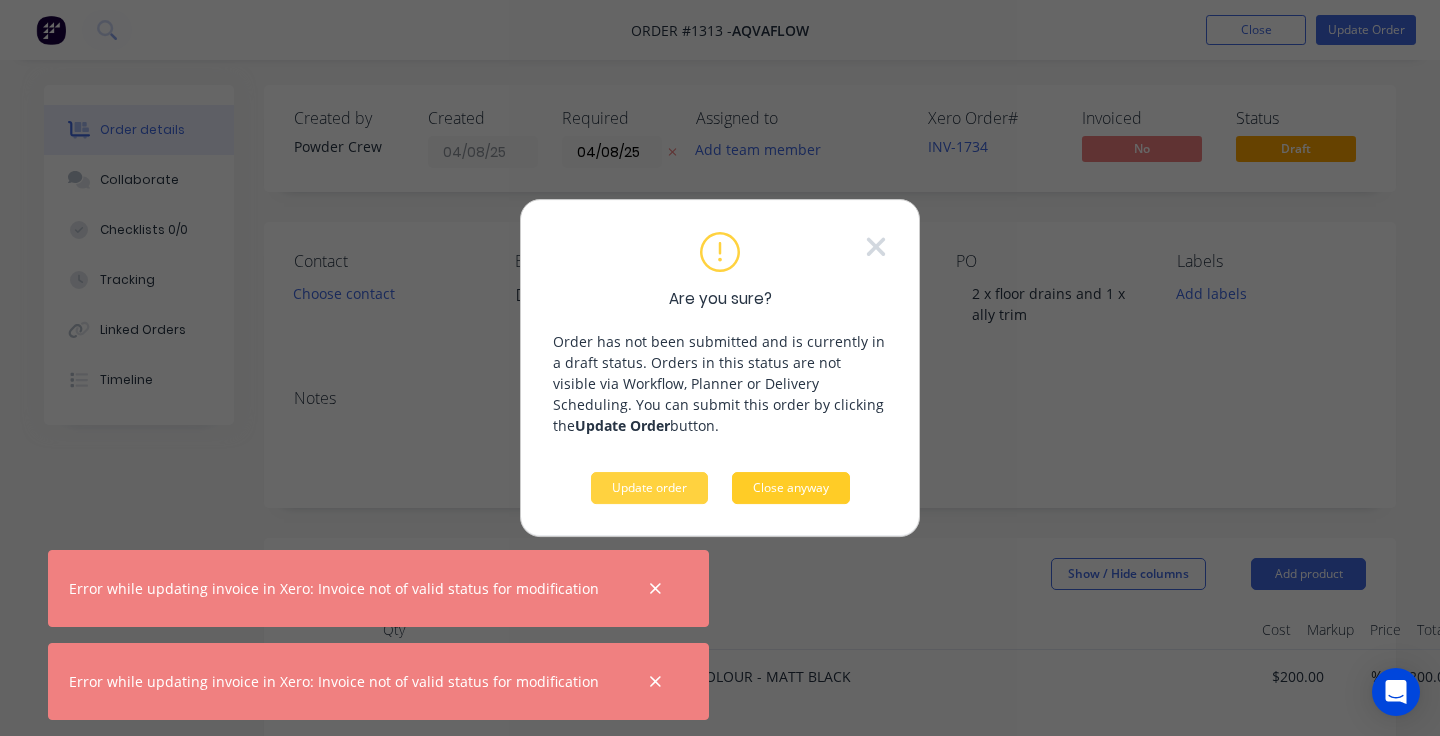 click on "Close anyway" at bounding box center (791, 488) 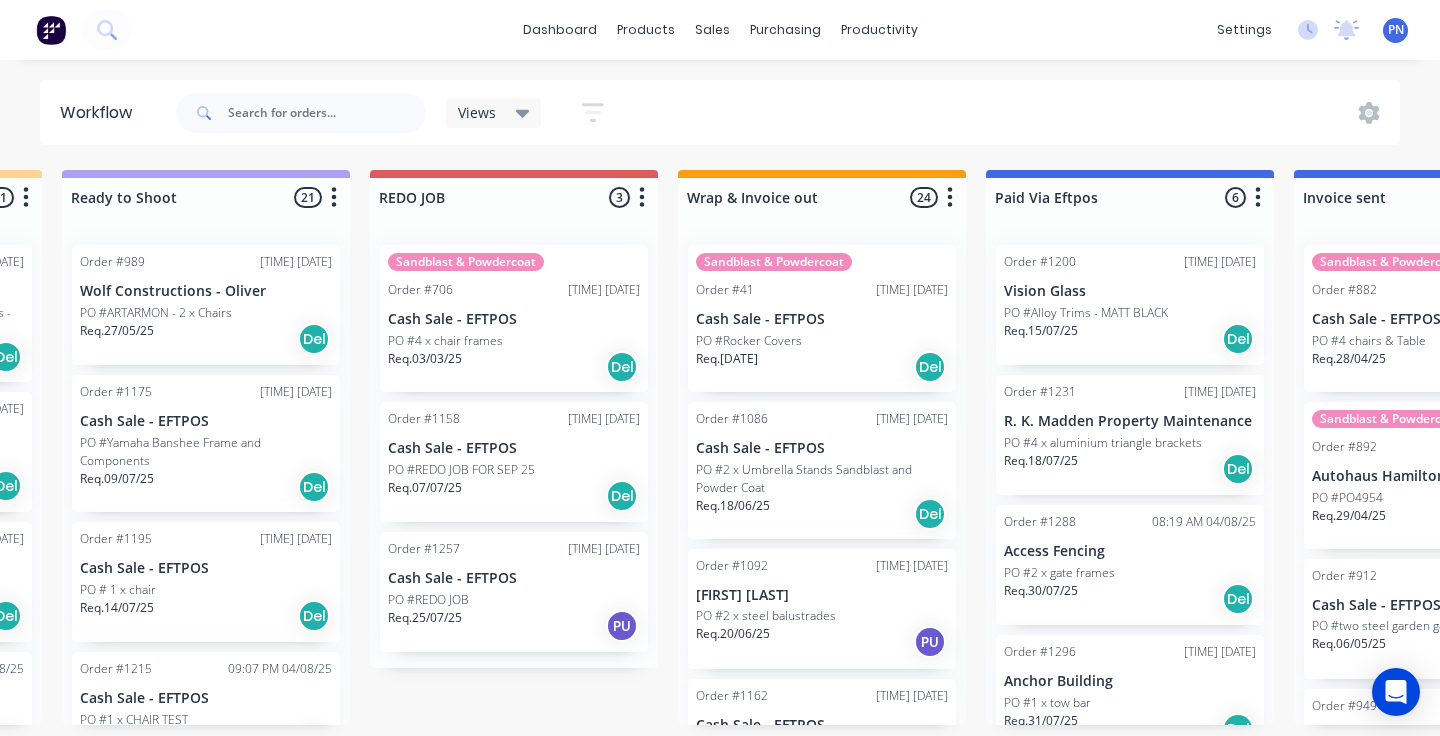 scroll, scrollTop: 0, scrollLeft: 921, axis: horizontal 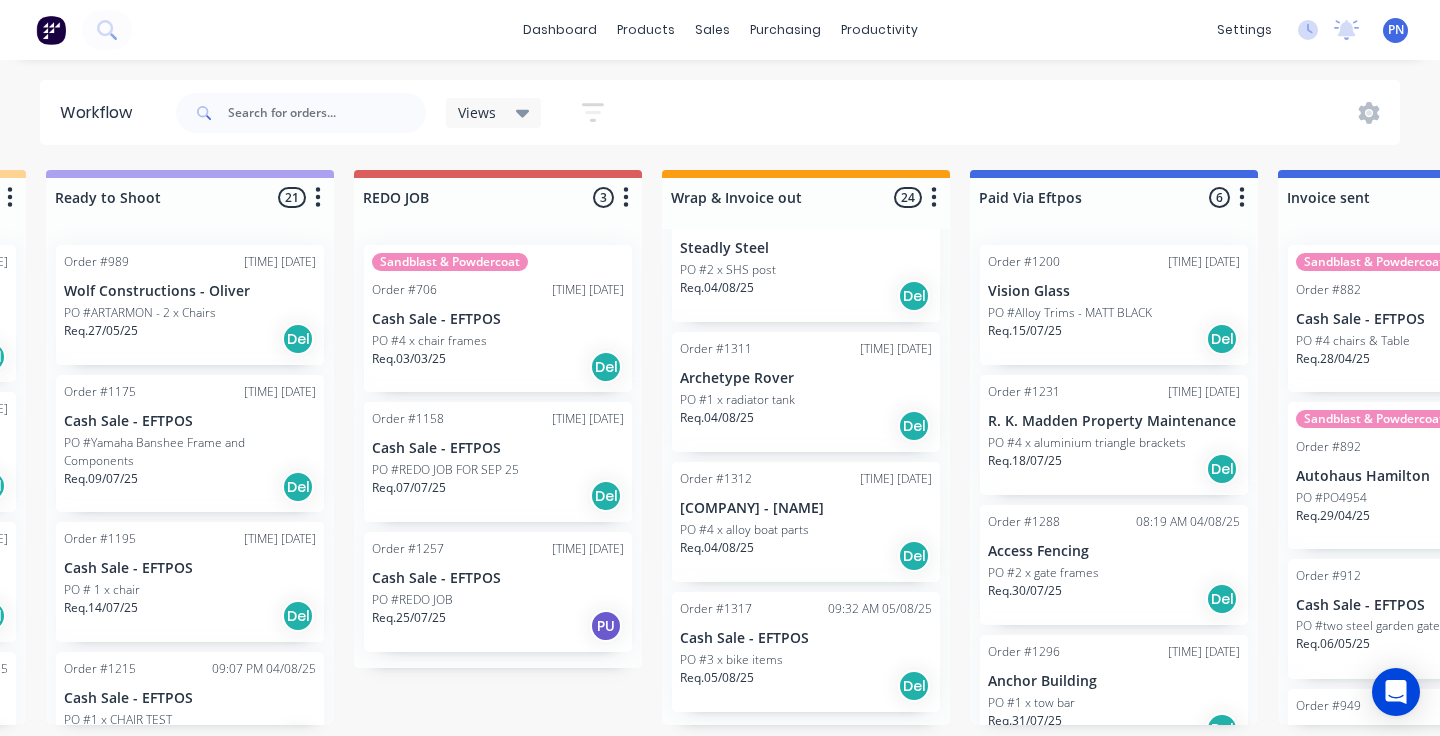 click on "PO #4 x alloy boat parts" at bounding box center (806, 530) 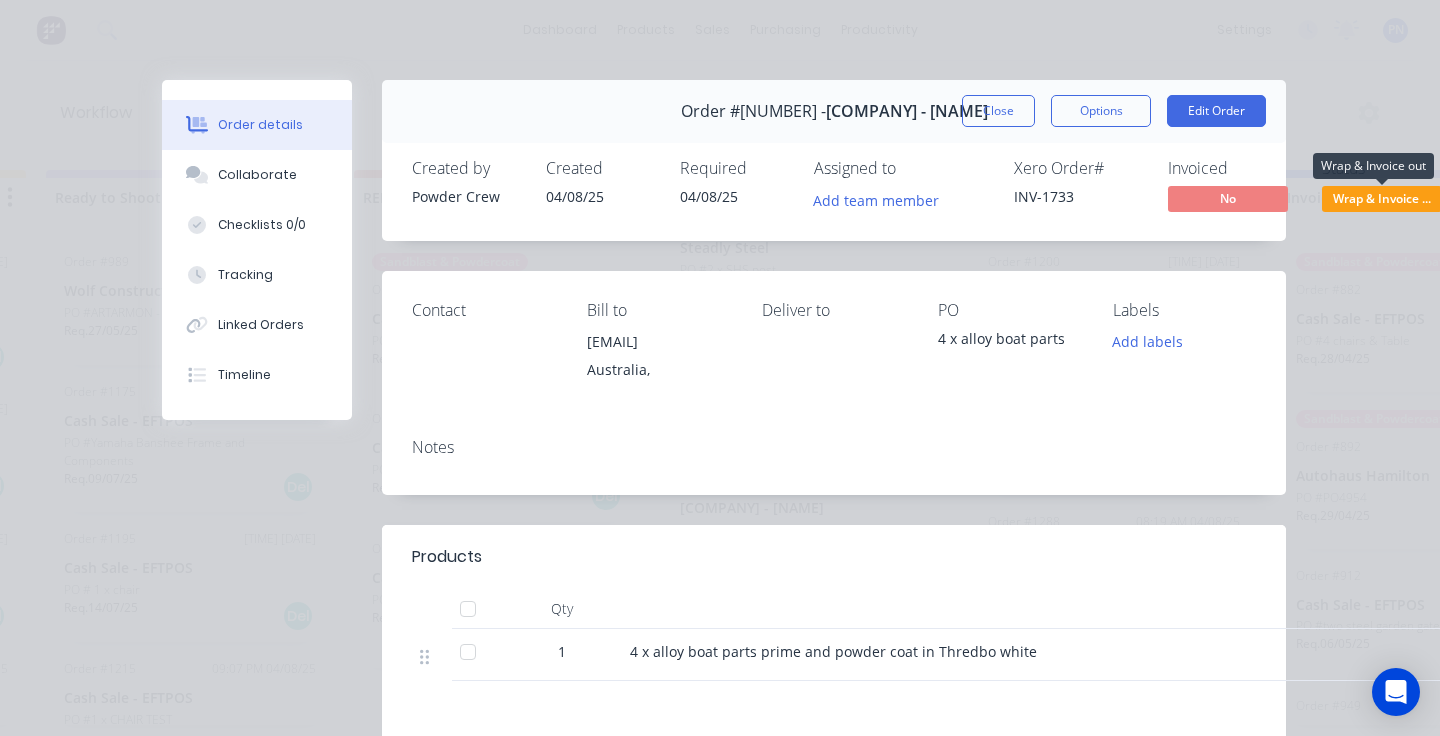 click on "Wrap & Invoice ..." at bounding box center [1382, 198] 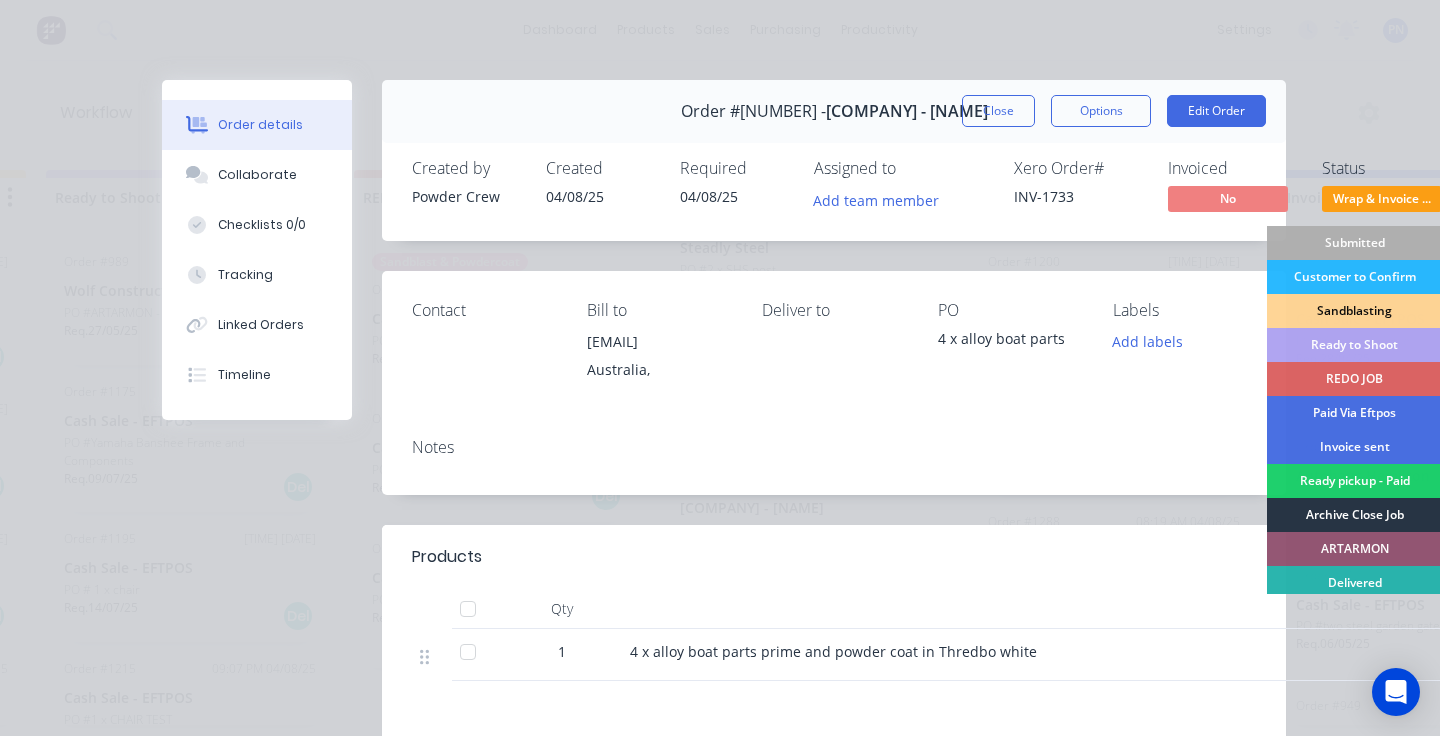 click on "Archive Close Job" at bounding box center [1354, 515] 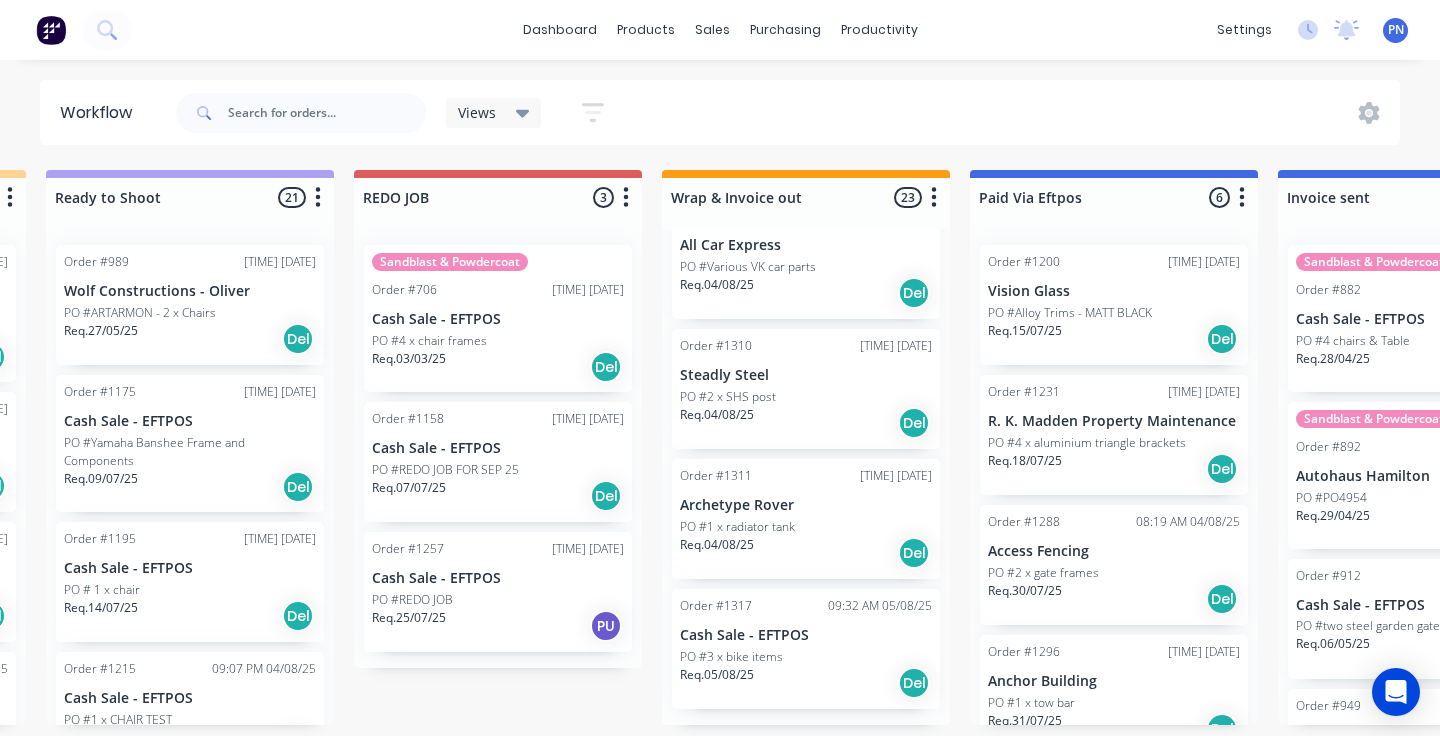 scroll, scrollTop: 2610, scrollLeft: 0, axis: vertical 